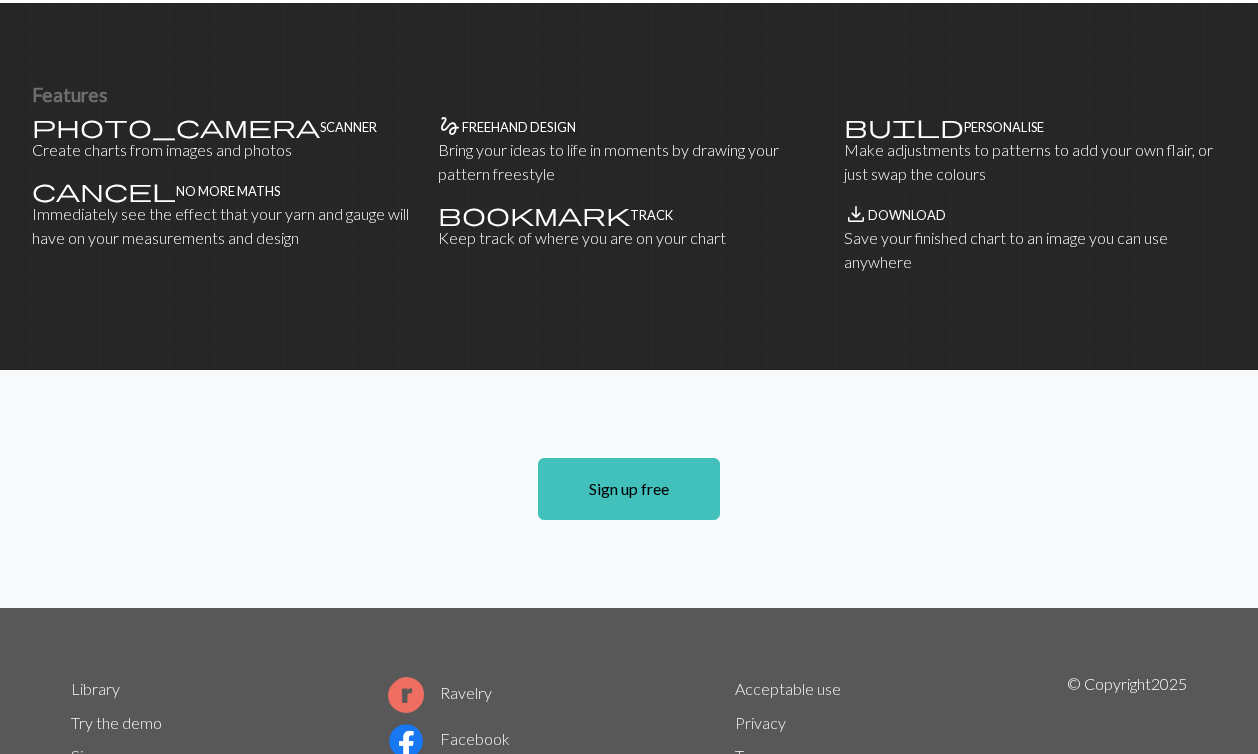 scroll, scrollTop: 1379, scrollLeft: 0, axis: vertical 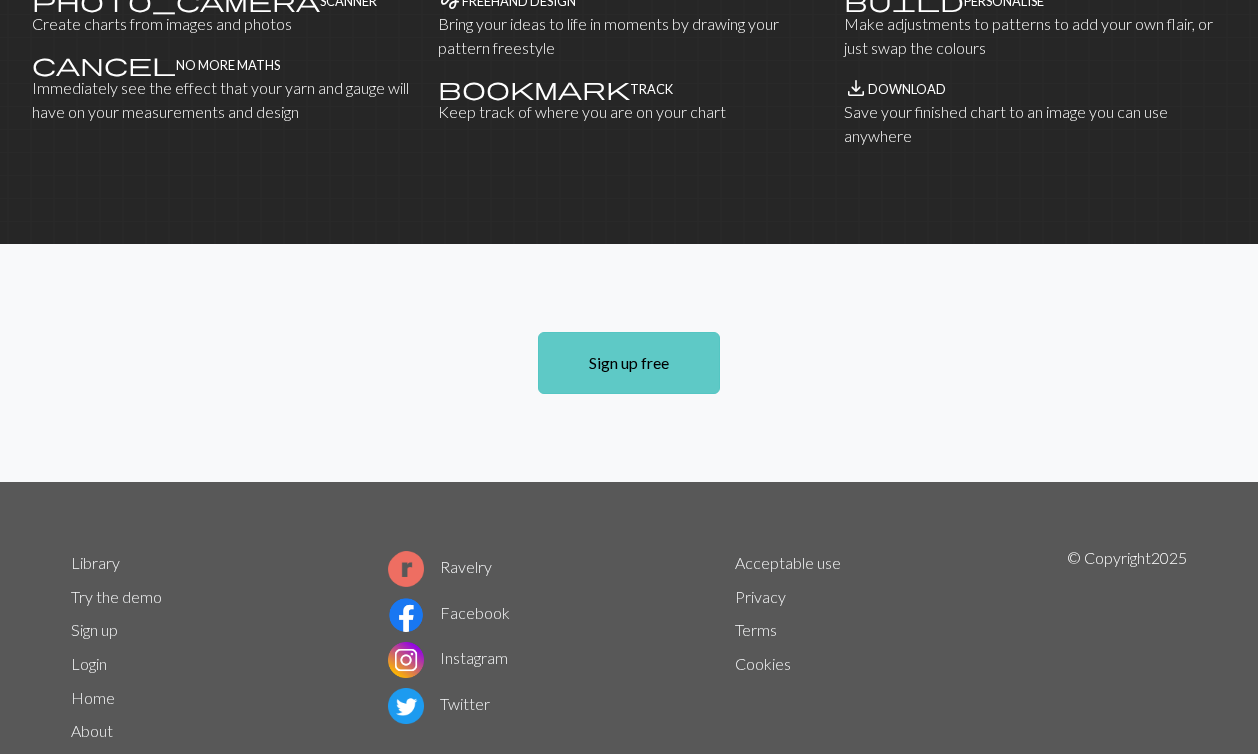 click on "Sign up free" at bounding box center [629, 363] 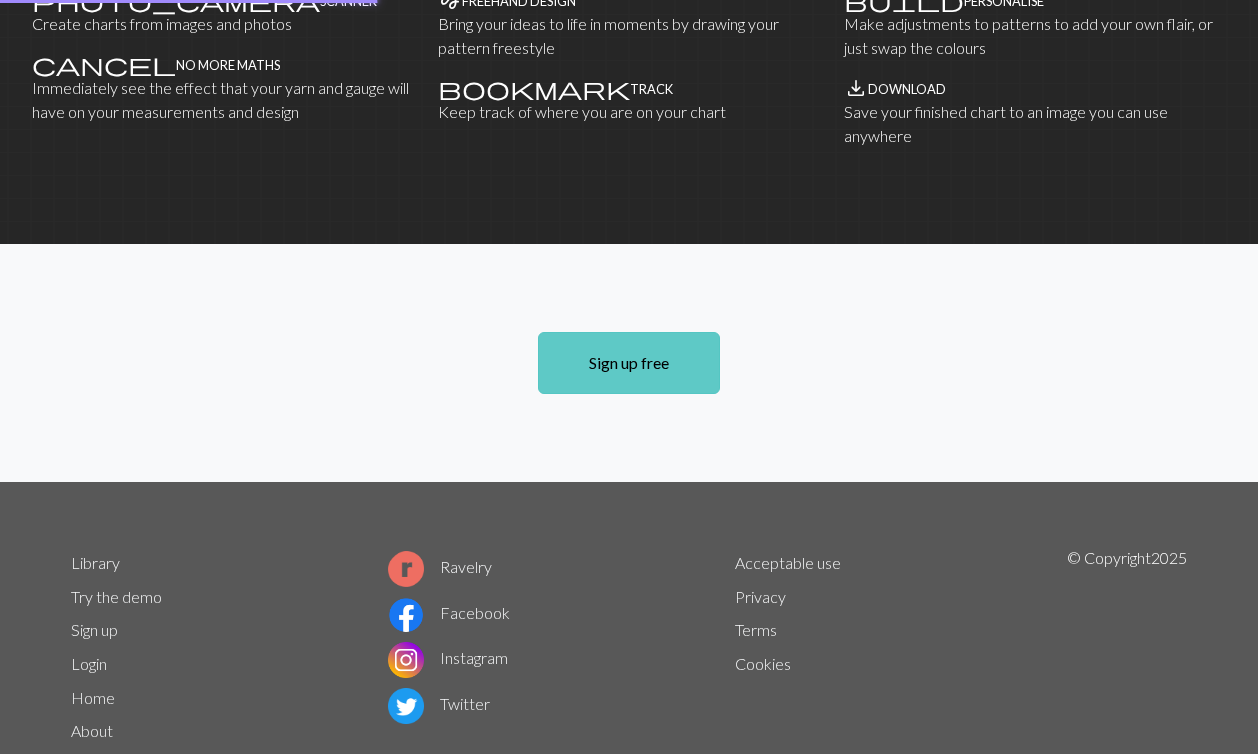 scroll, scrollTop: 0, scrollLeft: 0, axis: both 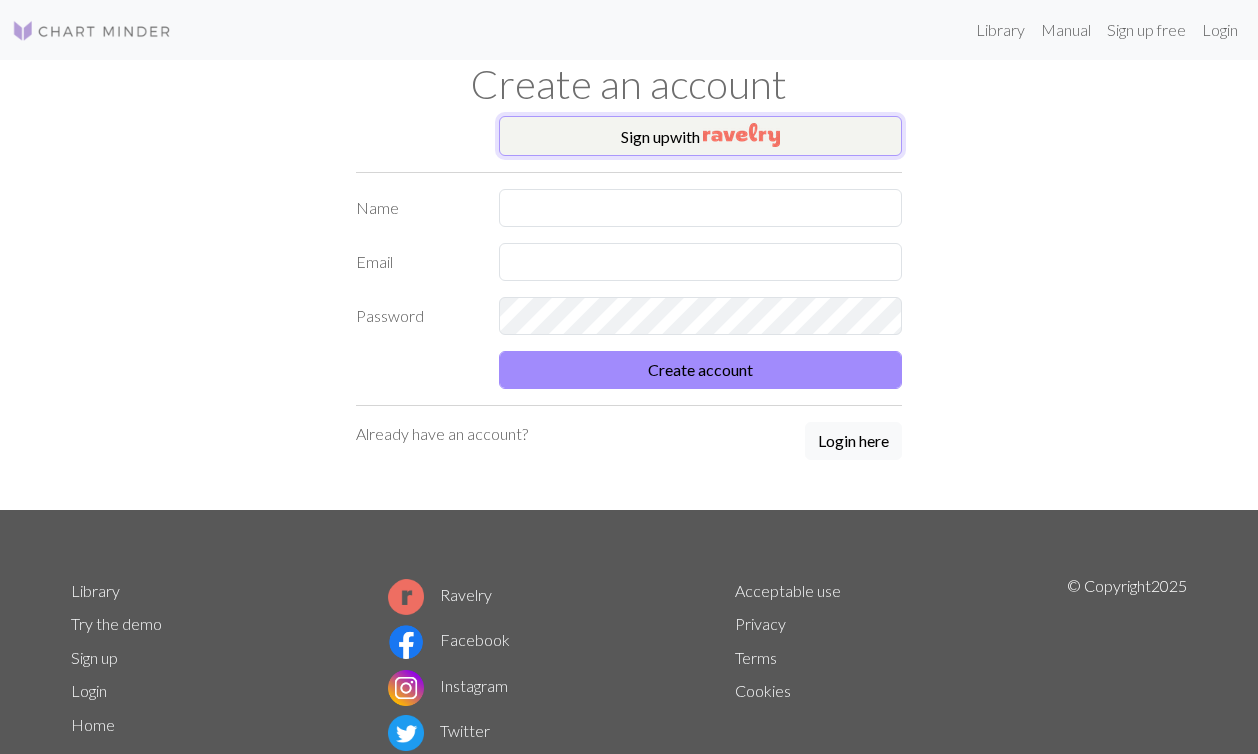 click on "Sign up  with" at bounding box center [701, 136] 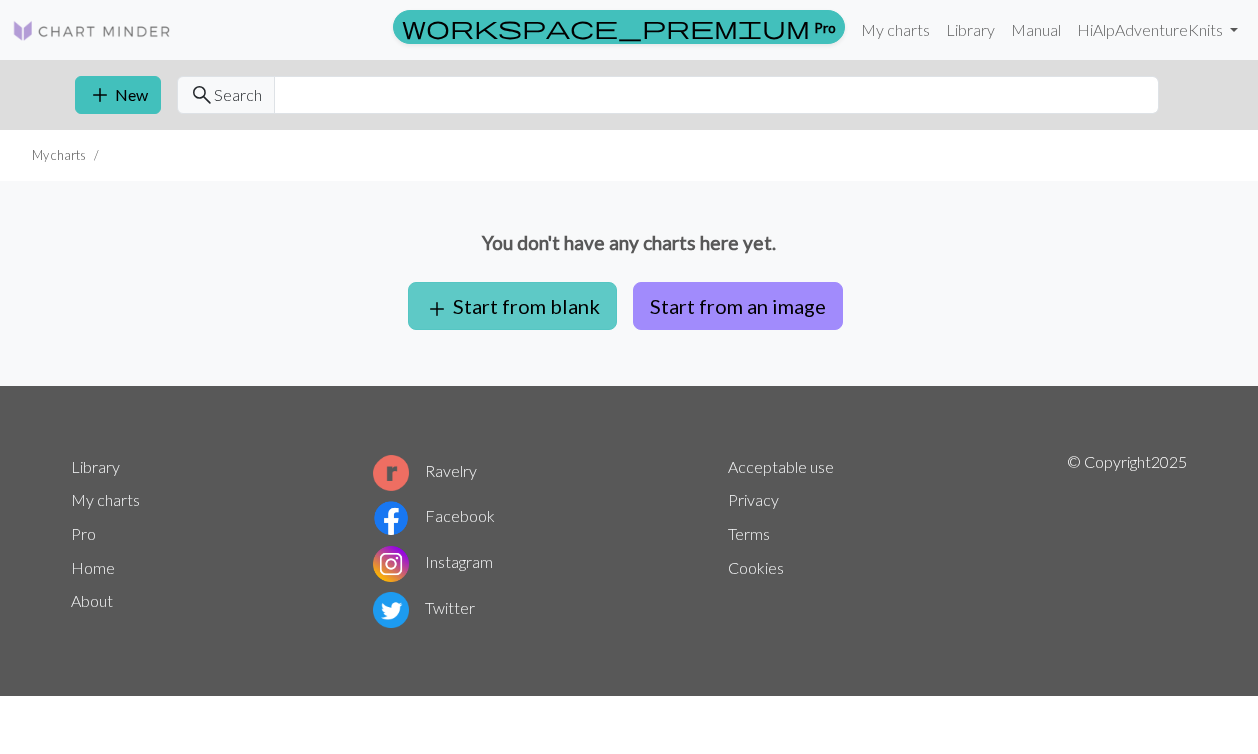 click on "add   Start from blank" at bounding box center [512, 306] 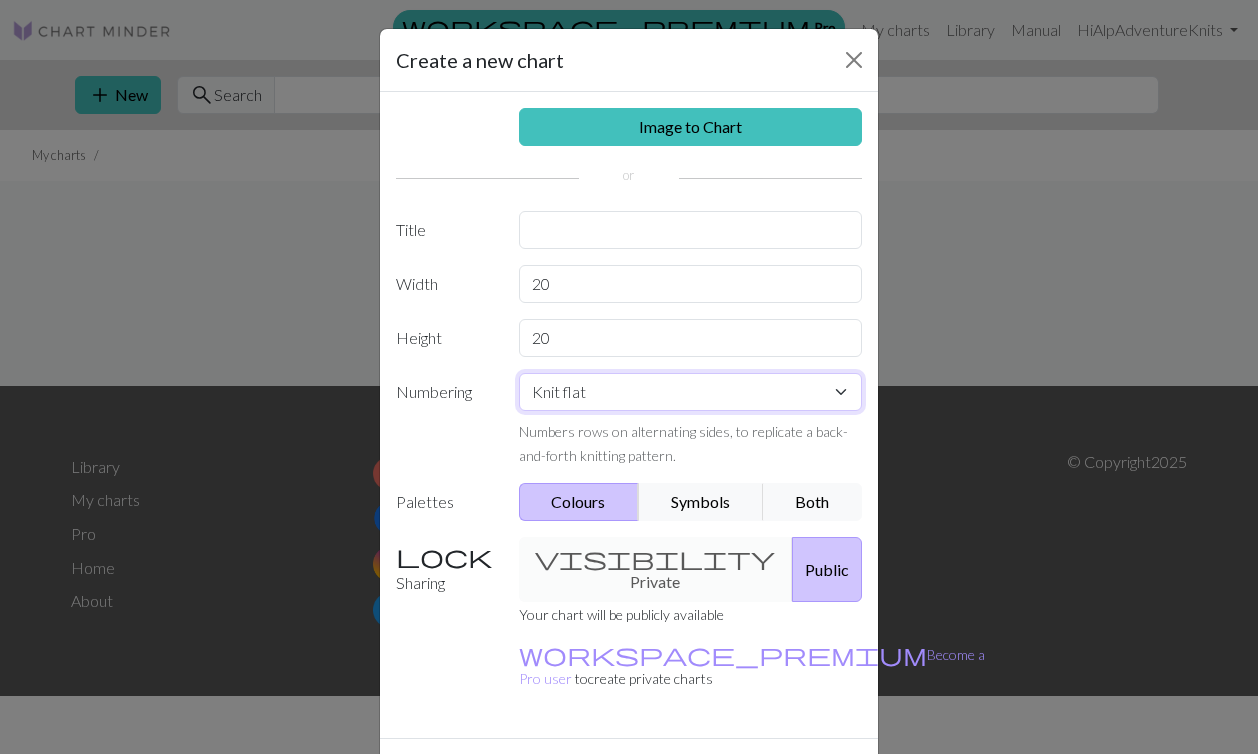 click on "Knit flat Knit in the round Lace knitting Cross stitch" at bounding box center [691, 392] 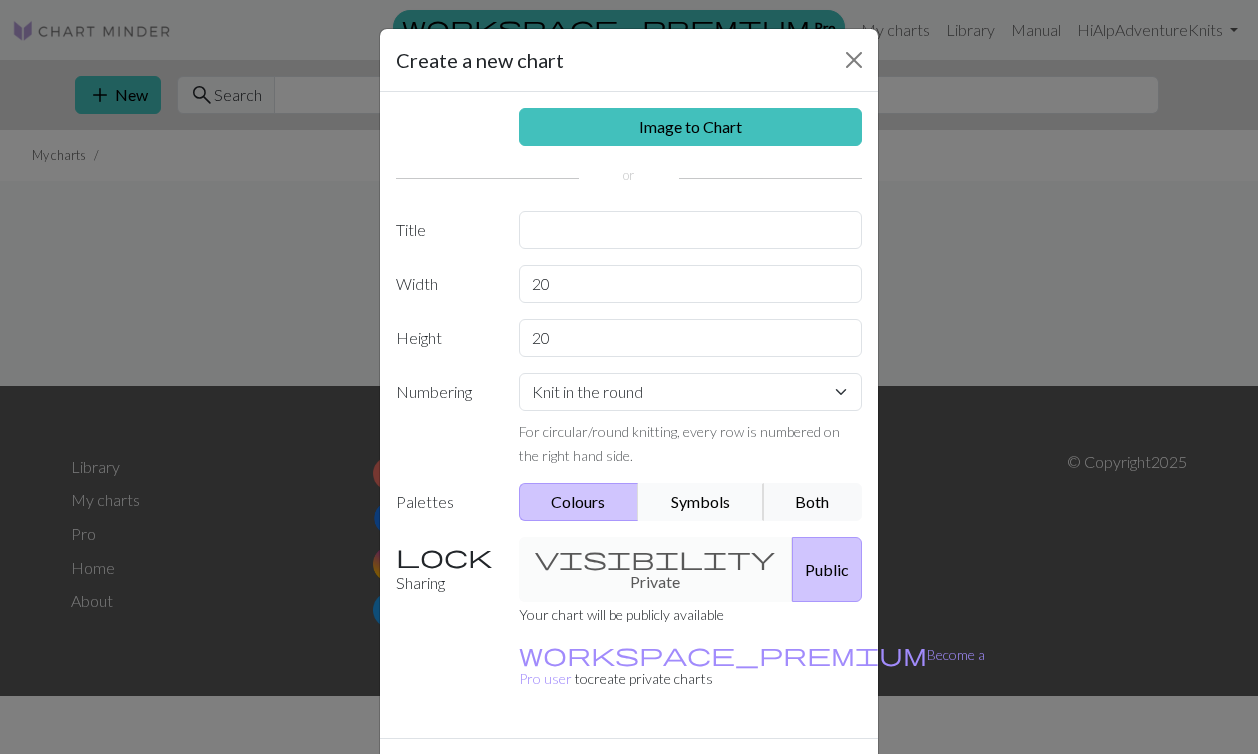 click on "Symbols" at bounding box center [701, 502] 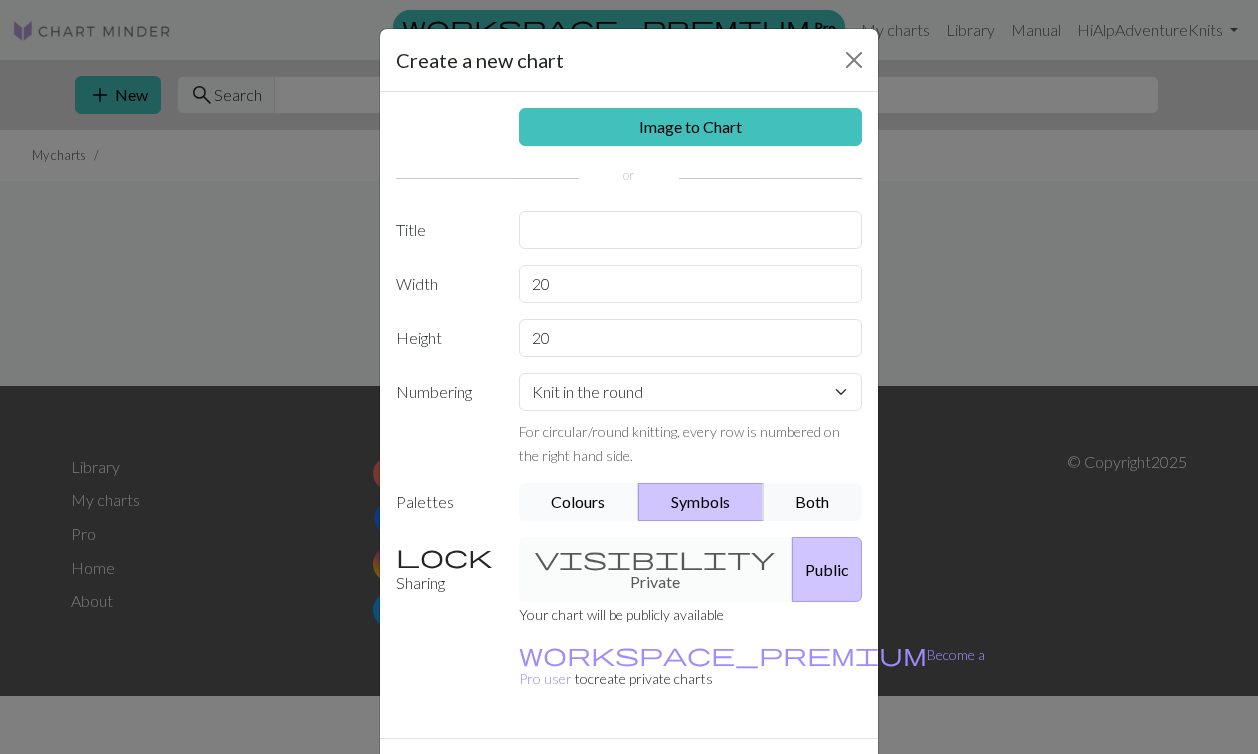 click on "Colours" at bounding box center [579, 502] 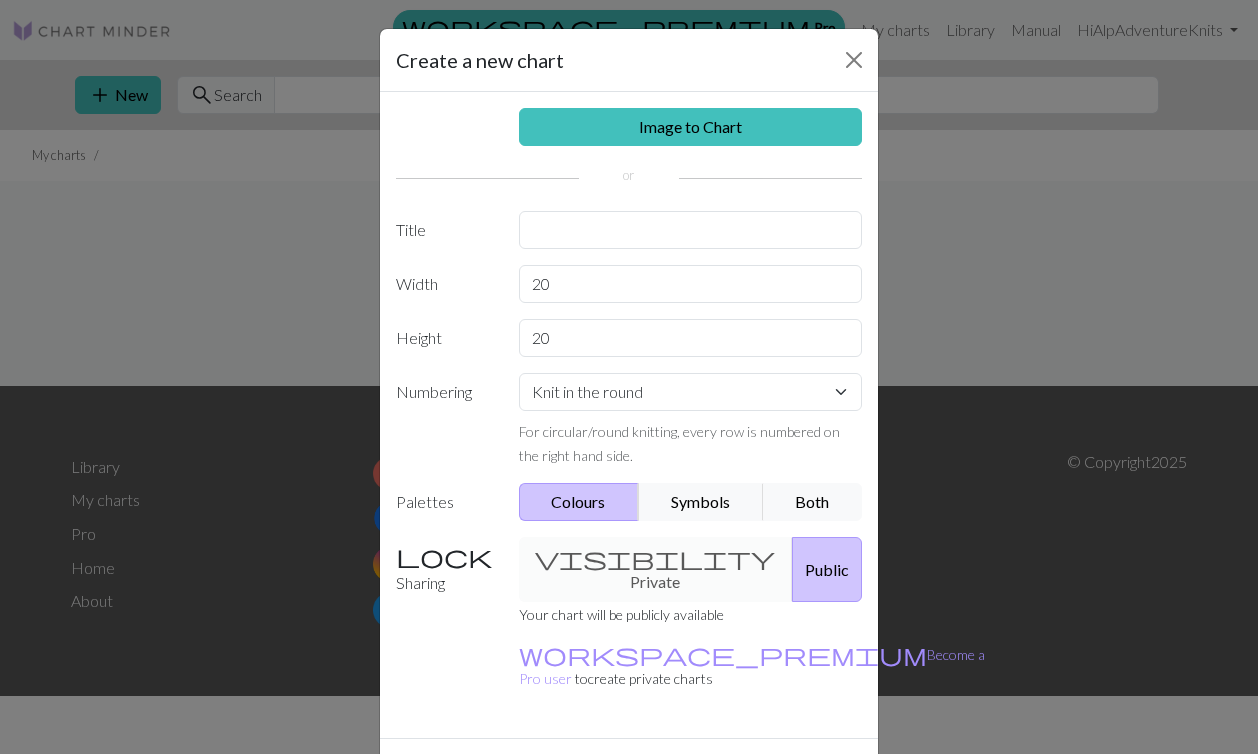 click on "visibility  Private Public" at bounding box center [691, 569] 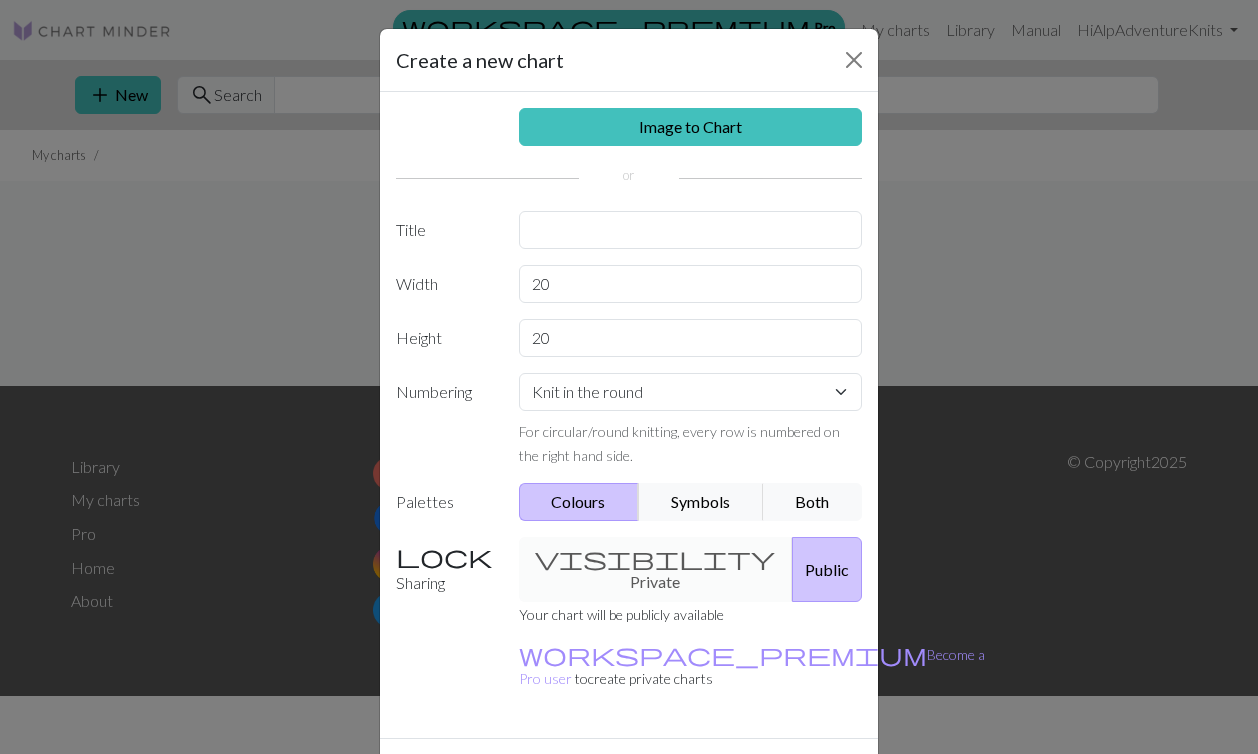 click on "visibility  Private Public" at bounding box center (691, 569) 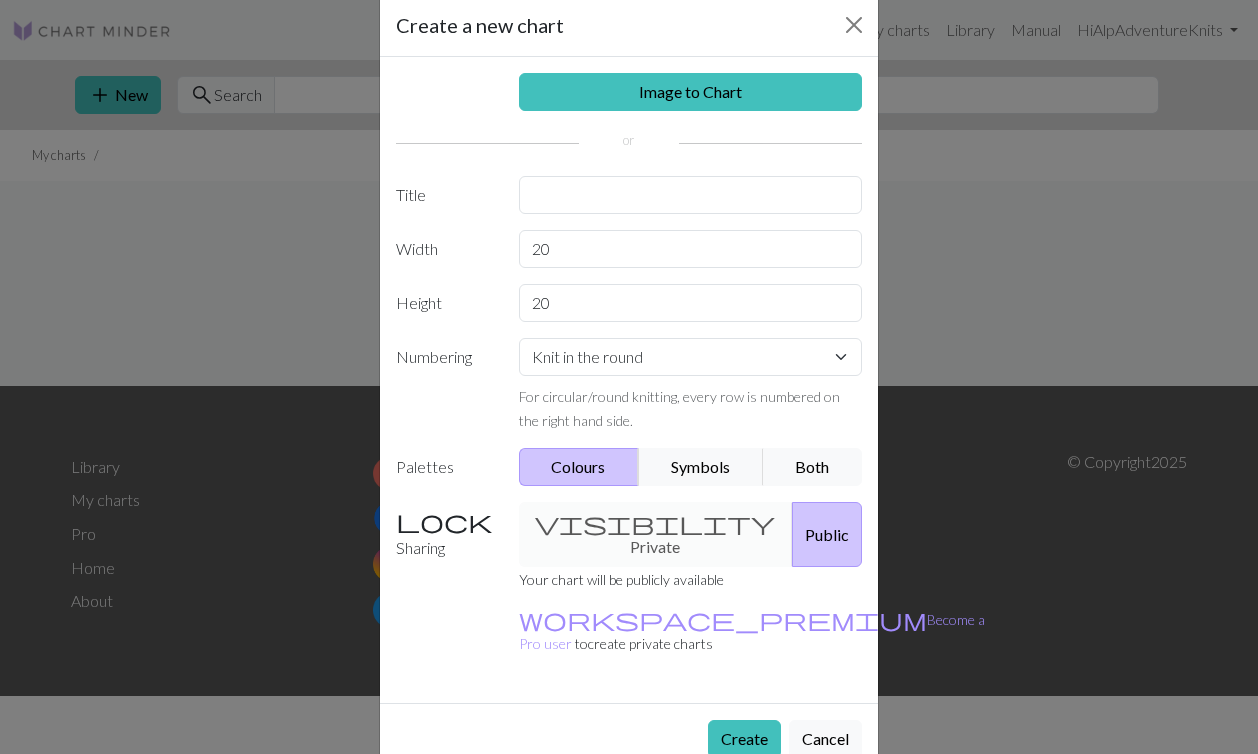 scroll, scrollTop: 0, scrollLeft: 0, axis: both 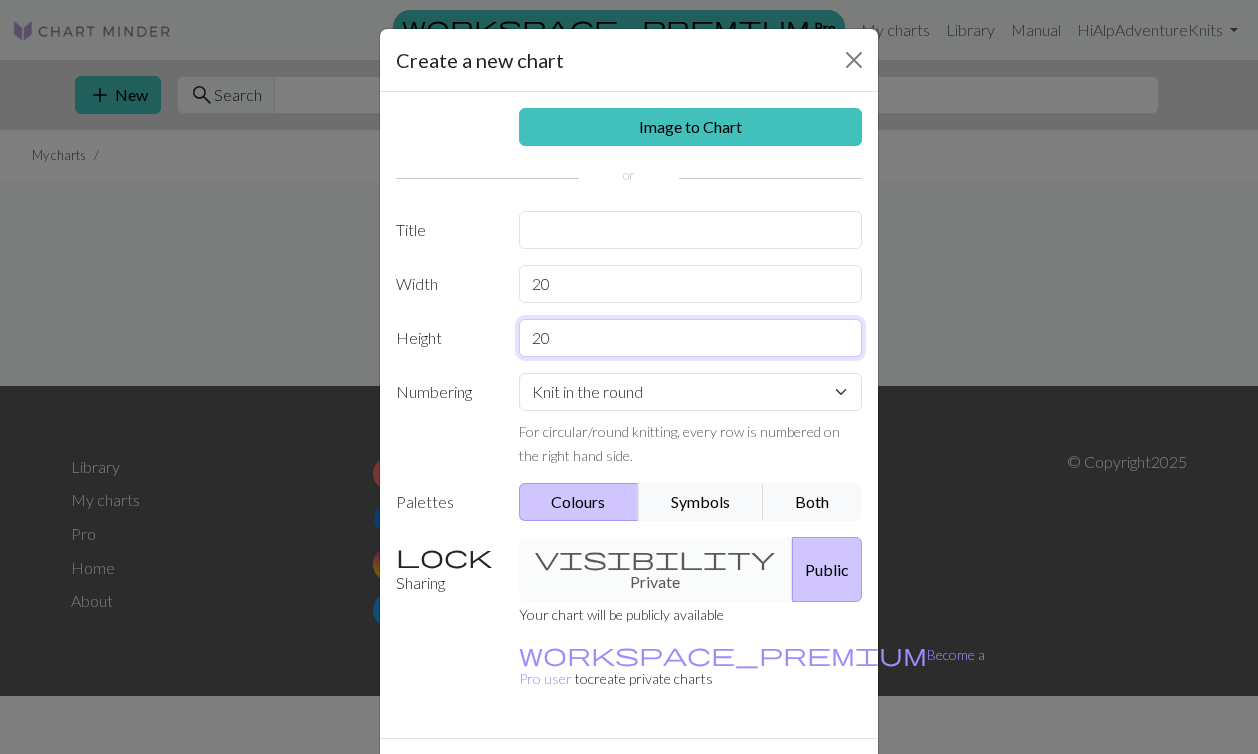 click on "20" at bounding box center (691, 338) 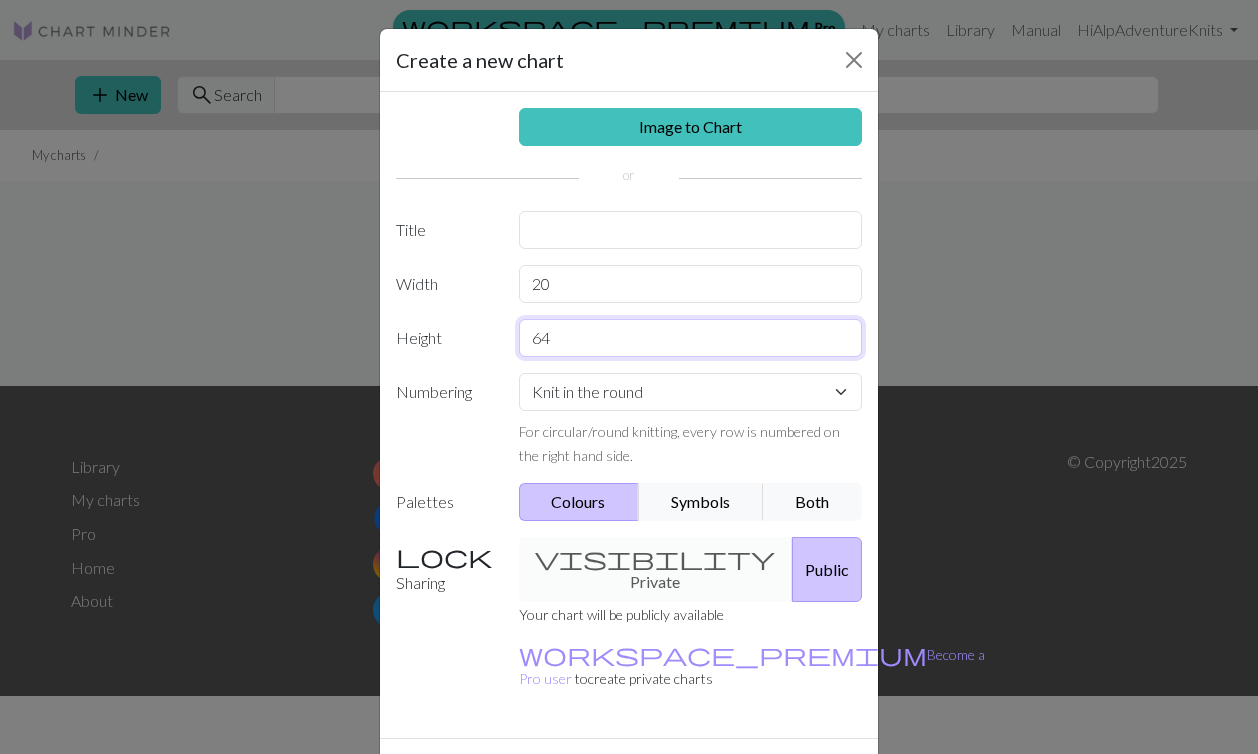 type on "64" 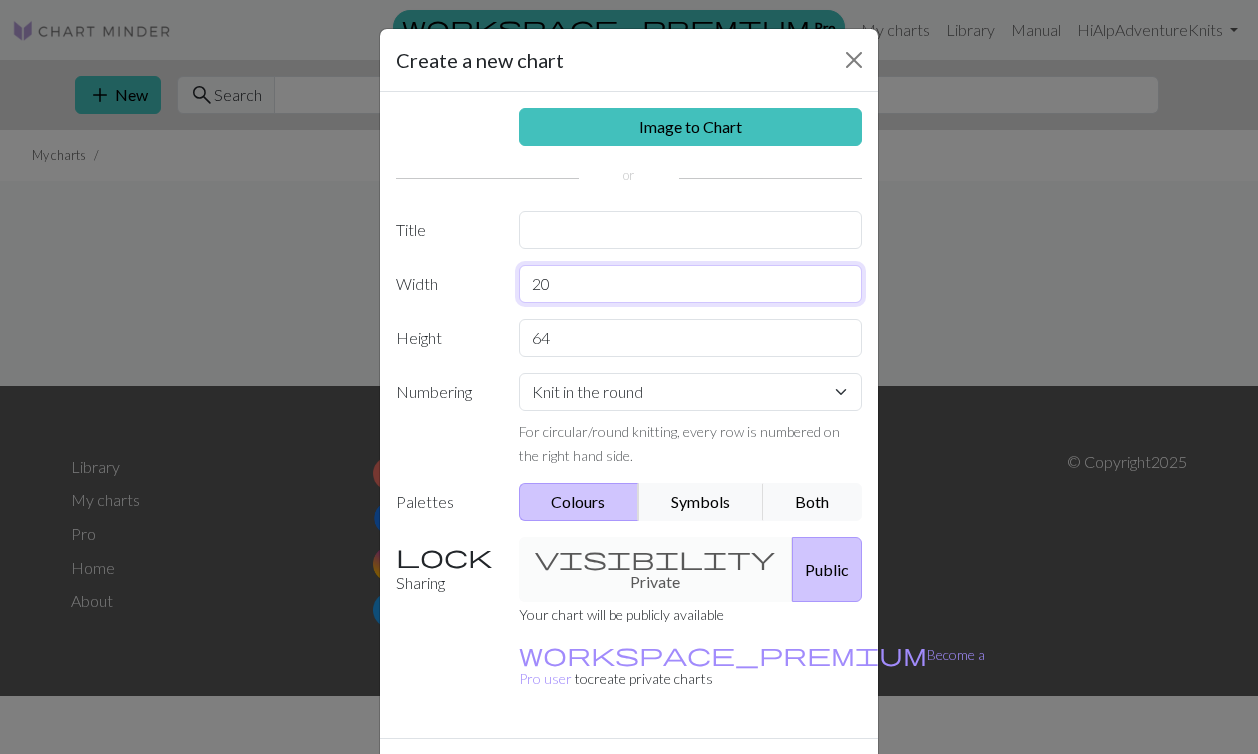 click on "20" at bounding box center [691, 284] 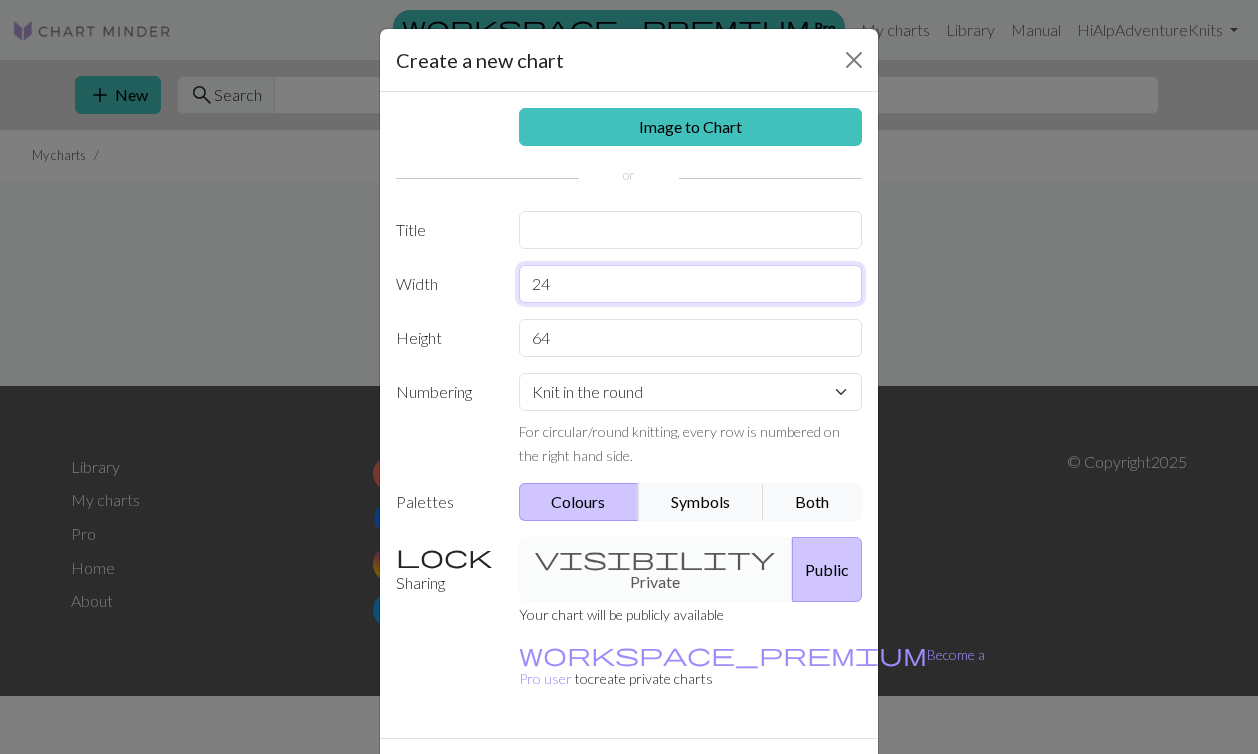type on "24" 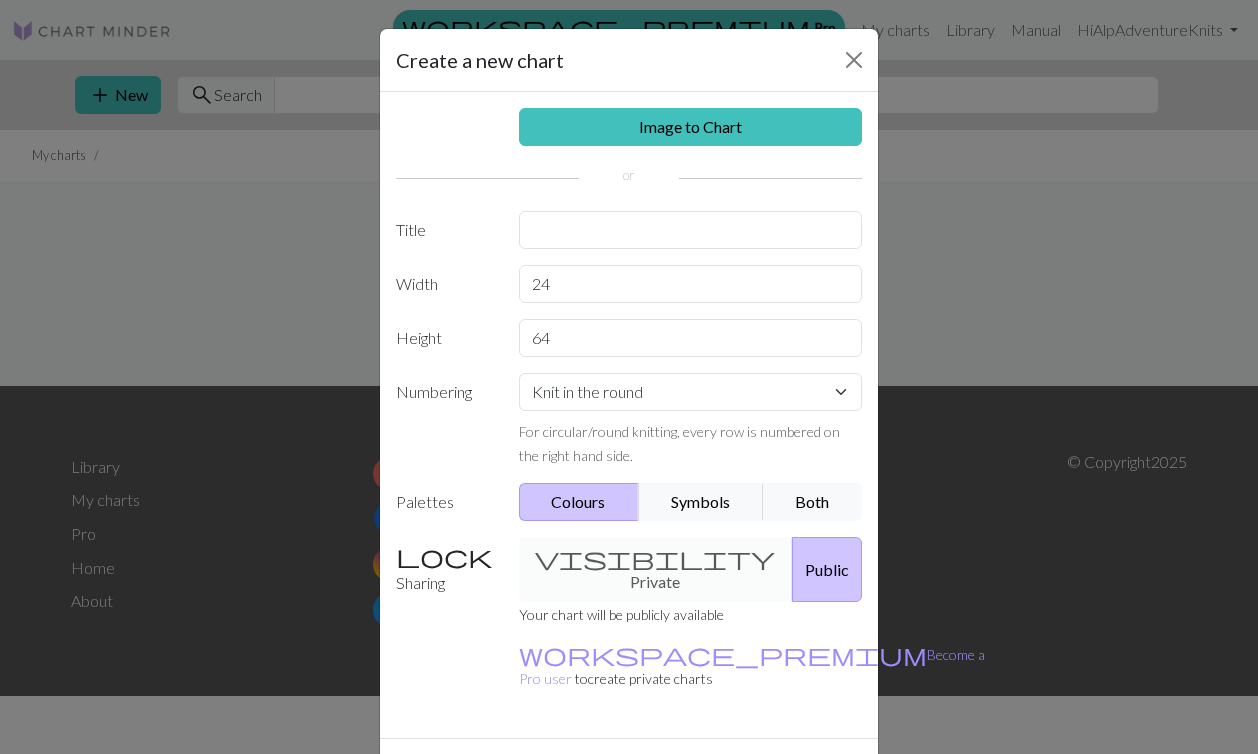 click on "Numbering" at bounding box center [445, 420] 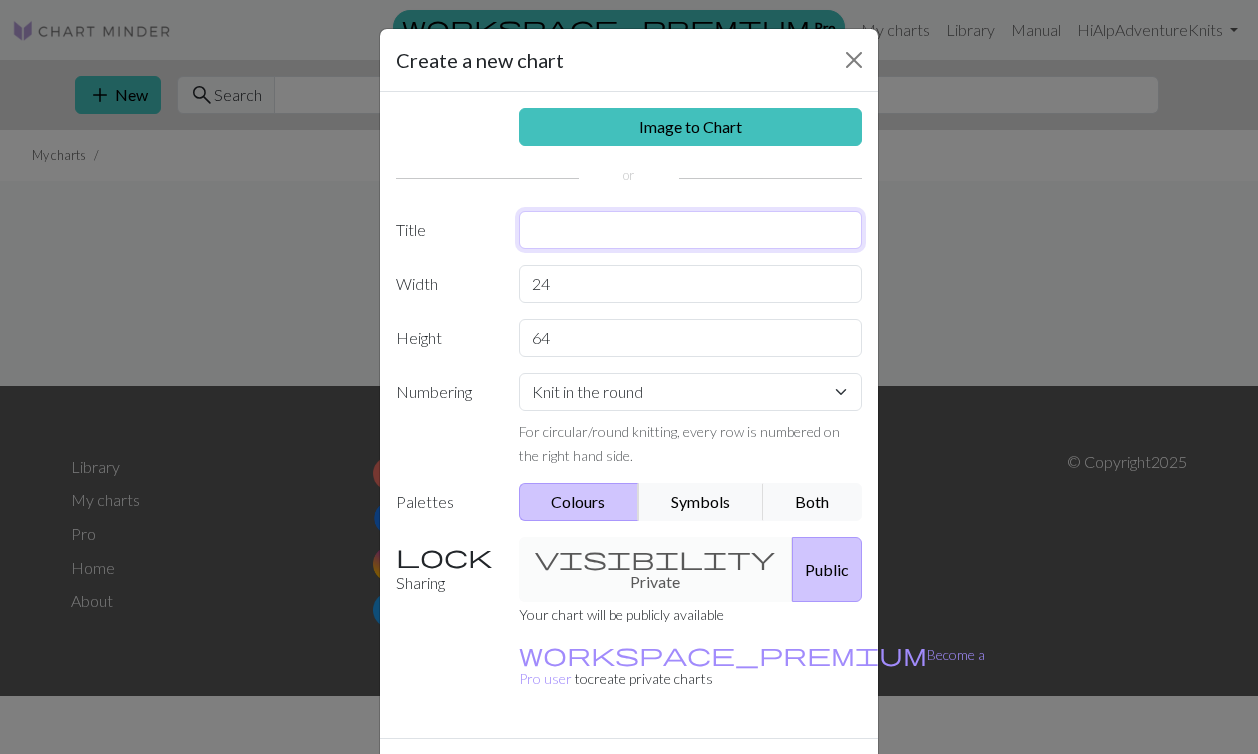 click at bounding box center [691, 230] 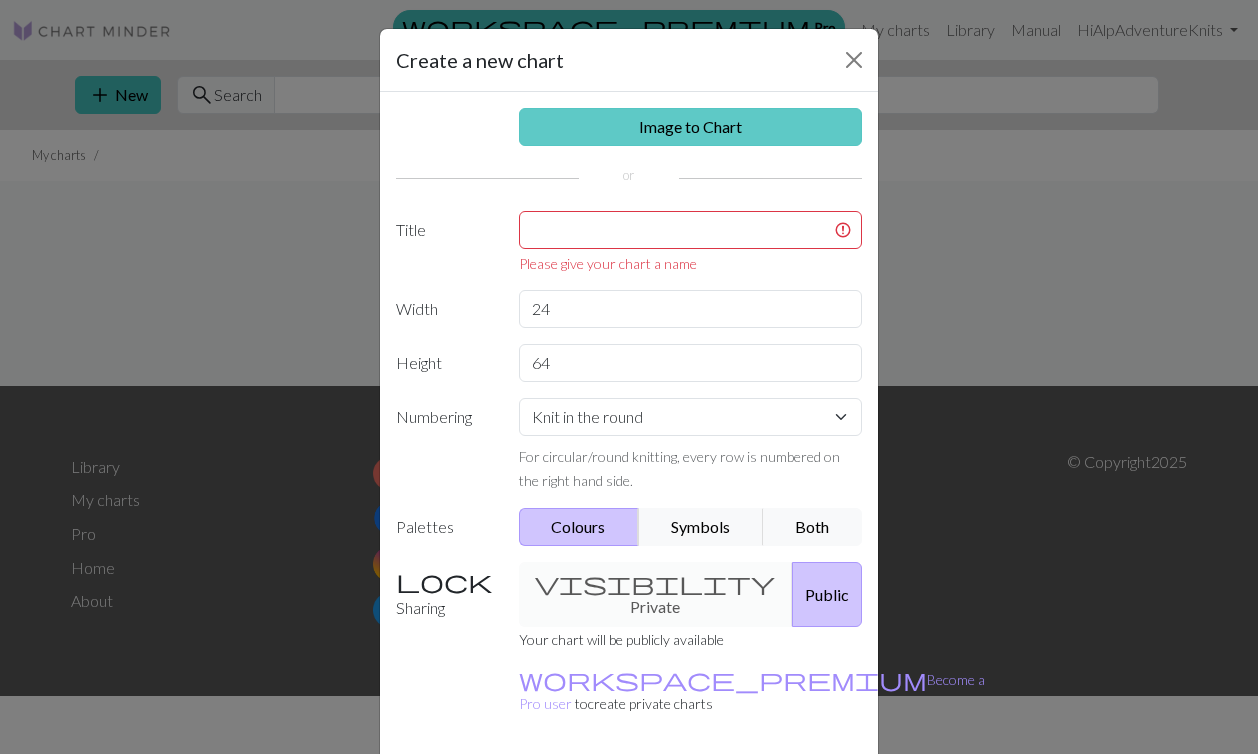 click on "Image to Chart" at bounding box center [691, 127] 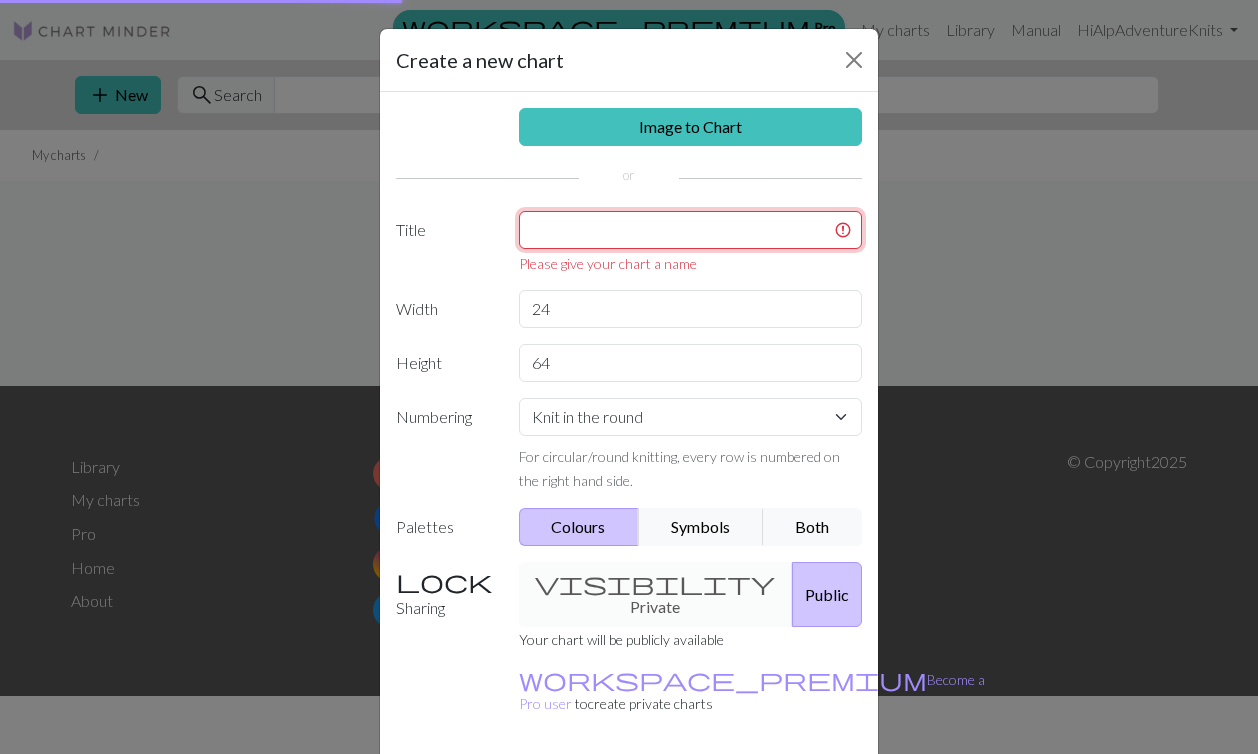 click at bounding box center [691, 230] 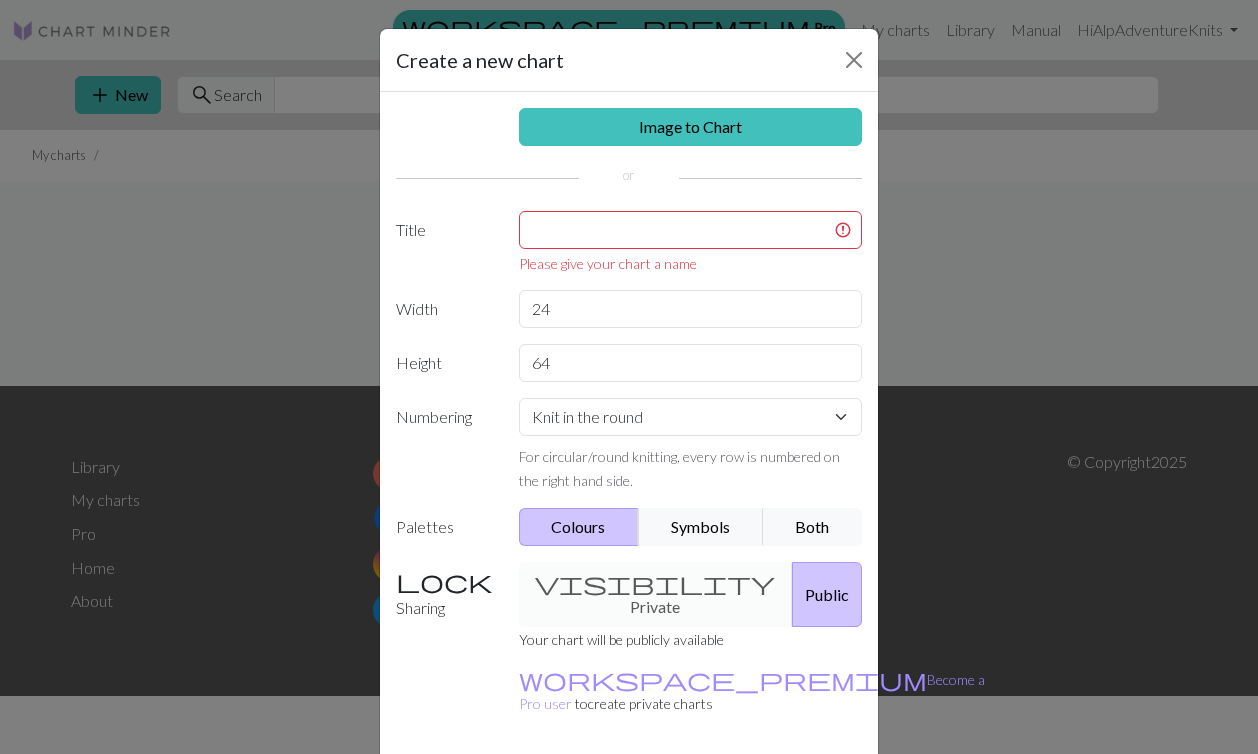 click on "Cancel" at bounding box center (825, 799) 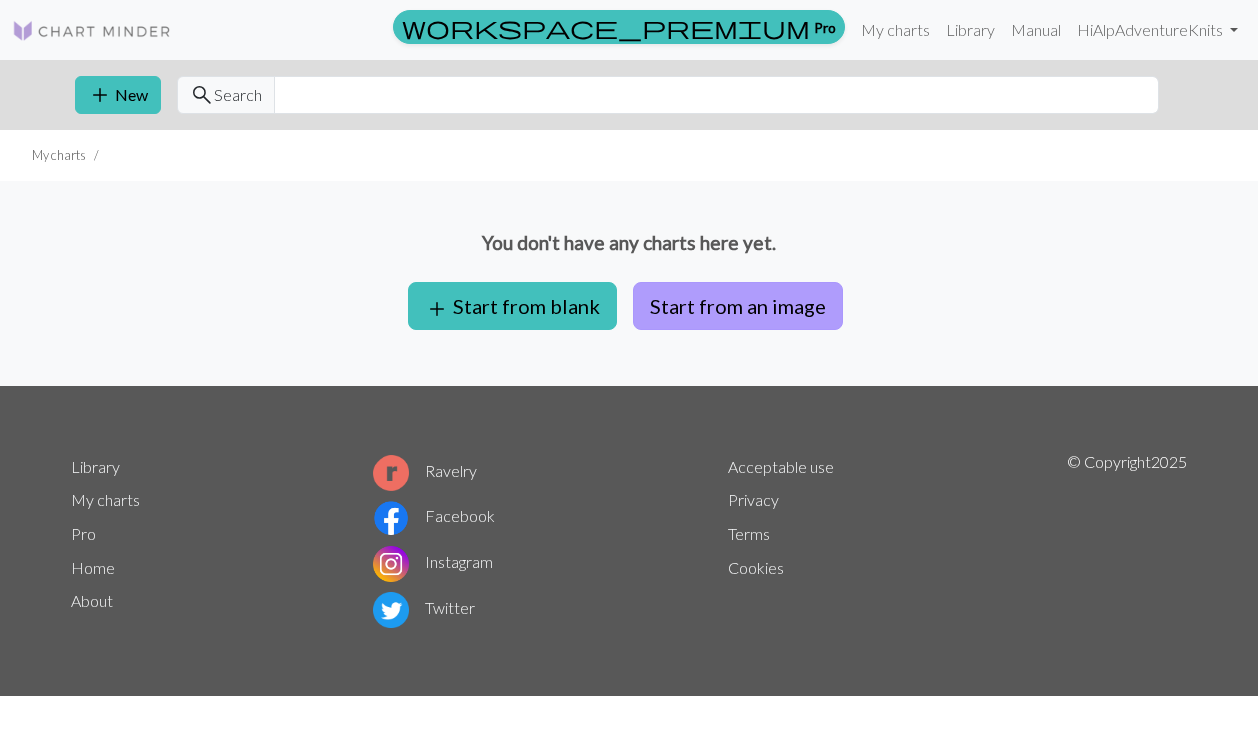 click on "Start from an image" at bounding box center [738, 306] 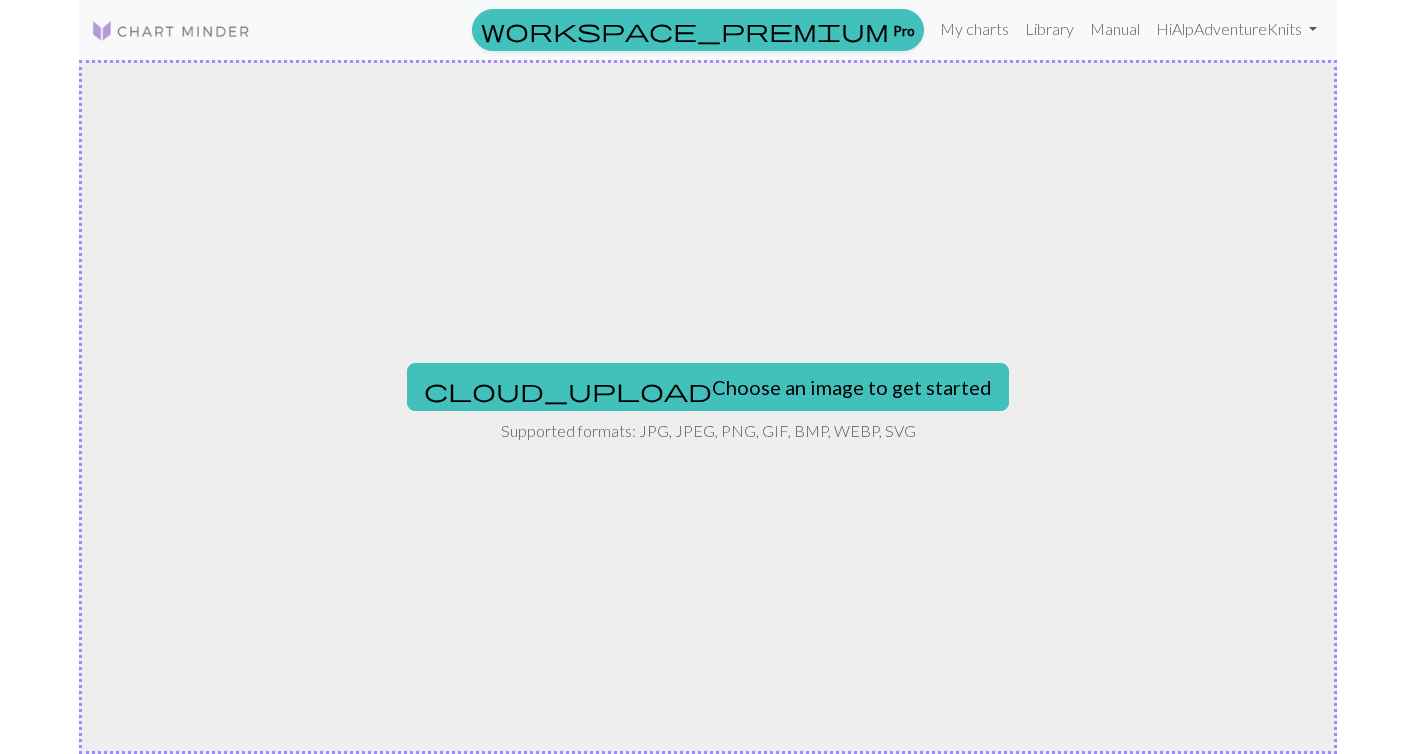 scroll, scrollTop: 0, scrollLeft: 0, axis: both 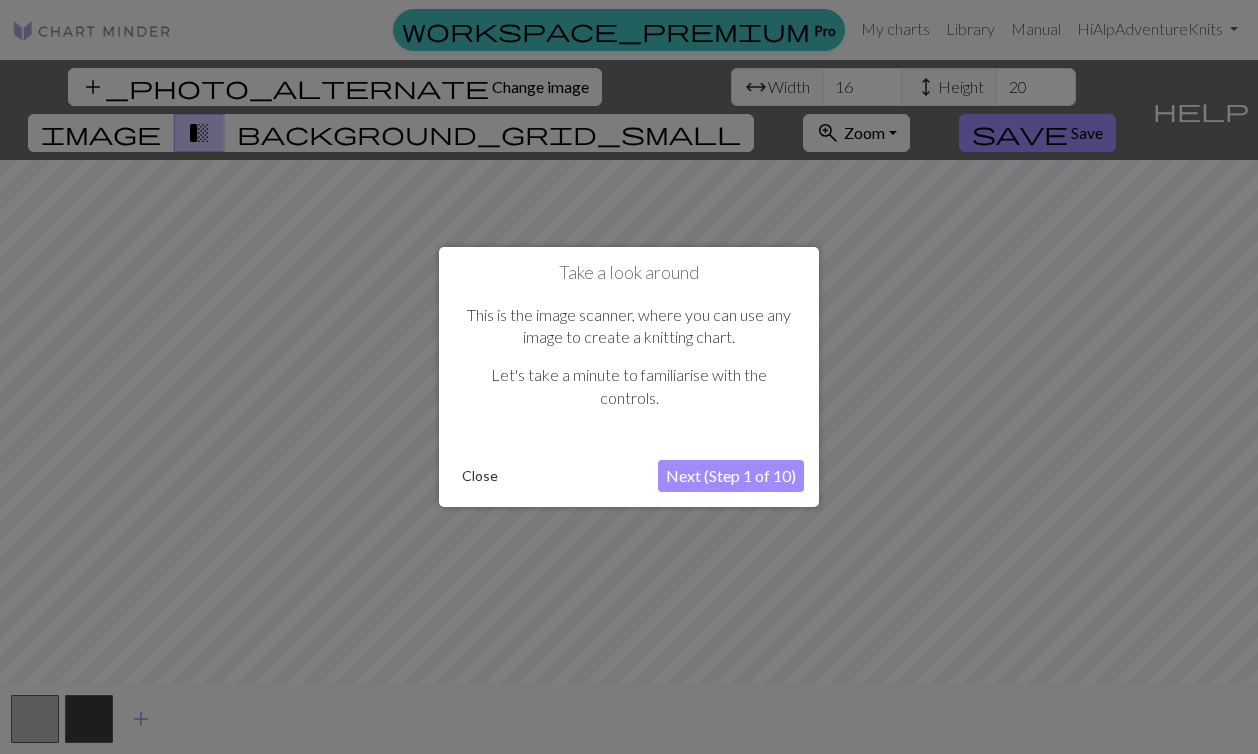 click on "Next (Step 1 of 10)" at bounding box center [731, 476] 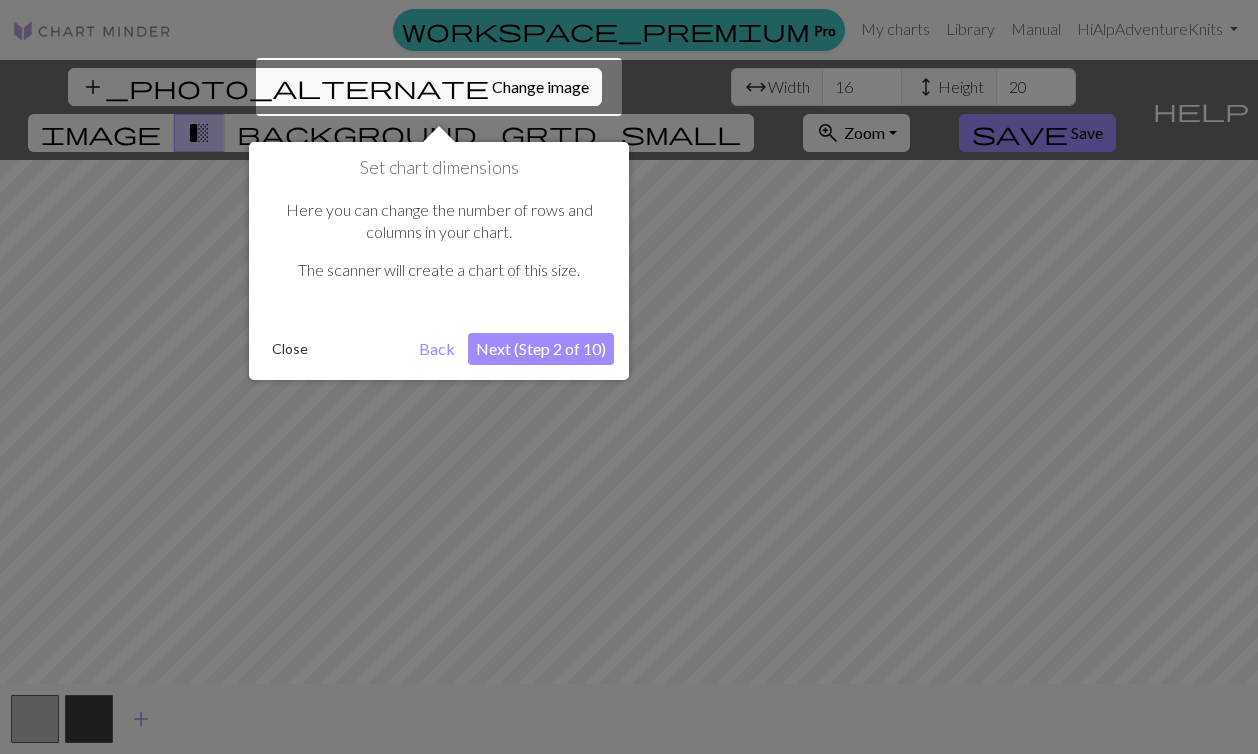 click on "Next (Step 2 of 10)" at bounding box center (541, 349) 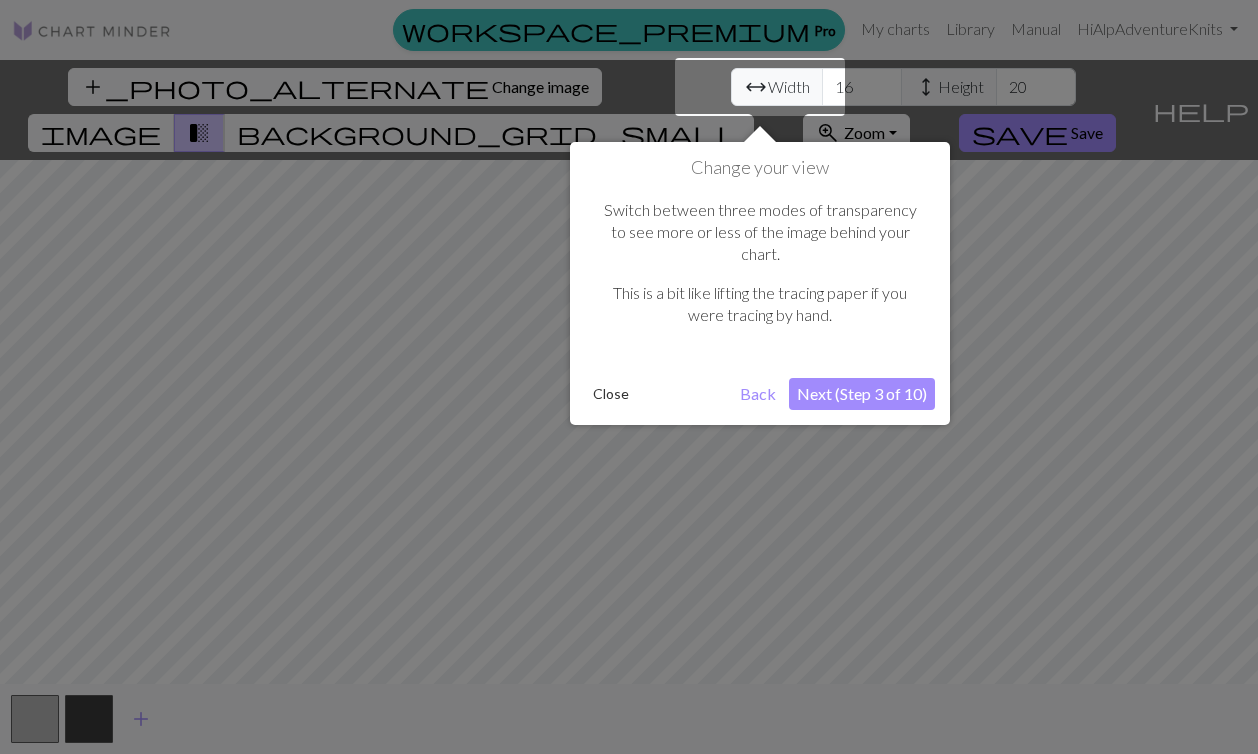 click on "Next (Step 3 of 10)" at bounding box center [862, 394] 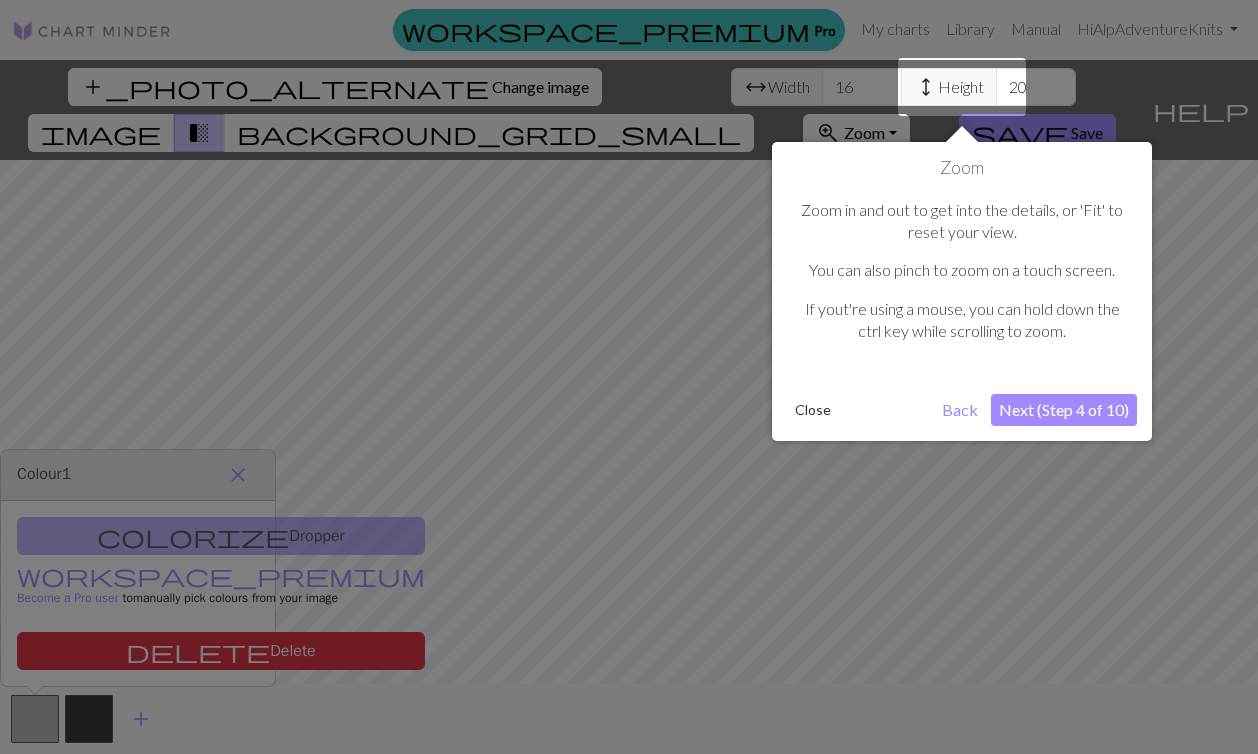click on "Next (Step 4 of 10)" at bounding box center (1064, 410) 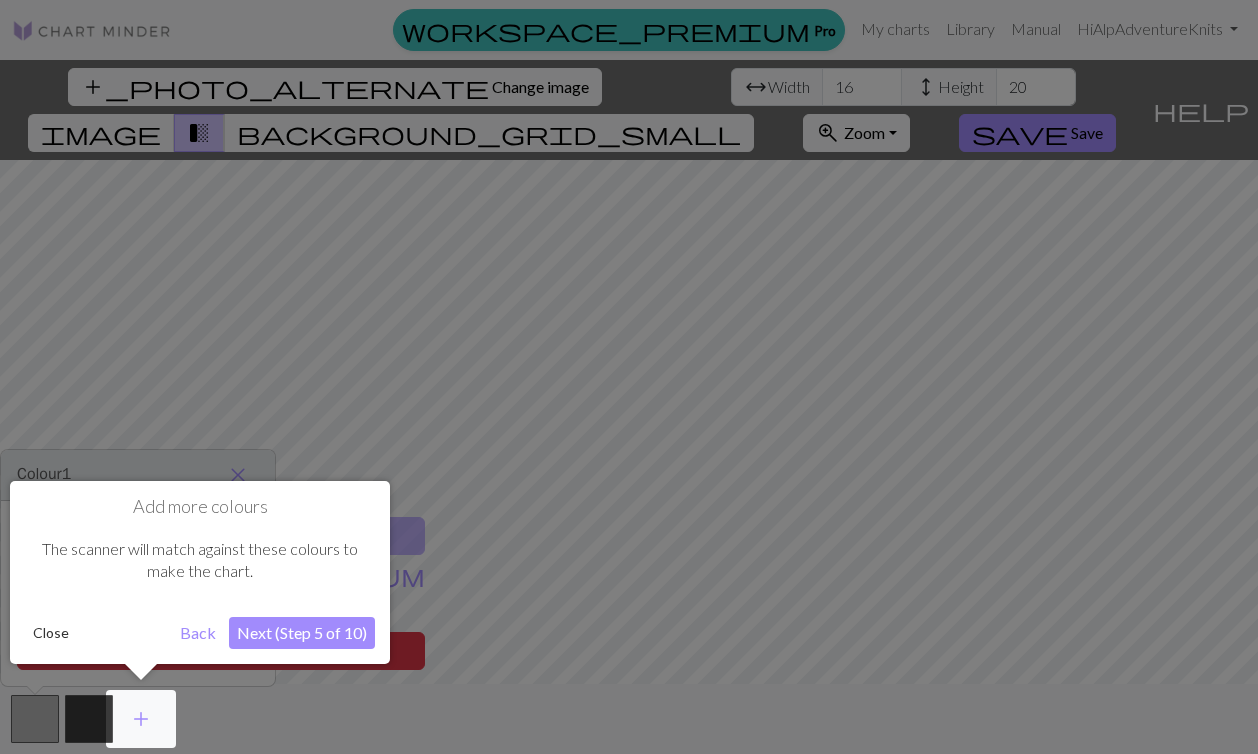 click on "Next (Step 5 of 10)" at bounding box center (302, 633) 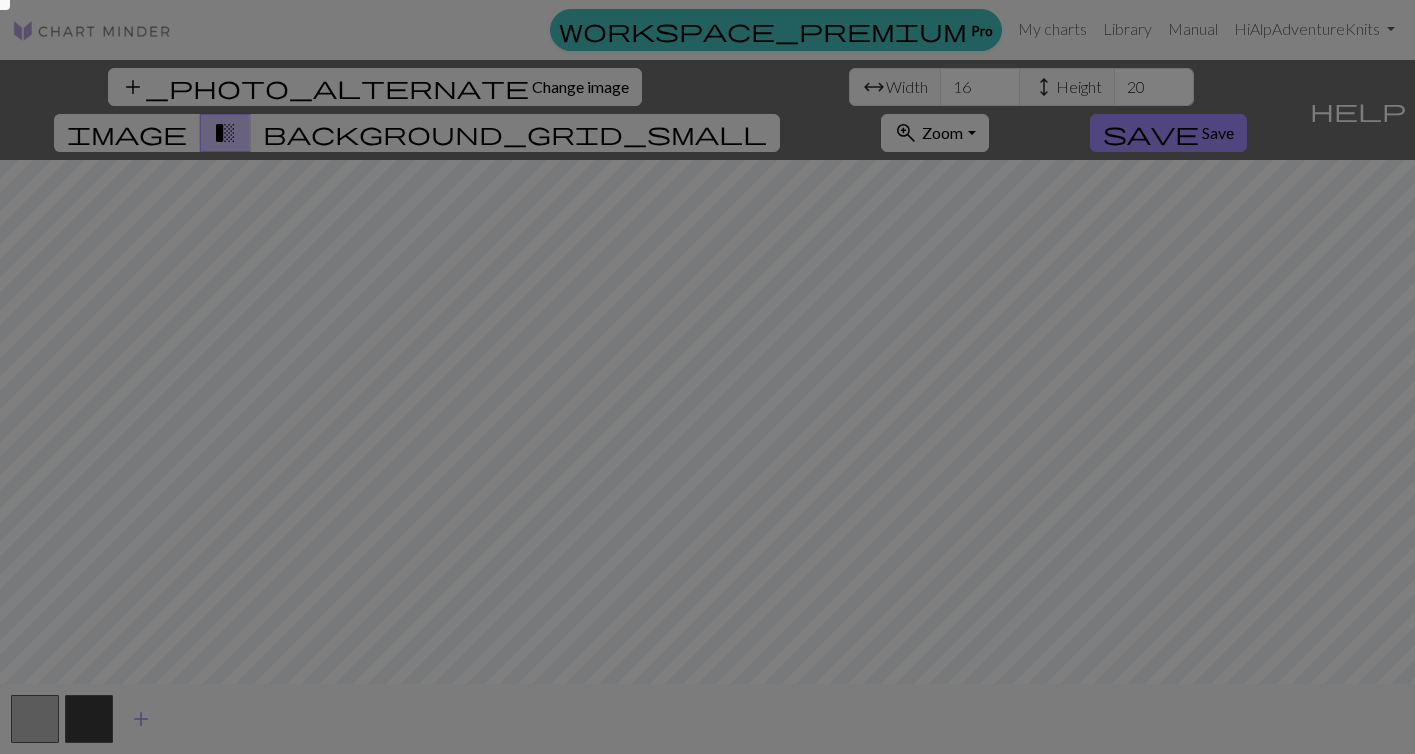 click at bounding box center (707, 377) 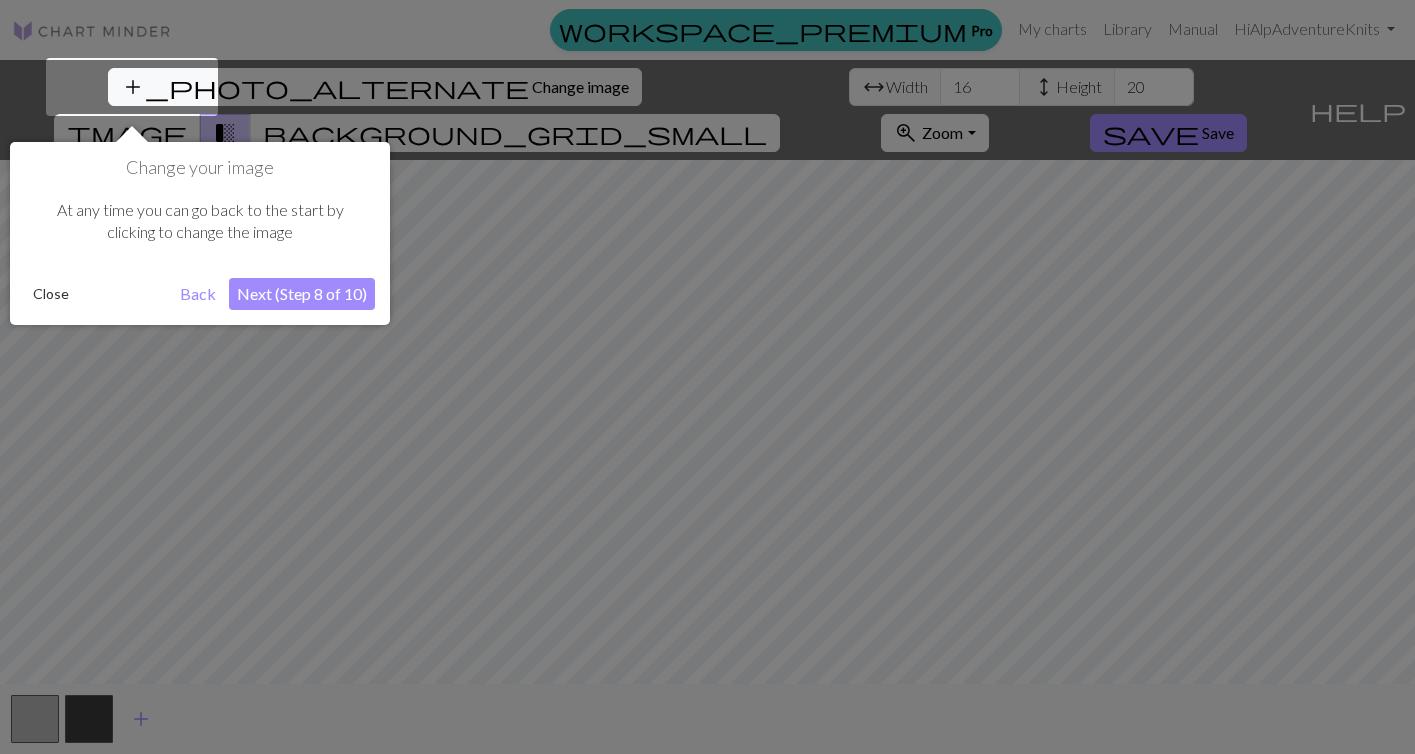 click on "Next (Step 8 of 10)" at bounding box center (302, 294) 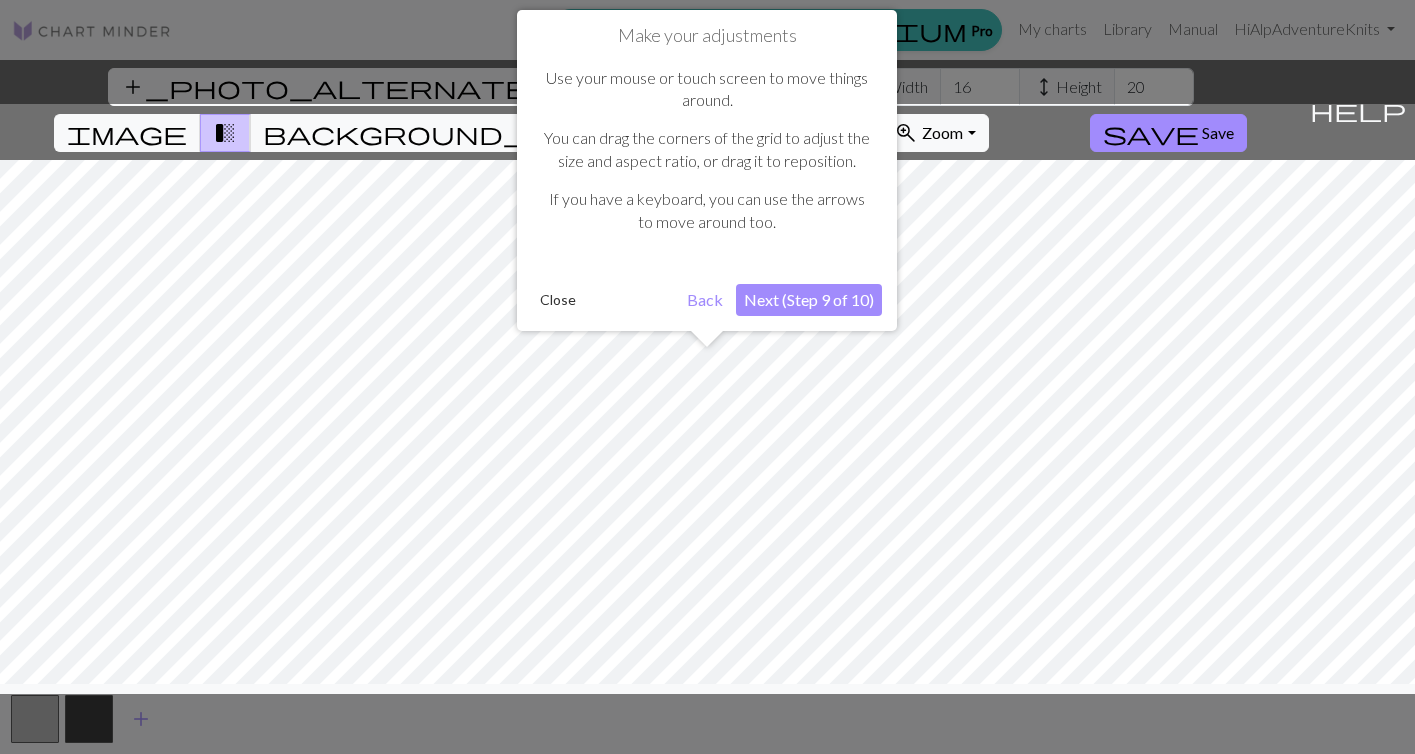 click on "Next (Step 9 of 10)" at bounding box center (809, 300) 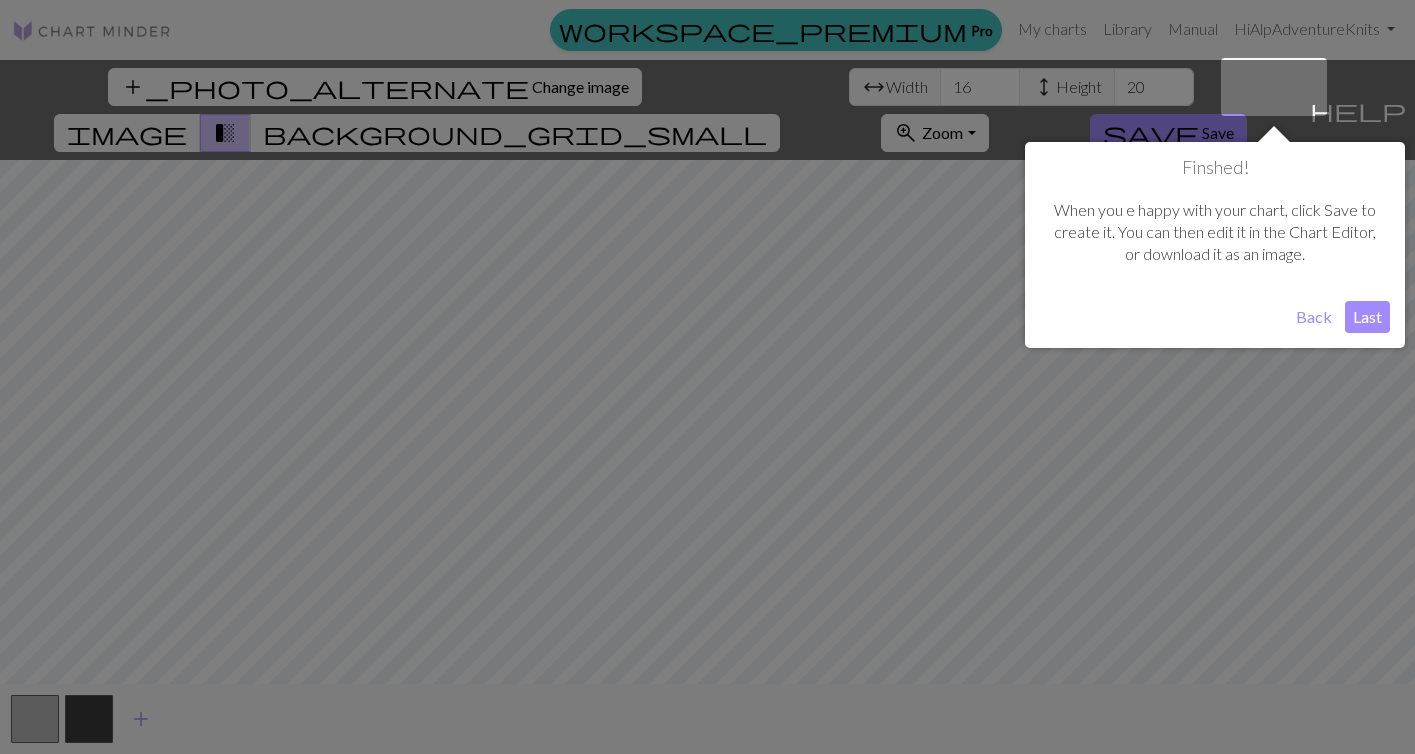 click on "Last" at bounding box center (1367, 317) 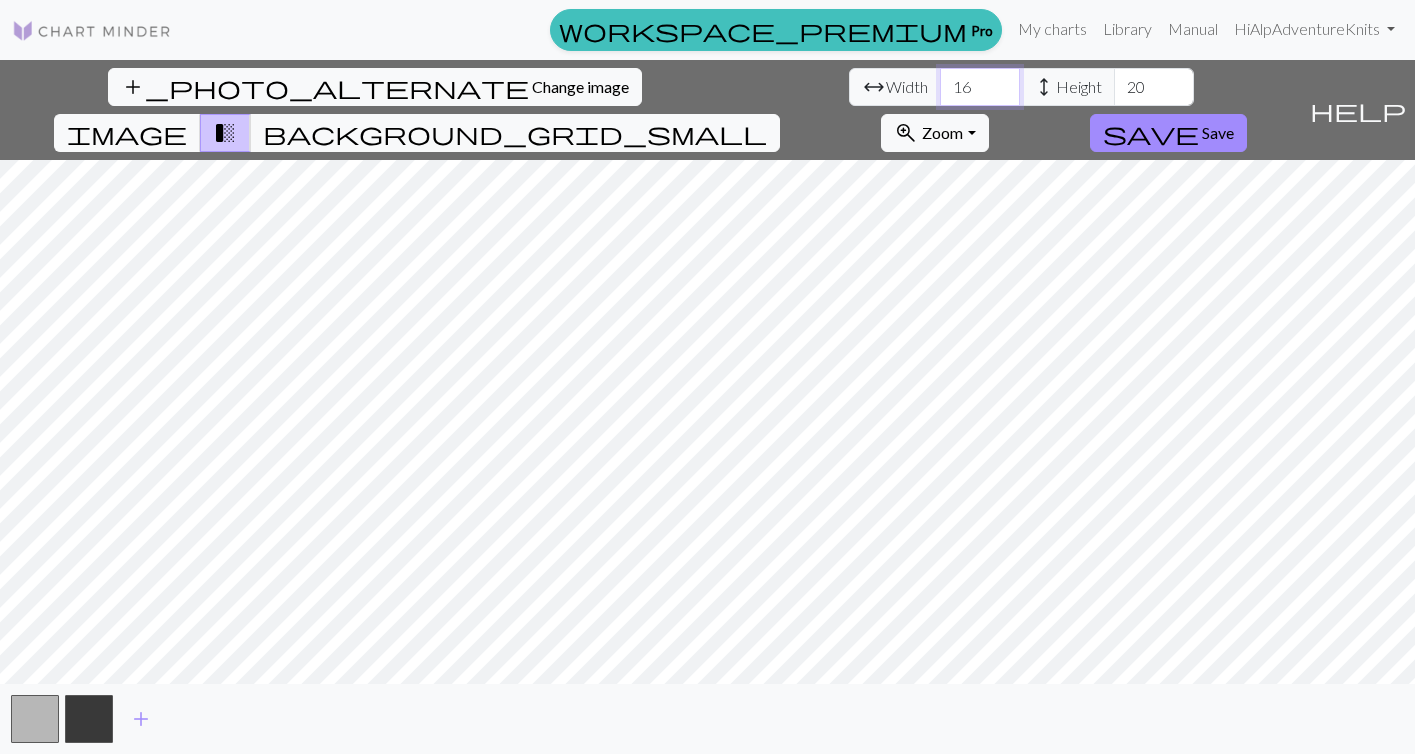 click on "16" at bounding box center [980, 87] 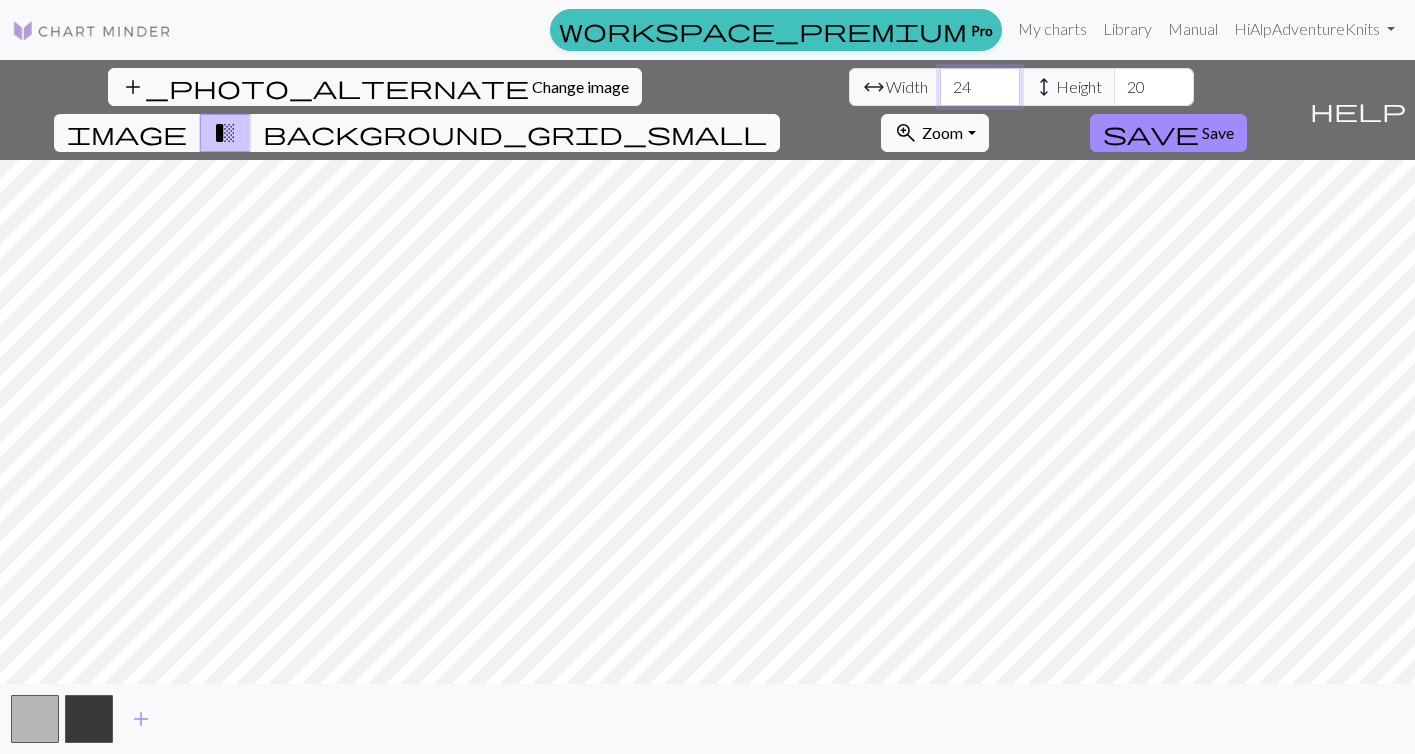 type on "24" 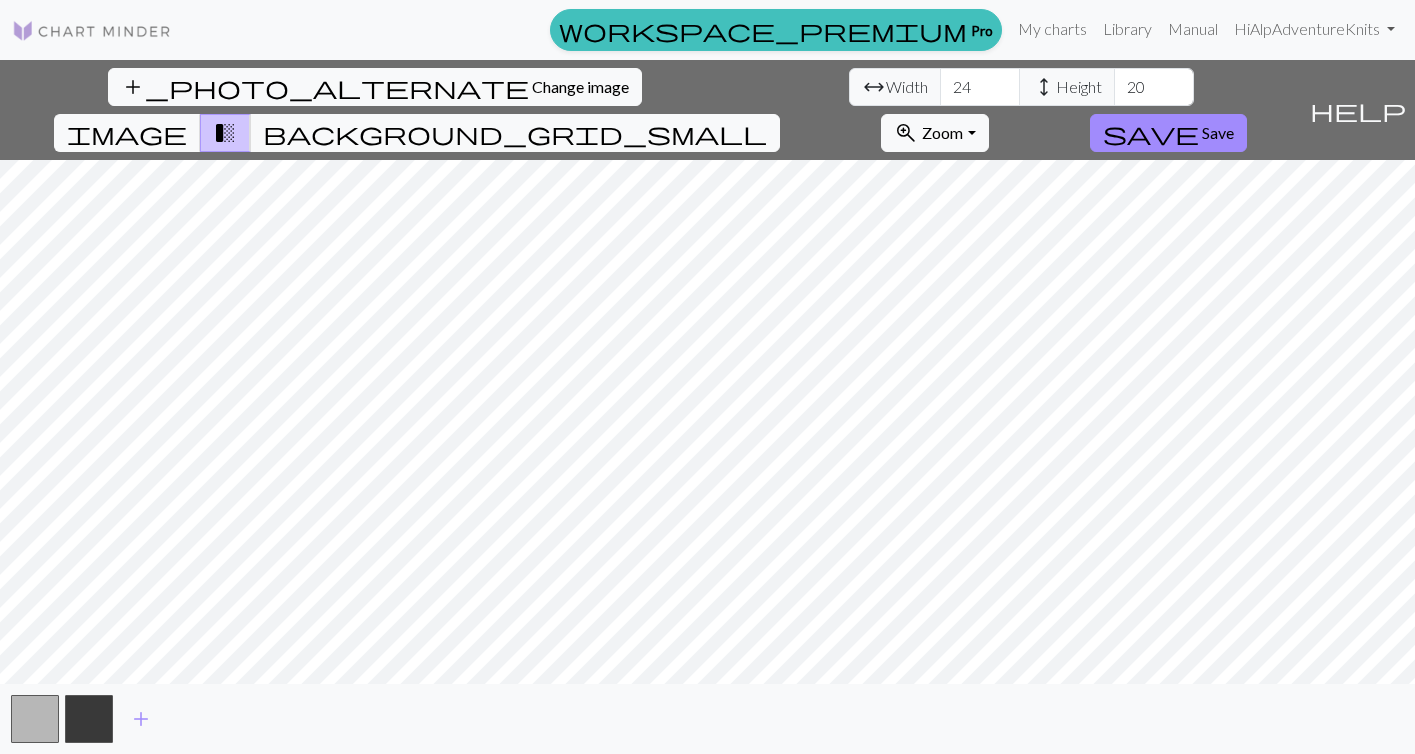 click on "add_photo_alternate   Change image arrow_range   Width 24 height   Height 20 image transition_fade background_grid_small zoom_in Zoom Zoom Fit all Fit width Fit height 50% 100% 150% 200% save   Save help Show me around add" at bounding box center [707, 407] 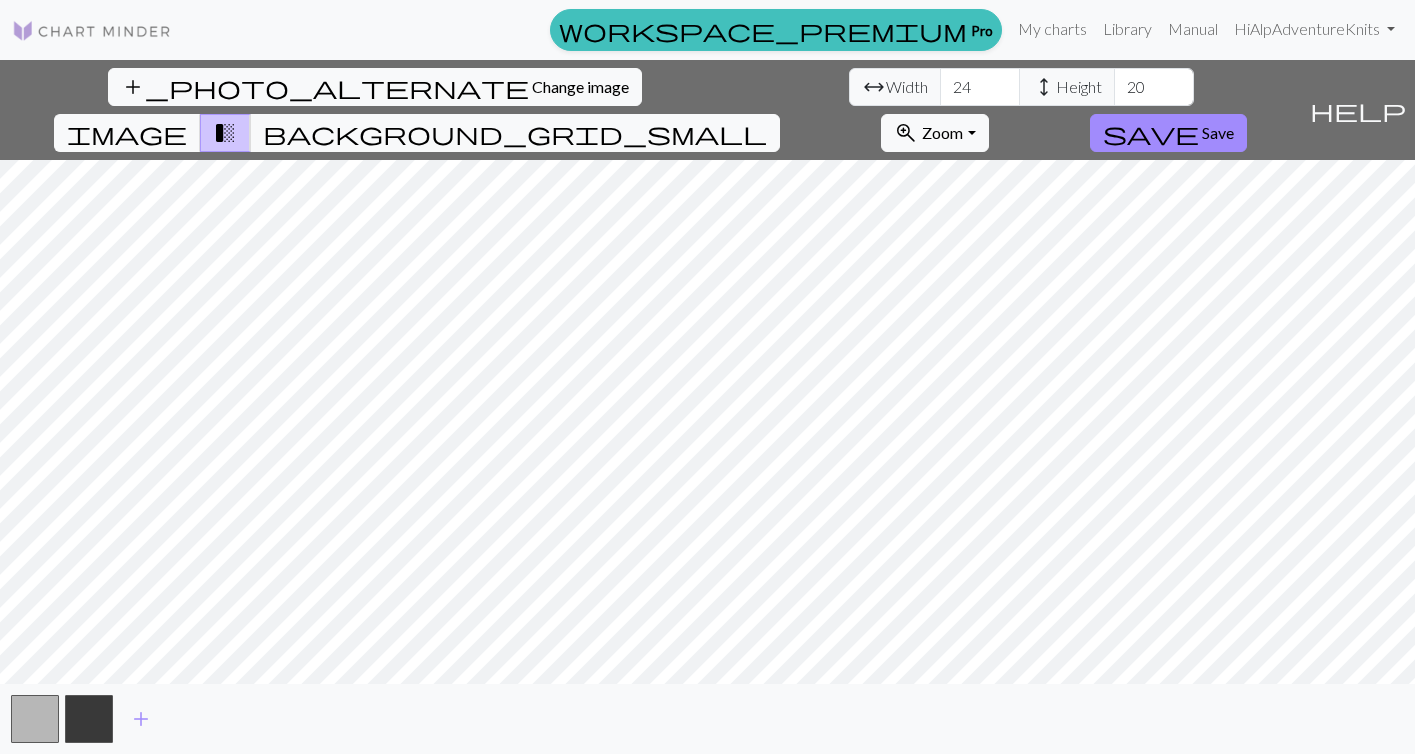 click on "add" at bounding box center (707, 719) 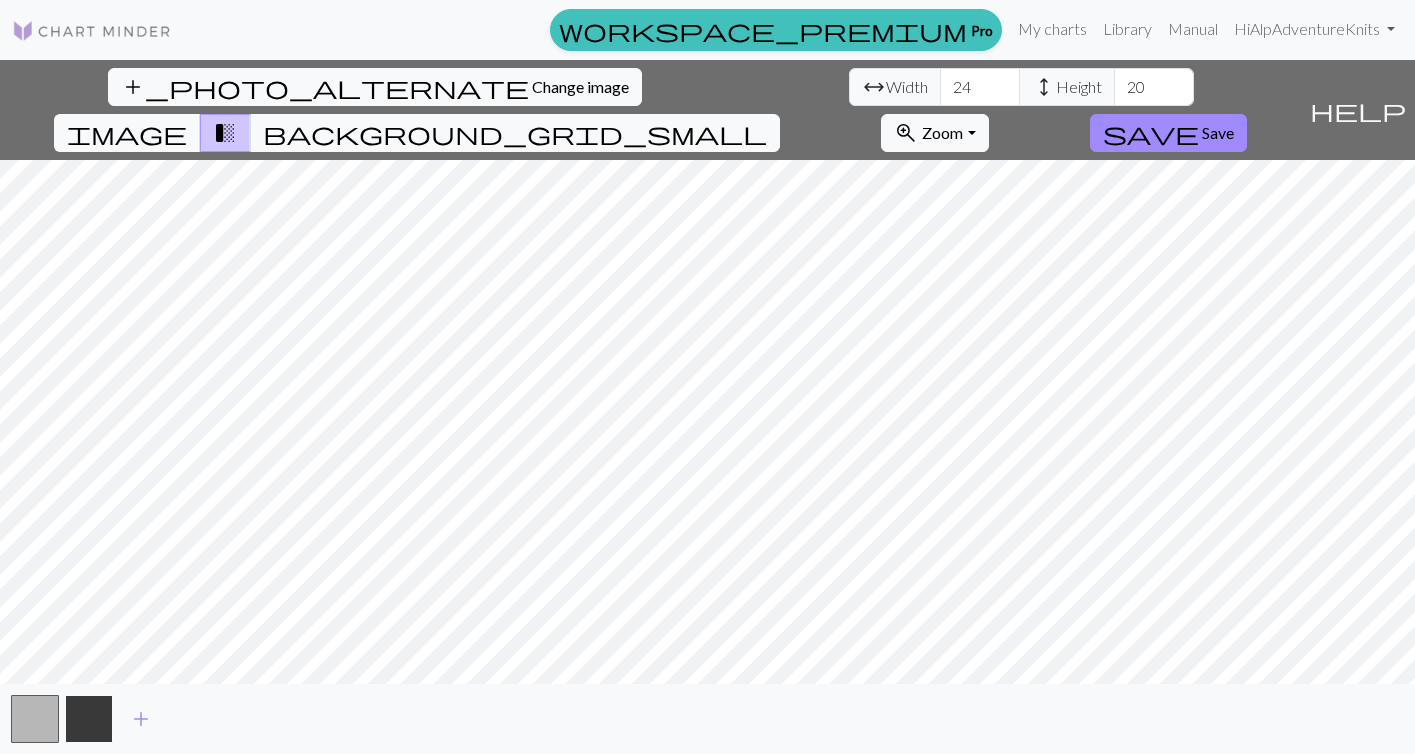 click at bounding box center (89, 719) 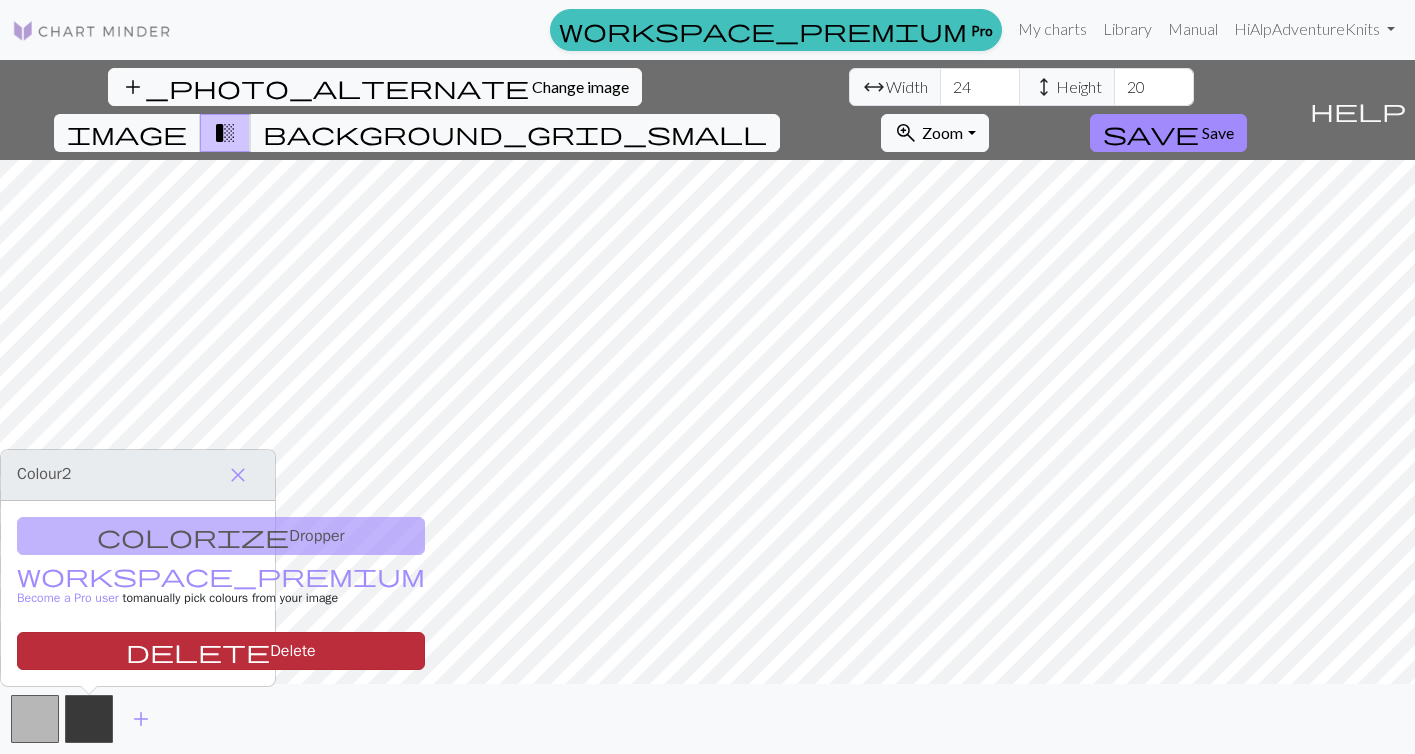 click on "delete Delete" at bounding box center [221, 651] 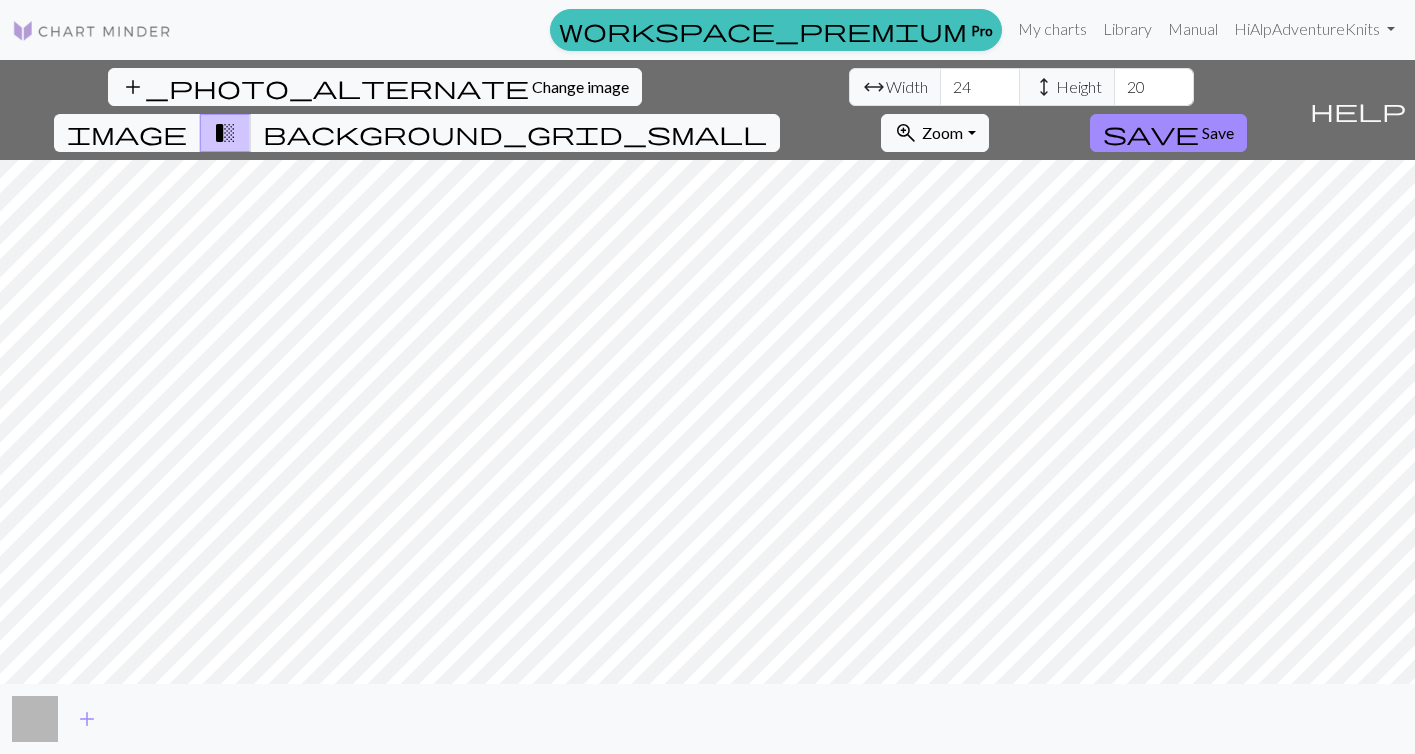 click at bounding box center [35, 719] 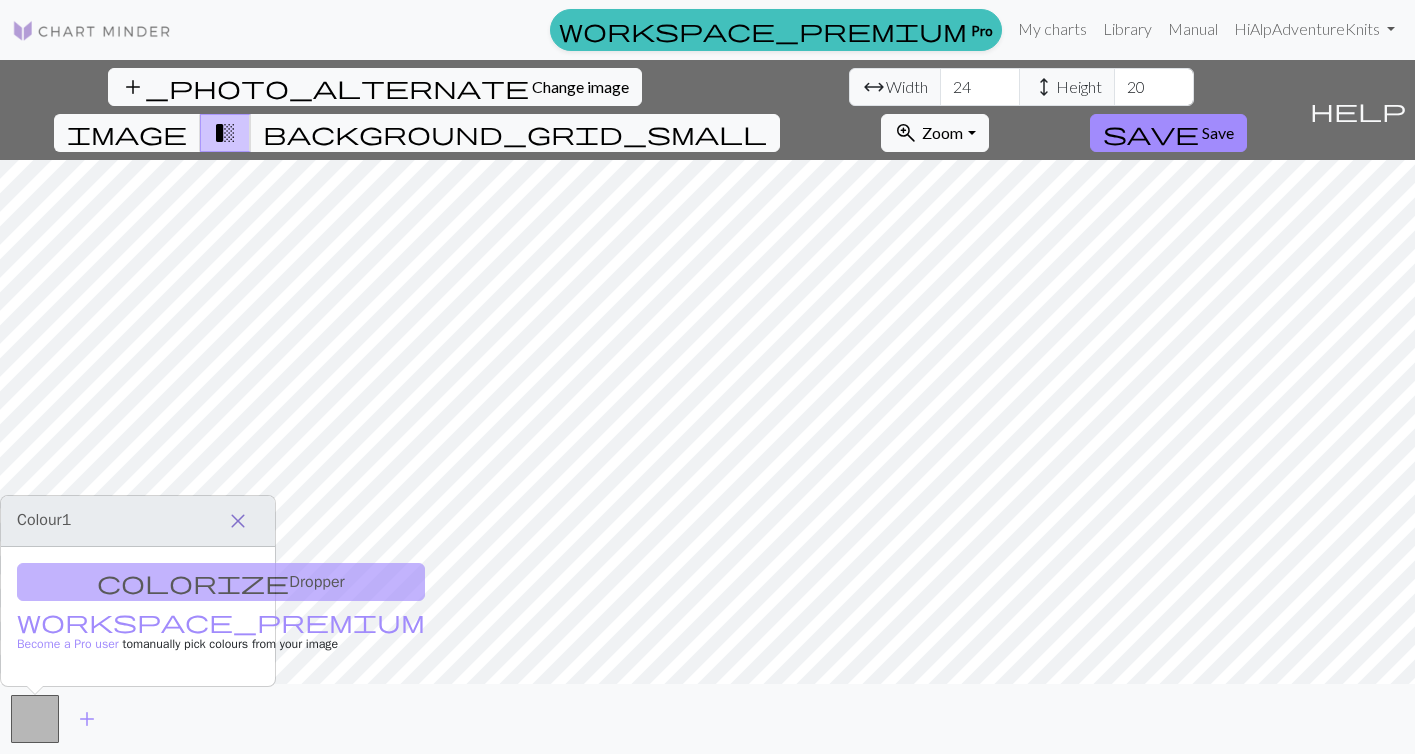 click on "close" at bounding box center [238, 521] 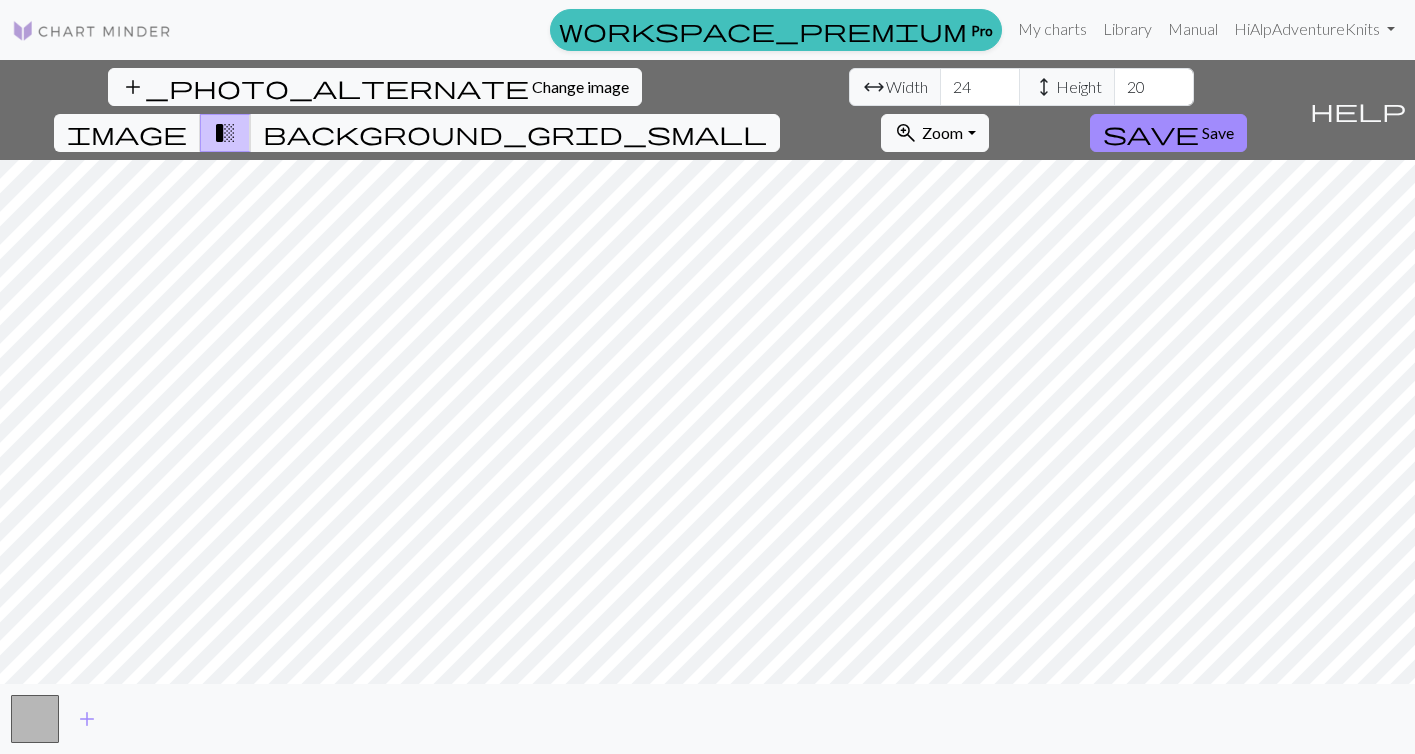 click on "add_photo_alternate   Change image arrow_range   Width 24 height   Height 20 image transition_fade background_grid_small zoom_in Zoom Zoom Fit all Fit width Fit height 50% 100% 150% 200% save   Save help Show me around add" at bounding box center [707, 407] 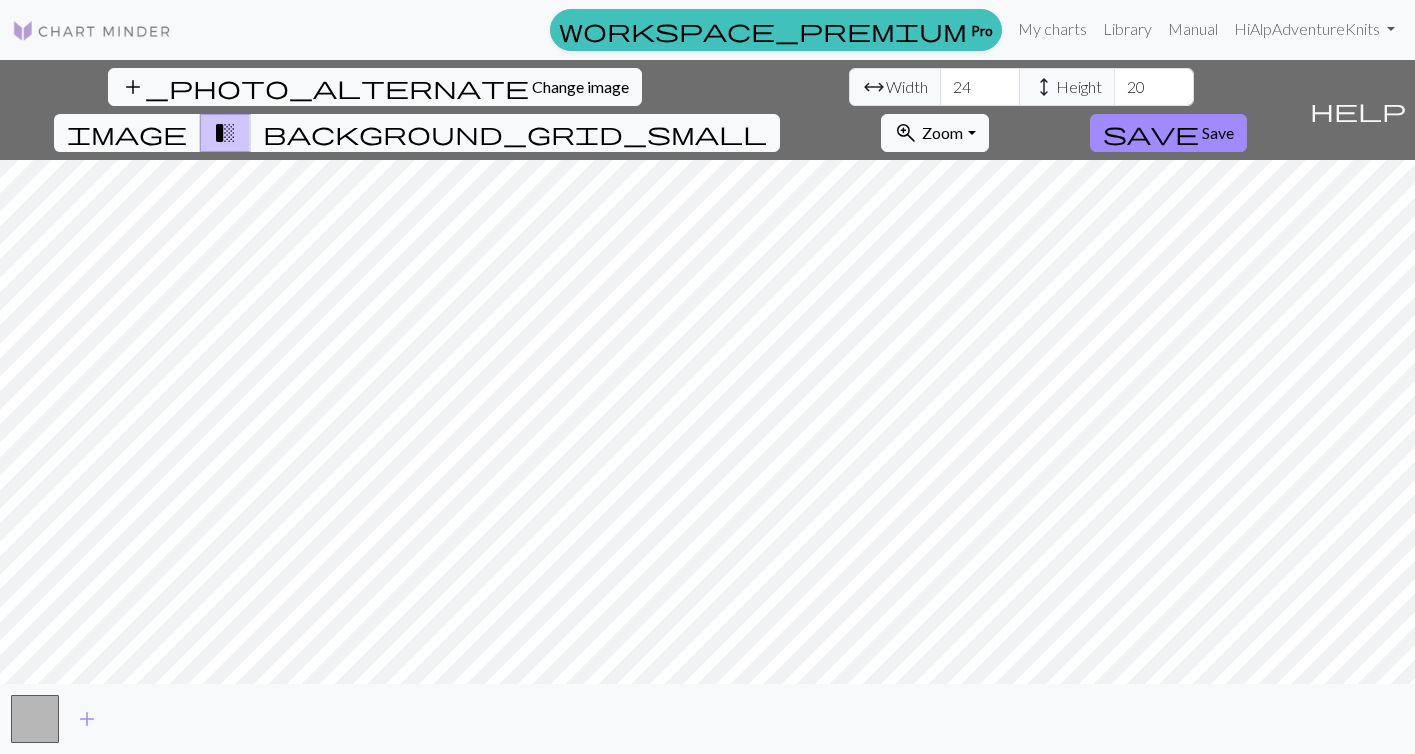 click on "image" at bounding box center [127, 133] 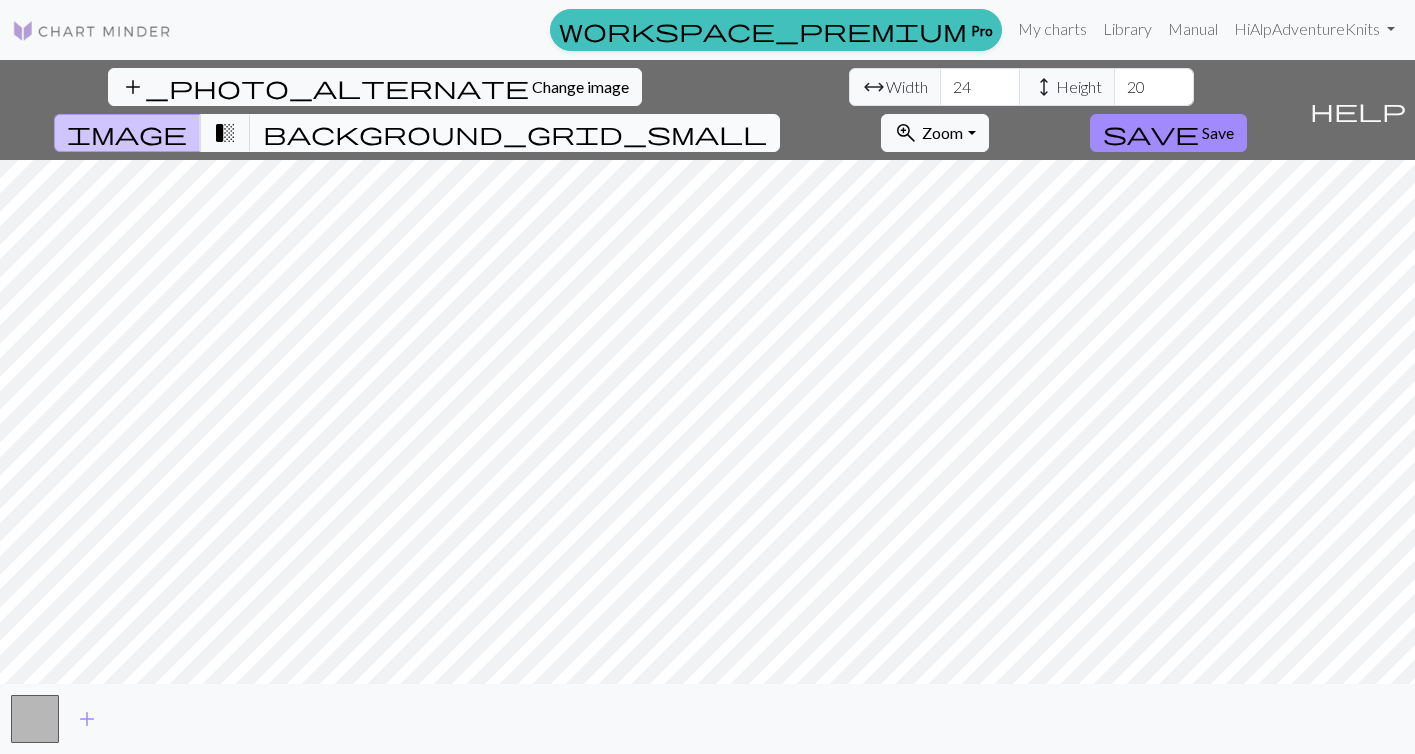click on "background_grid_small" at bounding box center [515, 133] 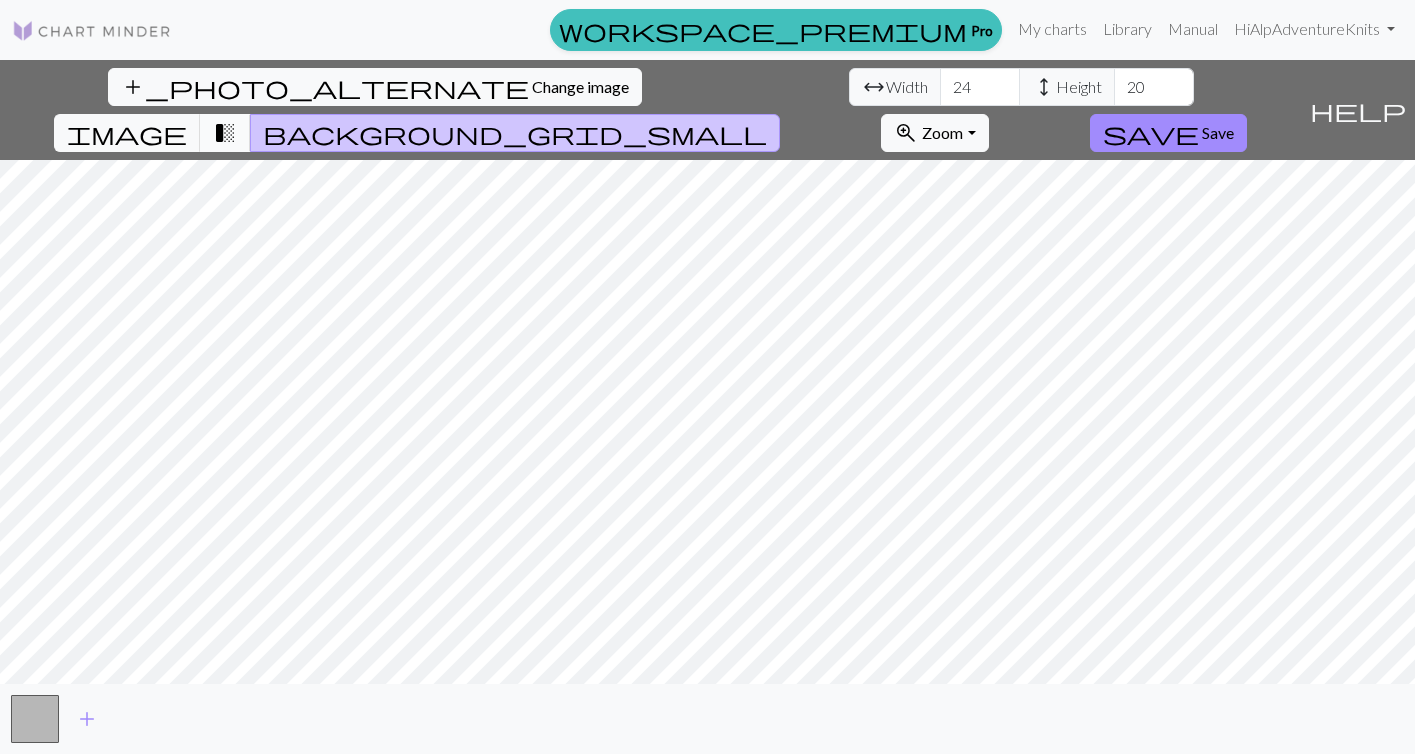 click on "transition_fade" at bounding box center (225, 133) 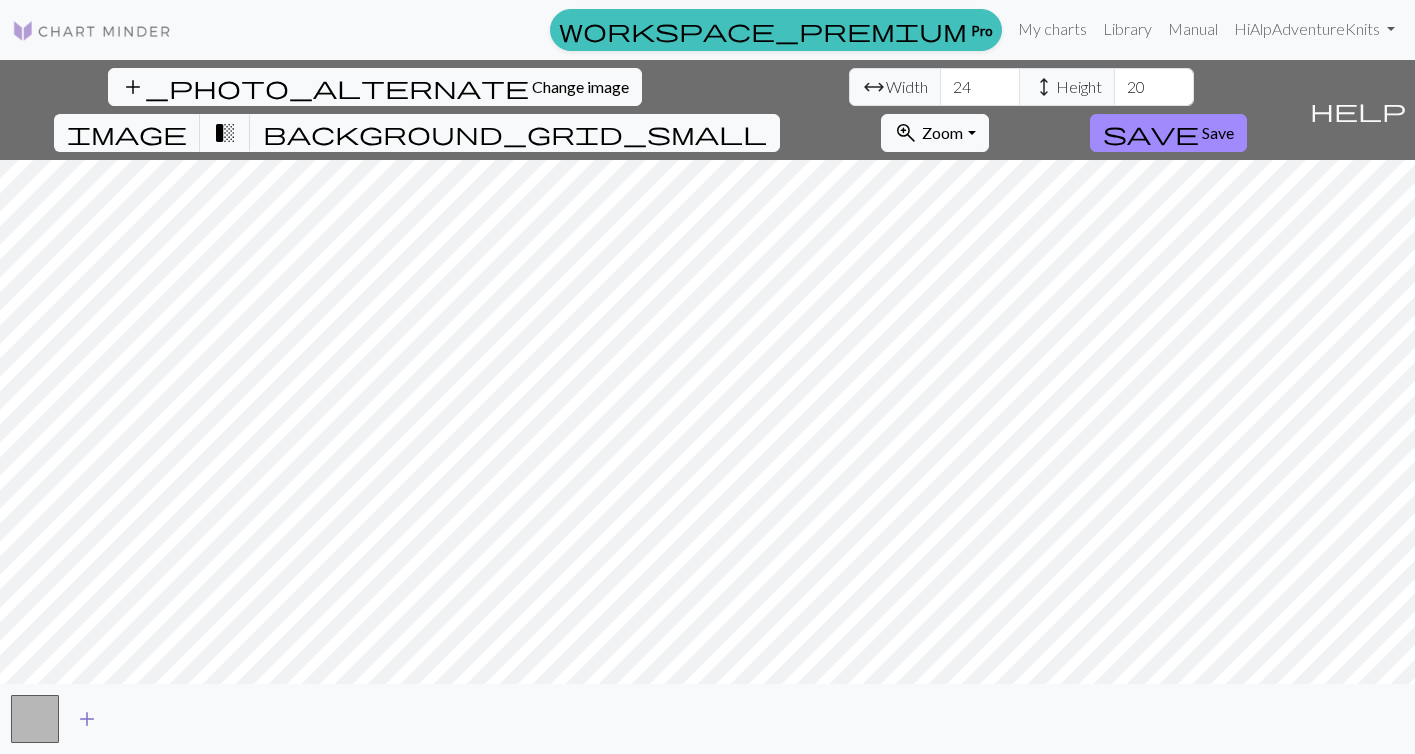 click on "add" at bounding box center [87, 719] 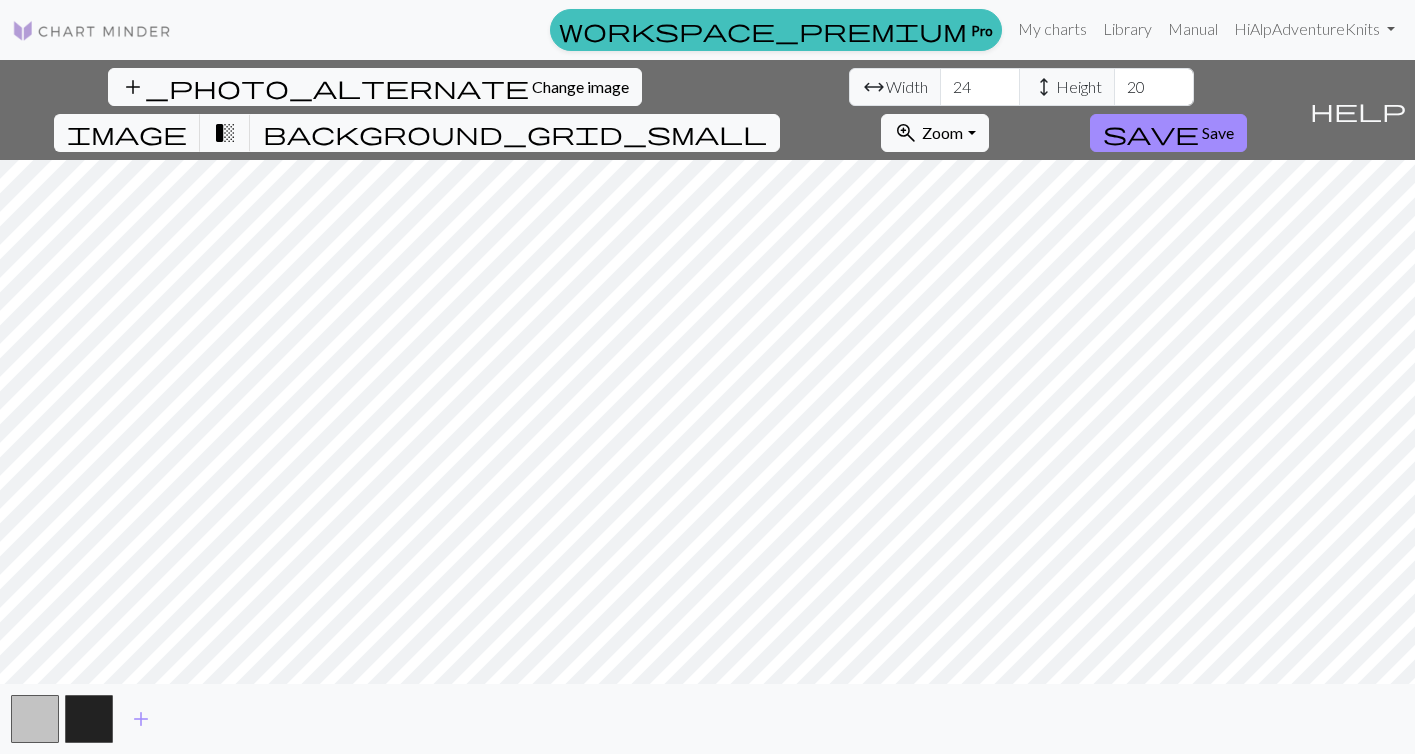 click on "help" at bounding box center (1358, 110) 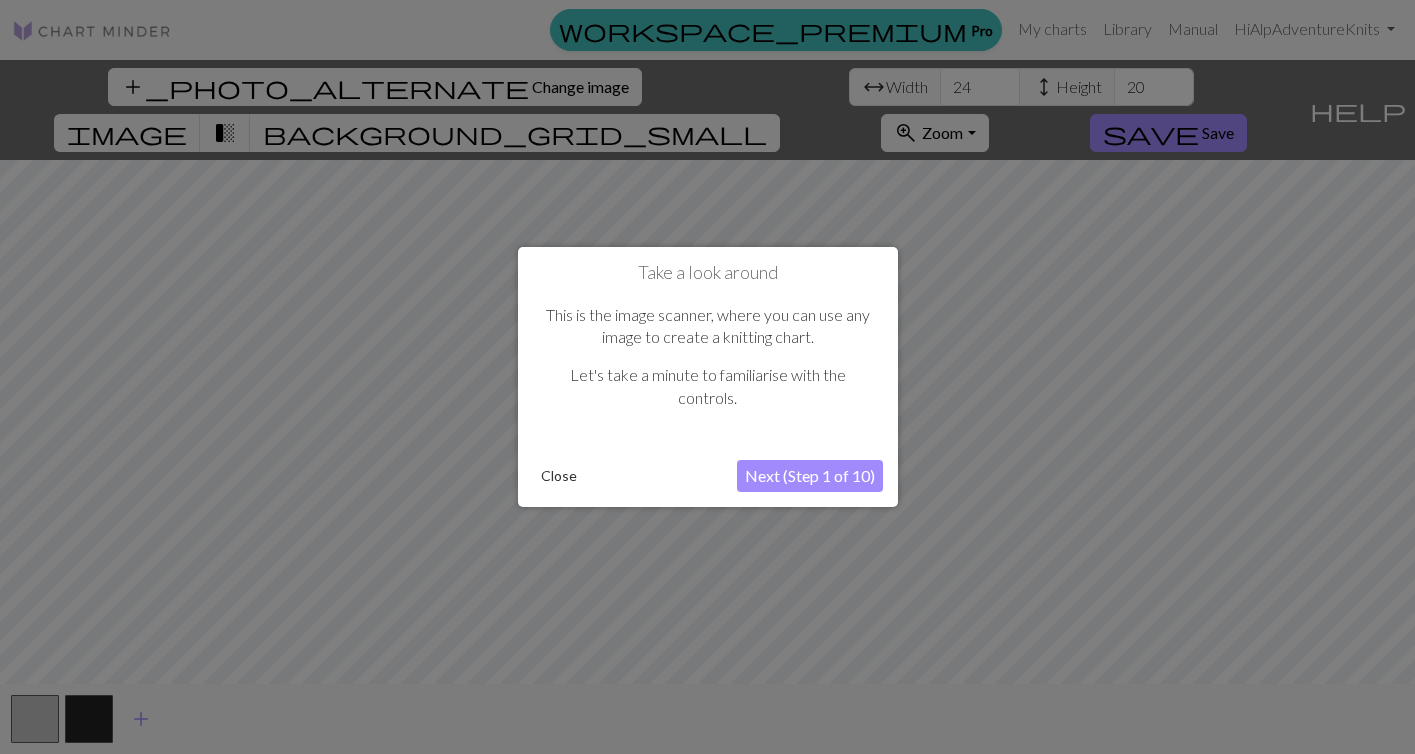 click on "Next (Step 1 of 10)" at bounding box center (810, 476) 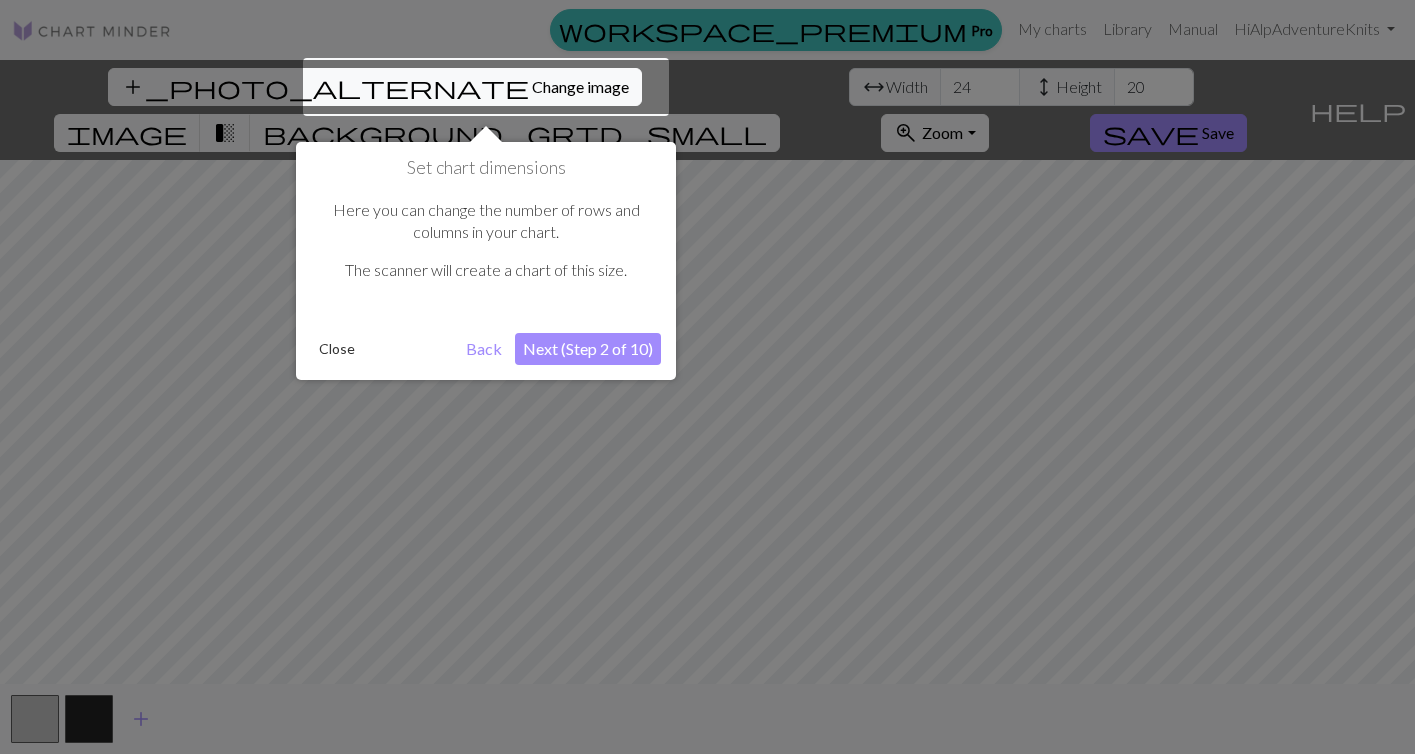 click on "Next (Step 2 of 10)" at bounding box center (588, 349) 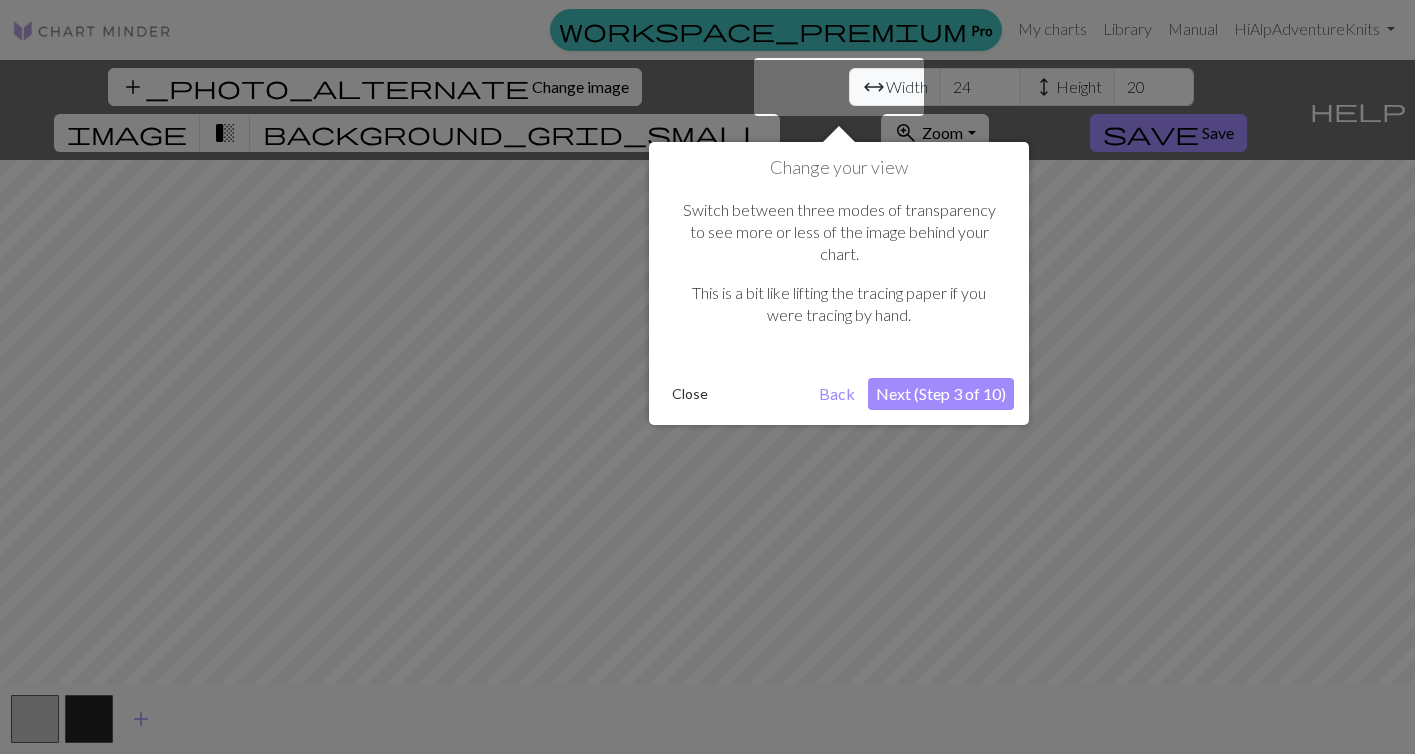 click on "Next (Step 3 of 10)" at bounding box center [941, 394] 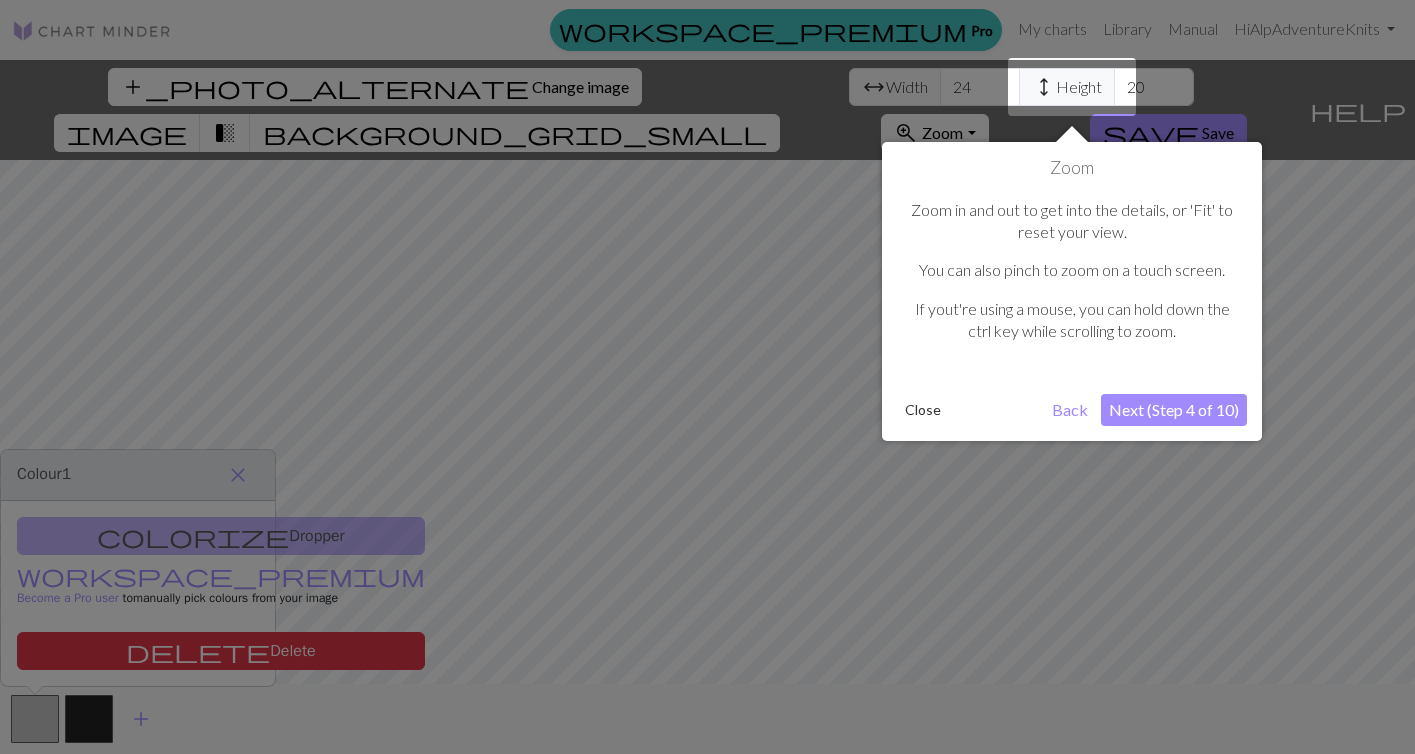 click on "Next (Step 4 of 10)" at bounding box center (1174, 410) 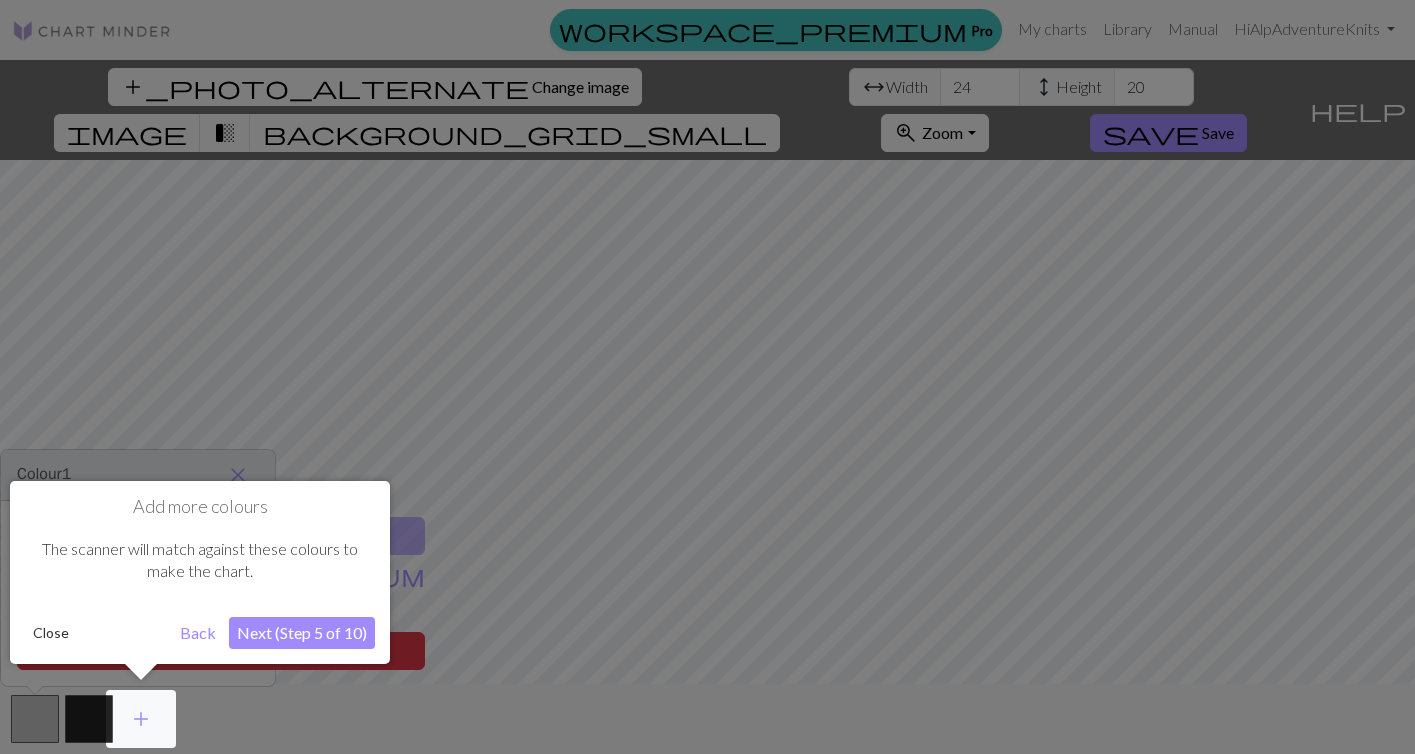 click on "Next (Step 5 of 10)" at bounding box center (302, 633) 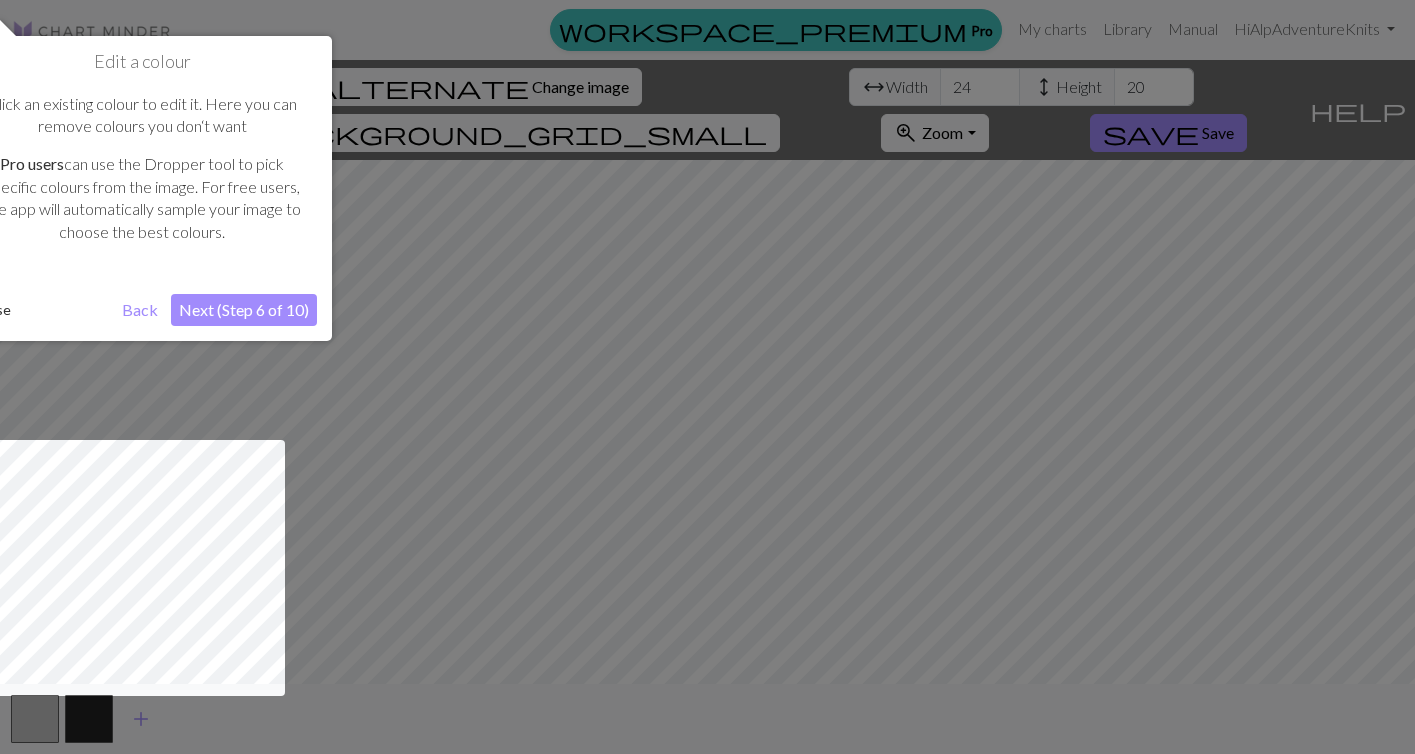 click on "Next (Step 6 of 10)" at bounding box center (244, 310) 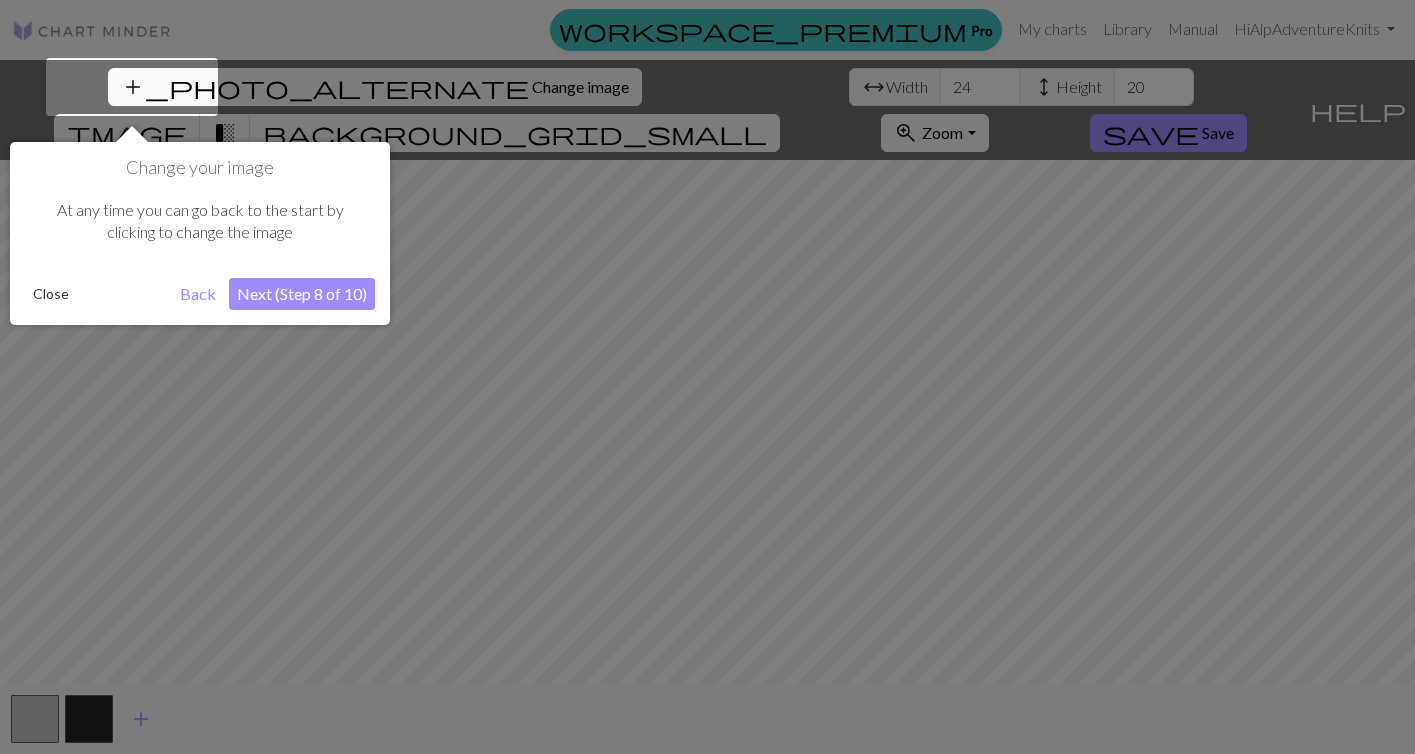click on "Next (Step 8 of 10)" at bounding box center [302, 294] 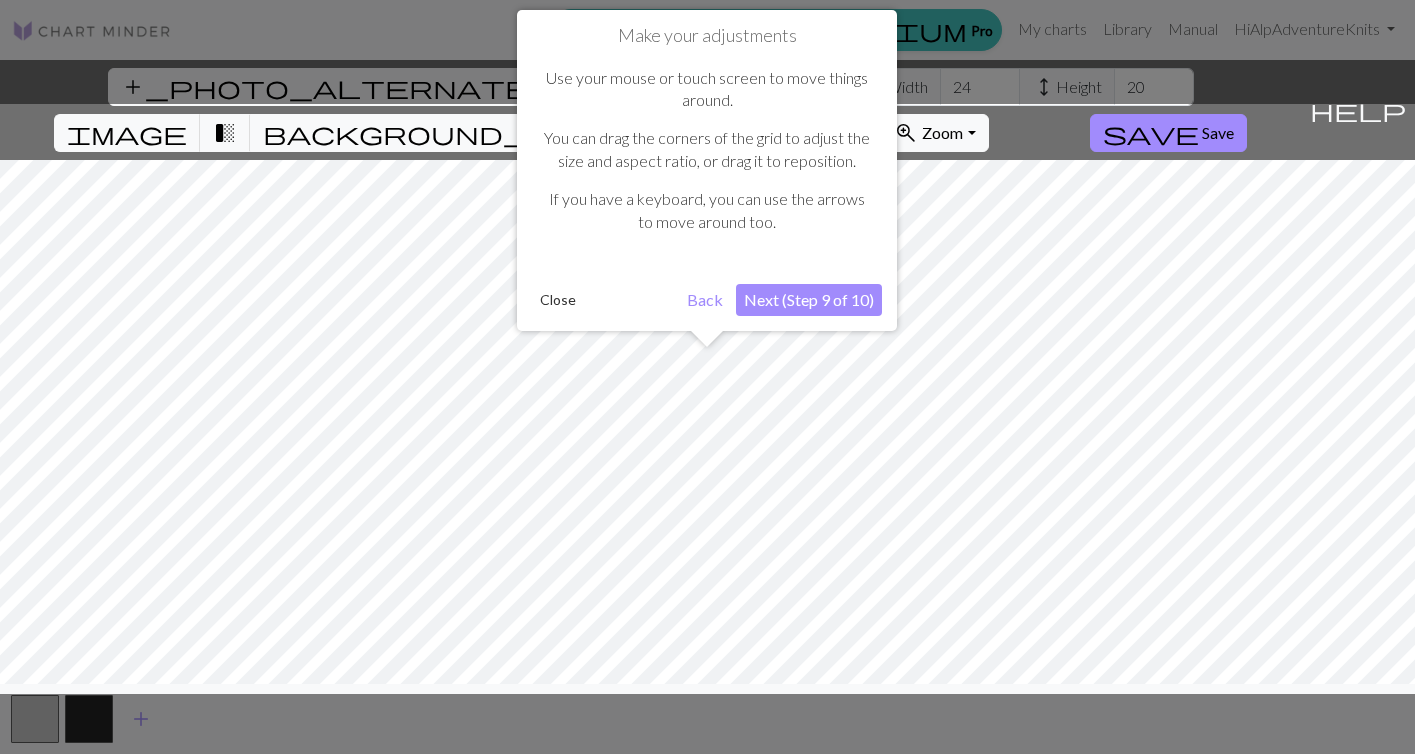 click on "Next (Step 9 of 10)" at bounding box center [809, 300] 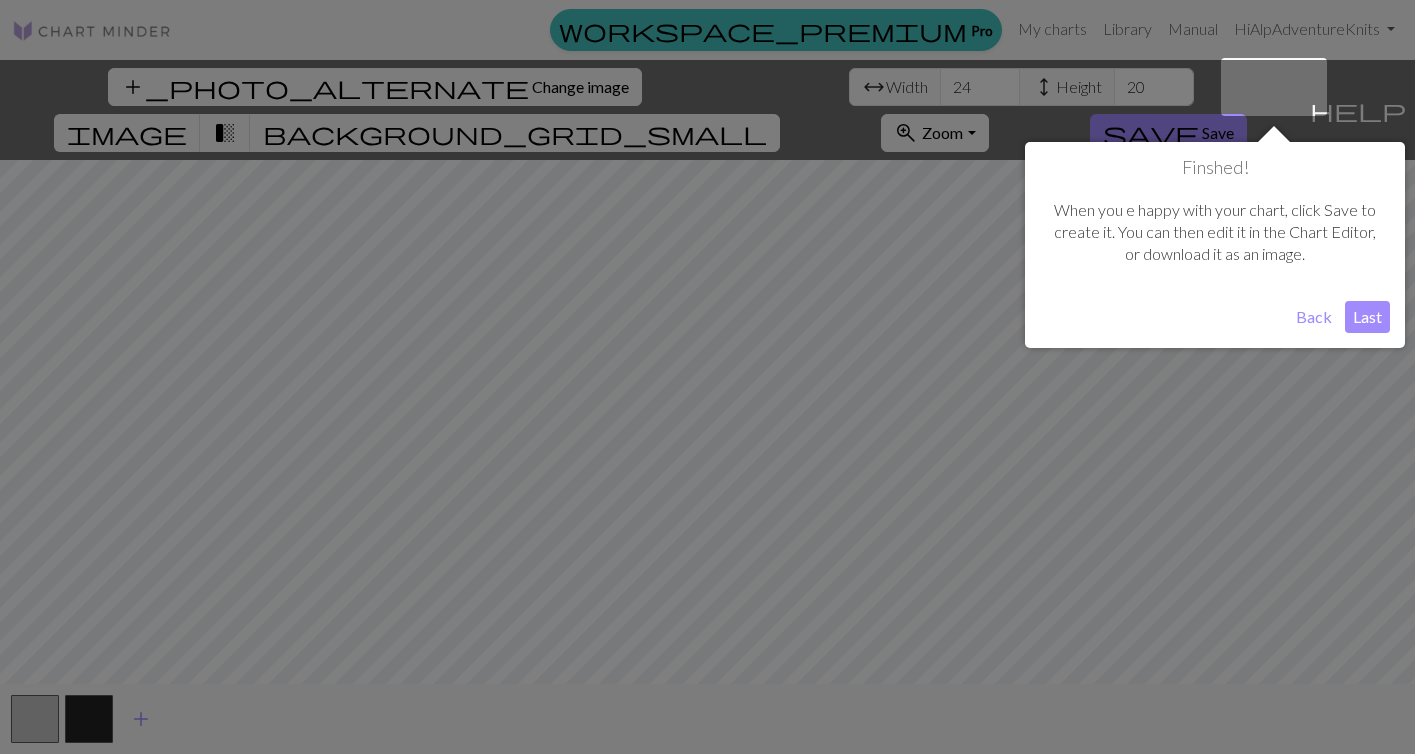 click on "Last" at bounding box center [1367, 317] 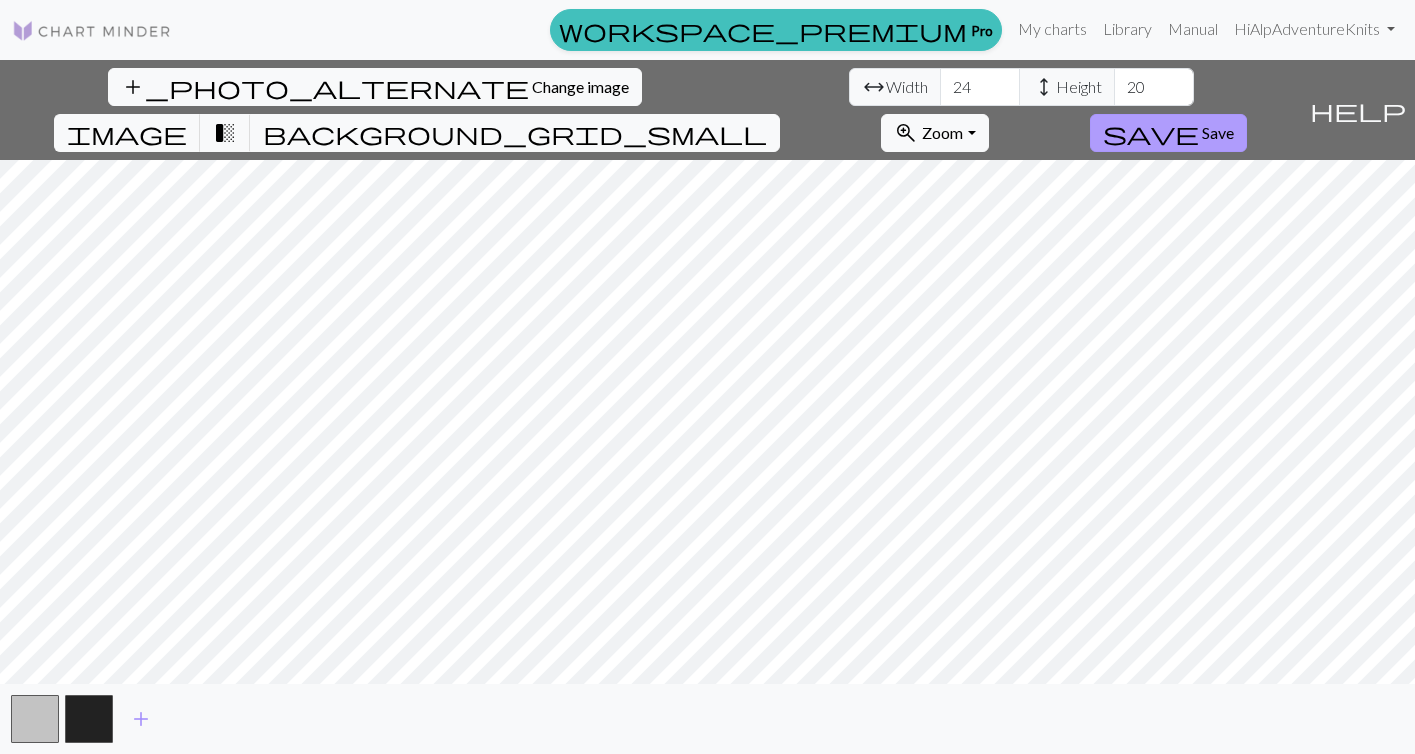 click on "Save" at bounding box center (1218, 132) 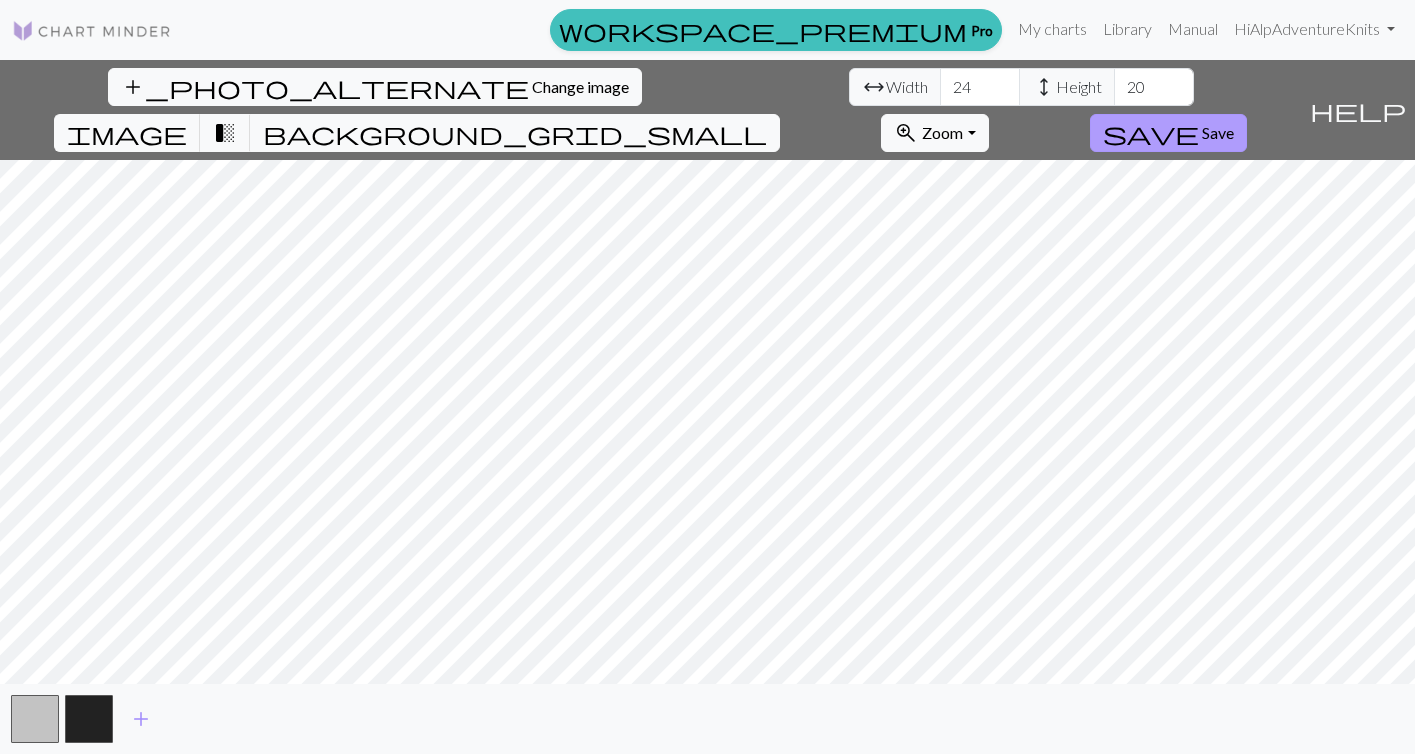 click on "save" at bounding box center (1151, 133) 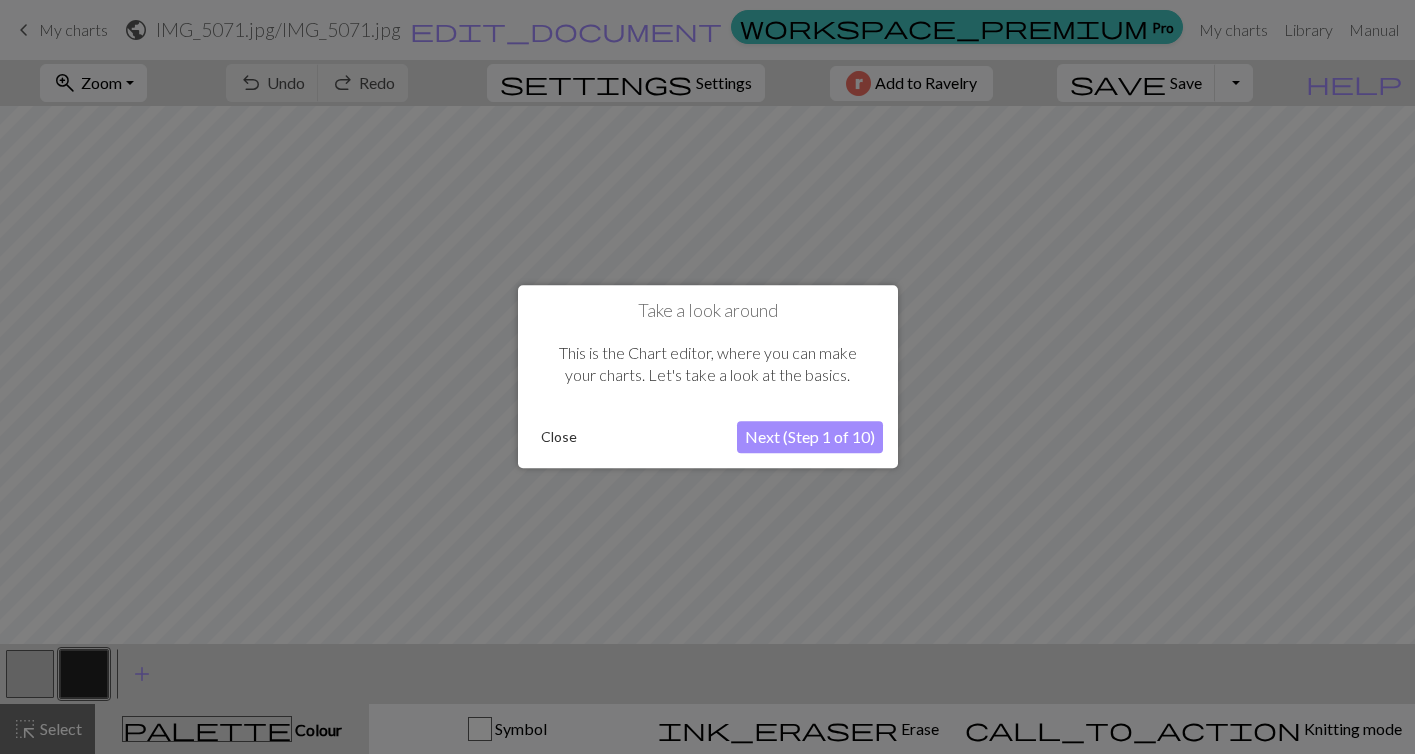 click on "Next (Step 1 of 10)" at bounding box center (810, 438) 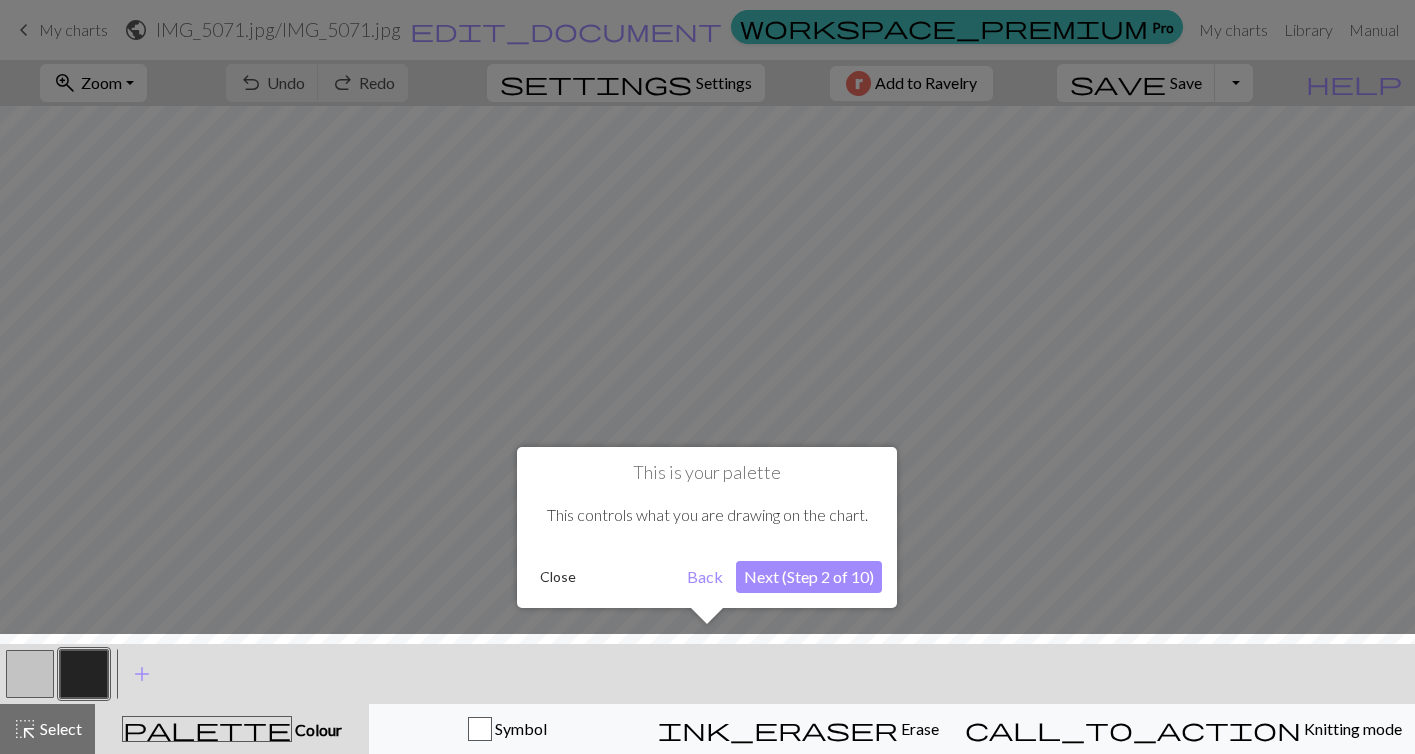 click on "Next (Step 2 of 10)" at bounding box center [809, 577] 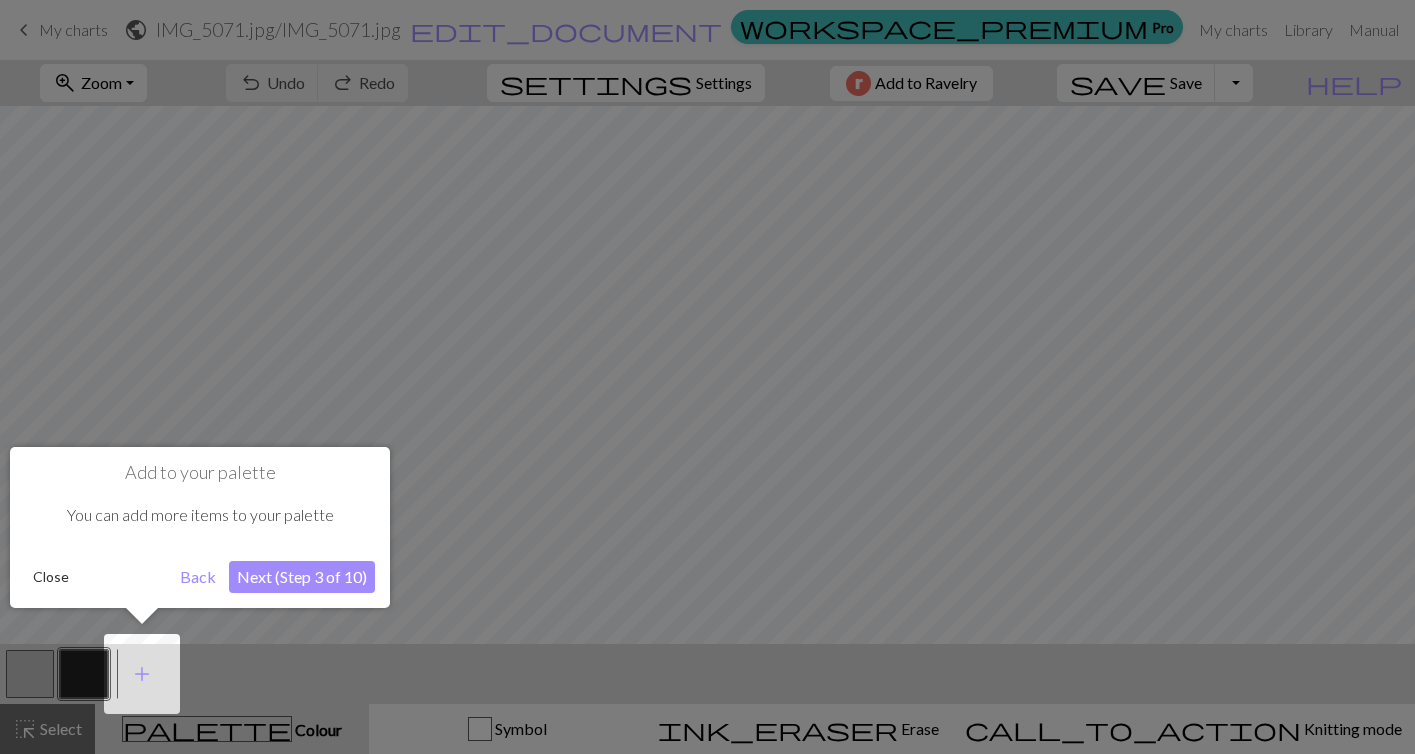 click on "Next (Step 3 of 10)" at bounding box center (302, 577) 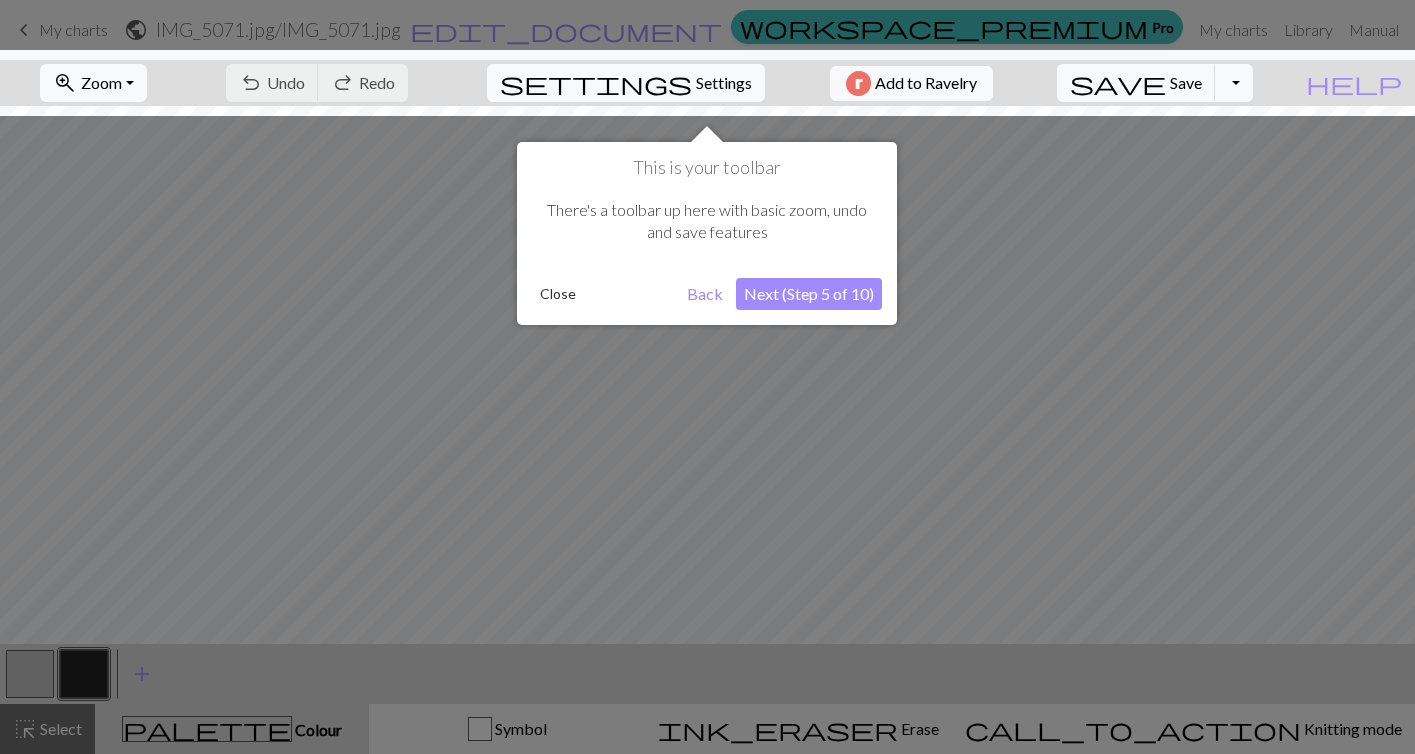click on "Next (Step 5 of 10)" at bounding box center (809, 294) 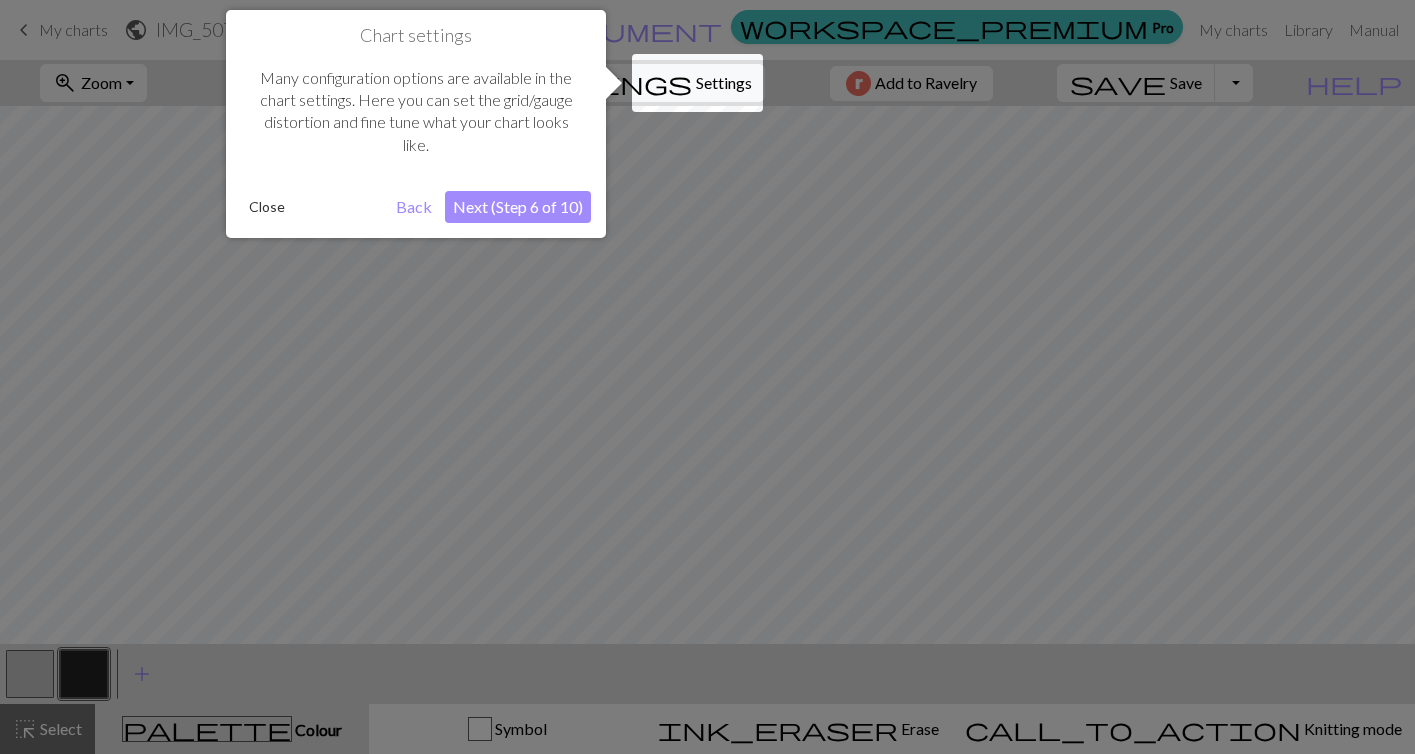 click on "Next (Step 6 of 10)" at bounding box center [518, 207] 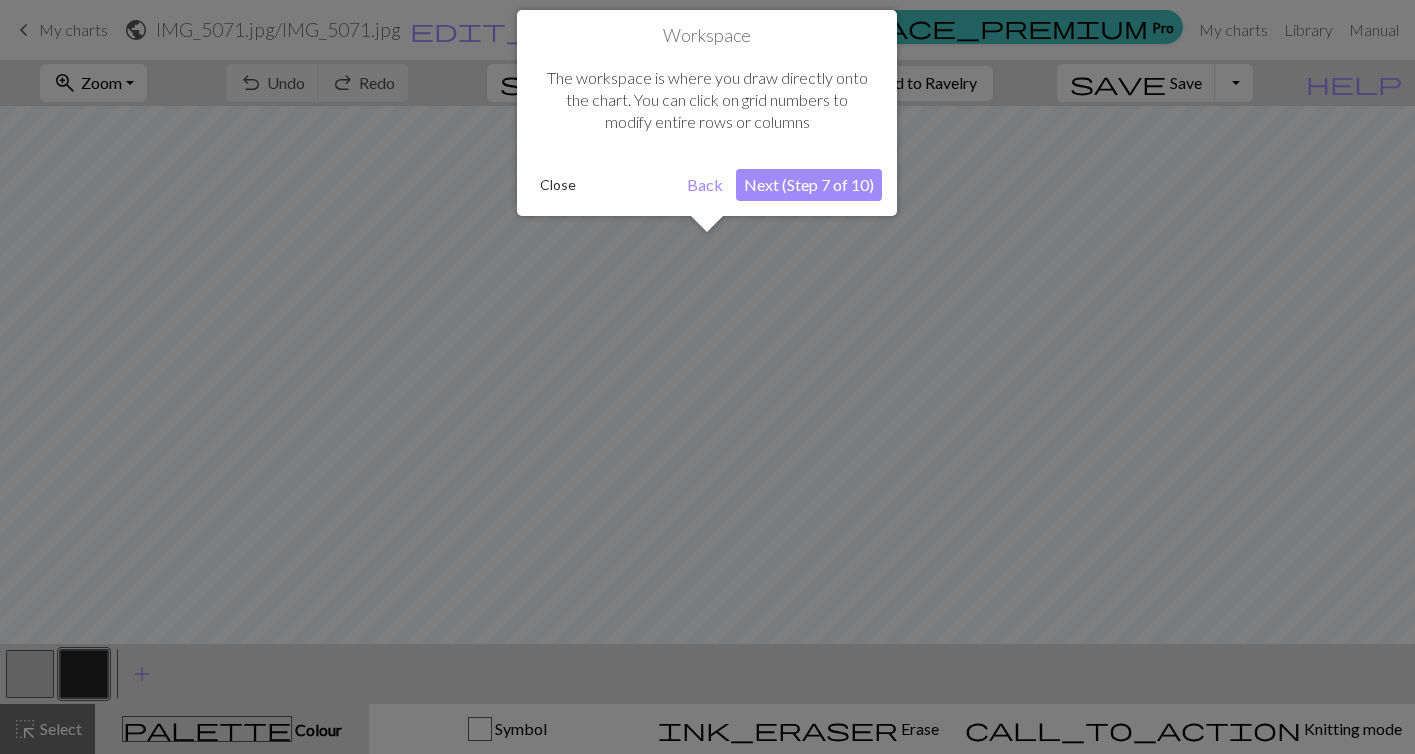 scroll, scrollTop: 76, scrollLeft: 0, axis: vertical 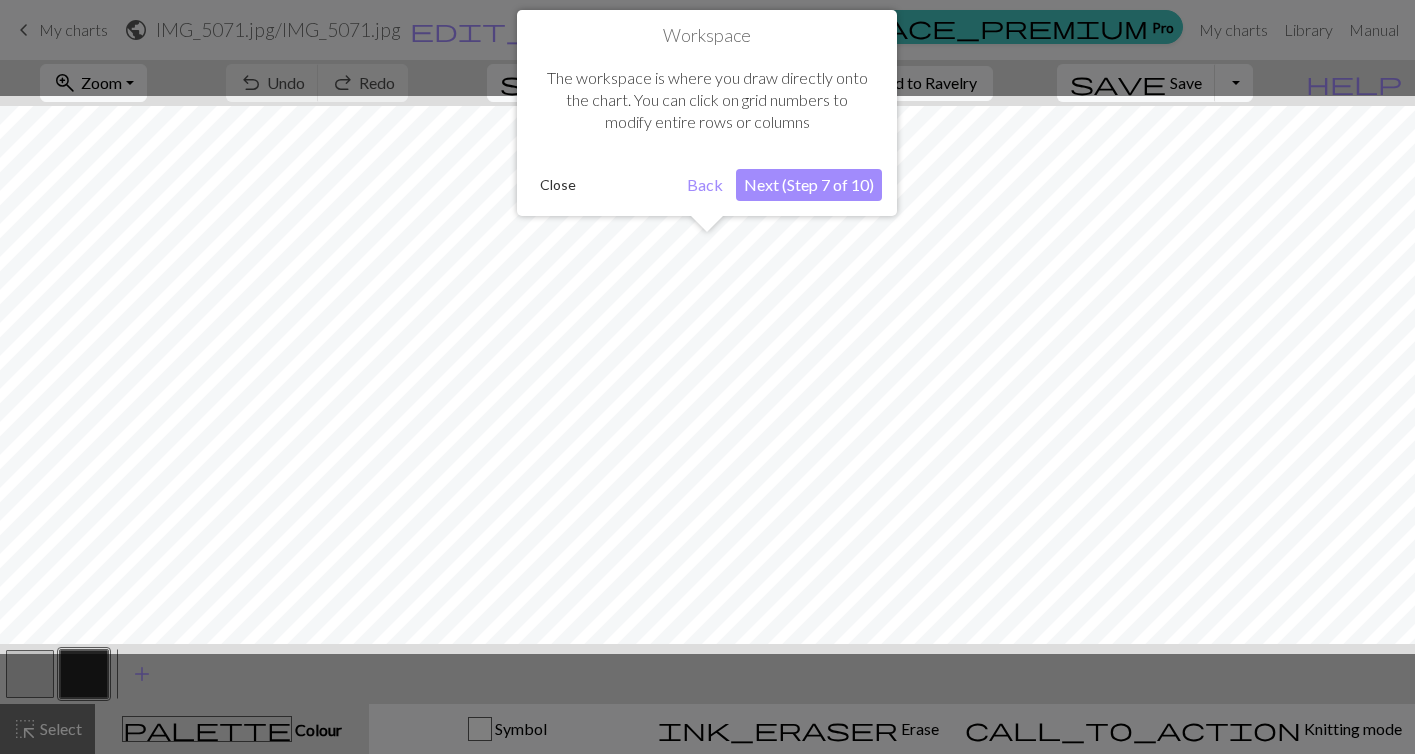 click on "Next (Step 7 of 10)" at bounding box center [809, 185] 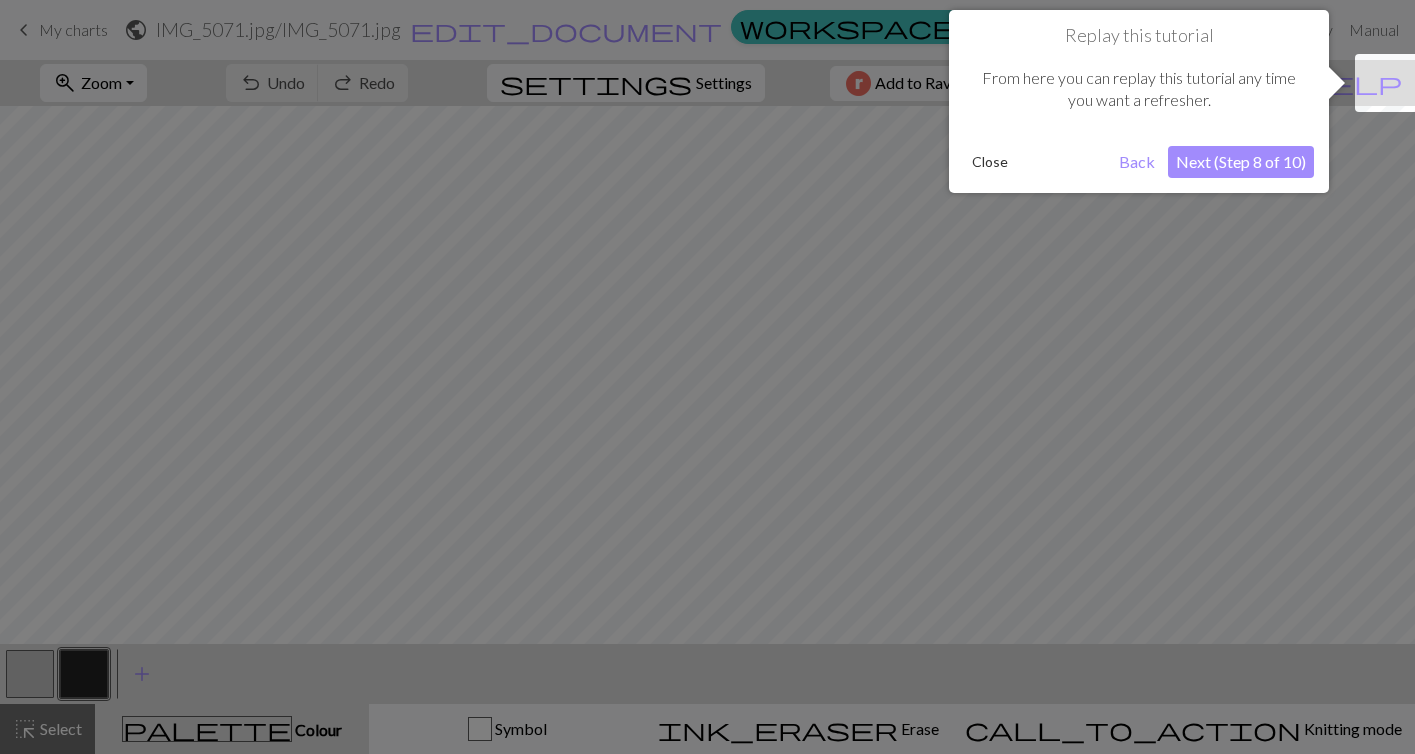 click on "Close" at bounding box center (990, 162) 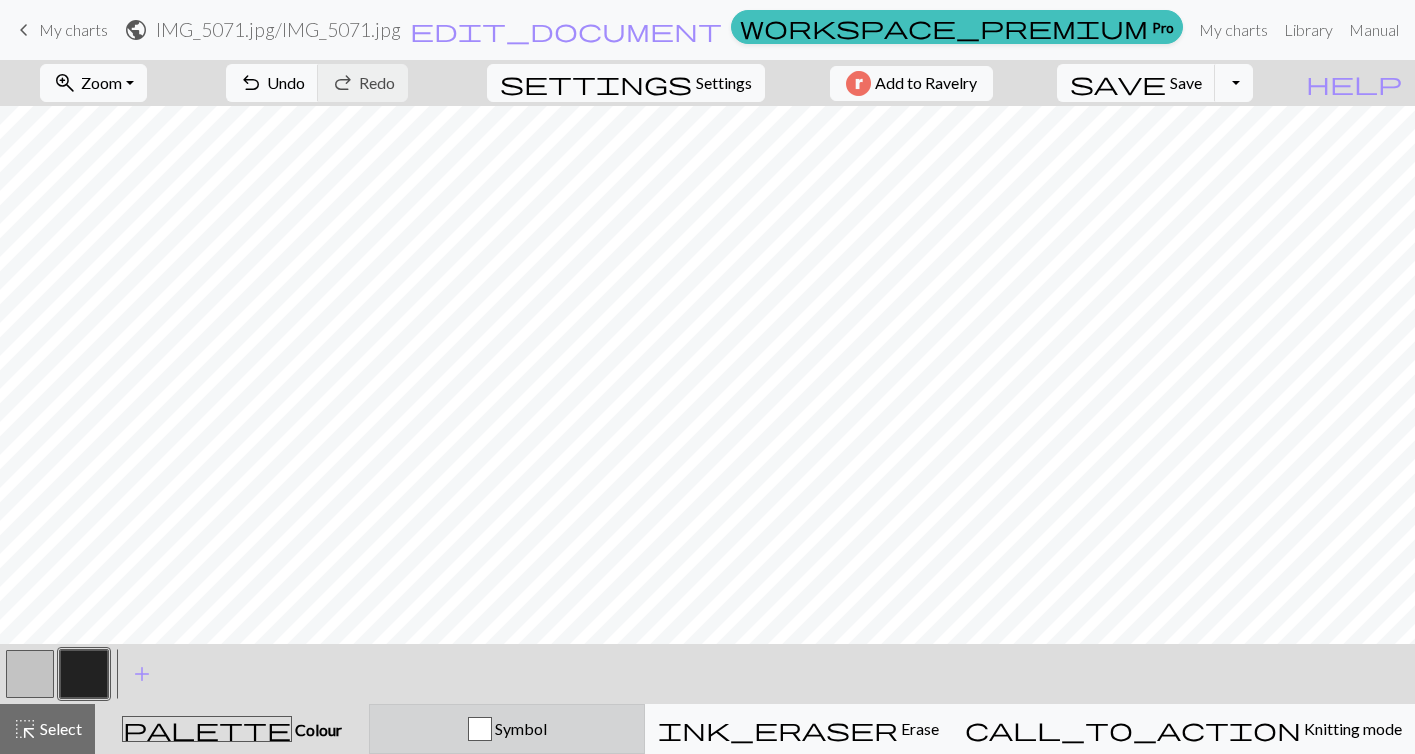 click on "Symbol" at bounding box center (519, 728) 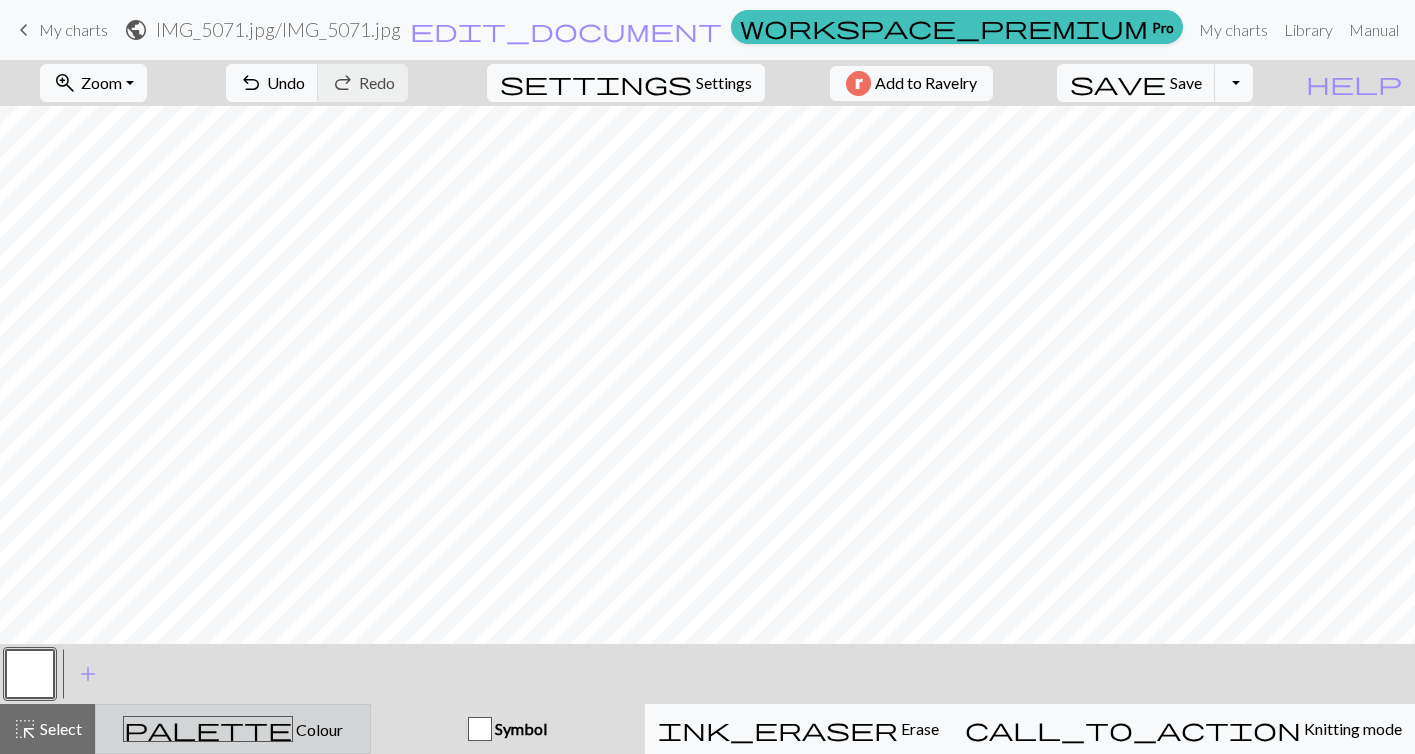 click on "palette   Colour   Colour" at bounding box center [233, 729] 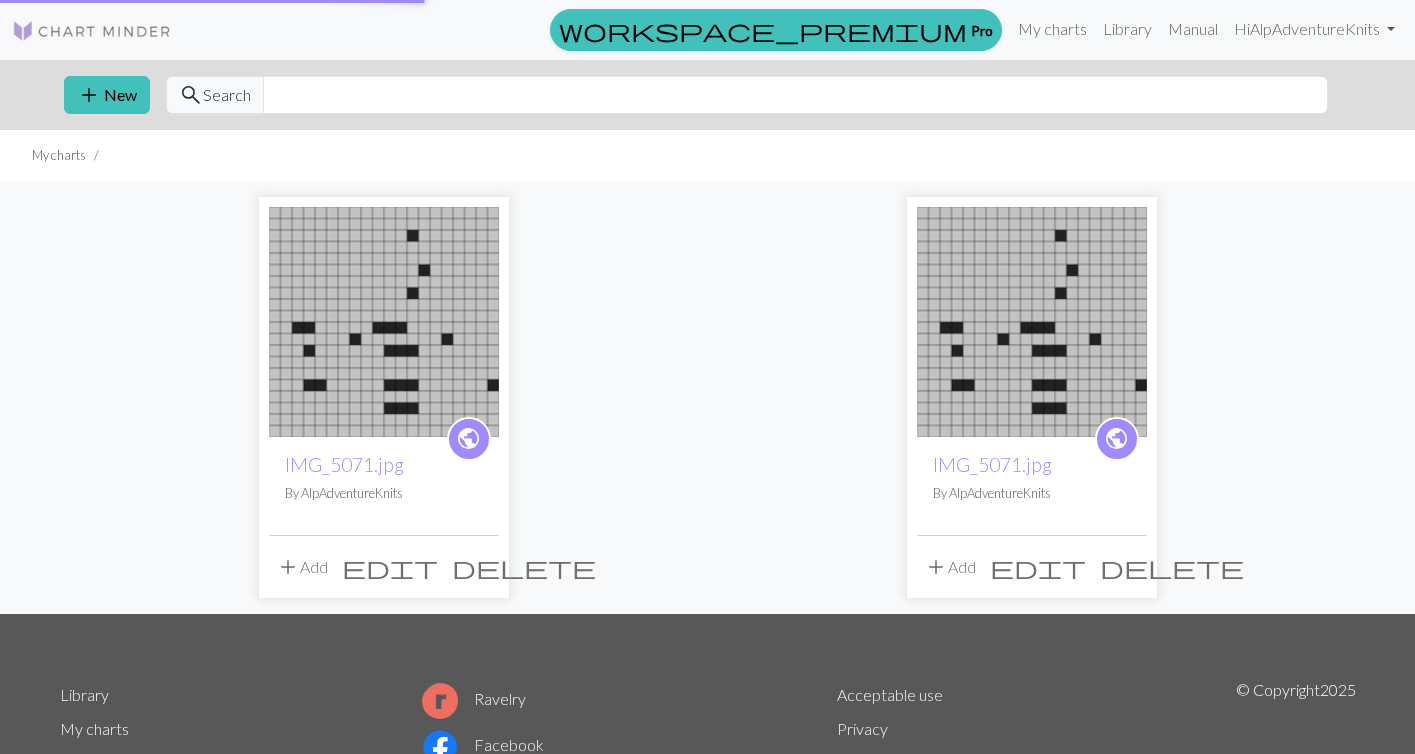 scroll, scrollTop: 0, scrollLeft: 0, axis: both 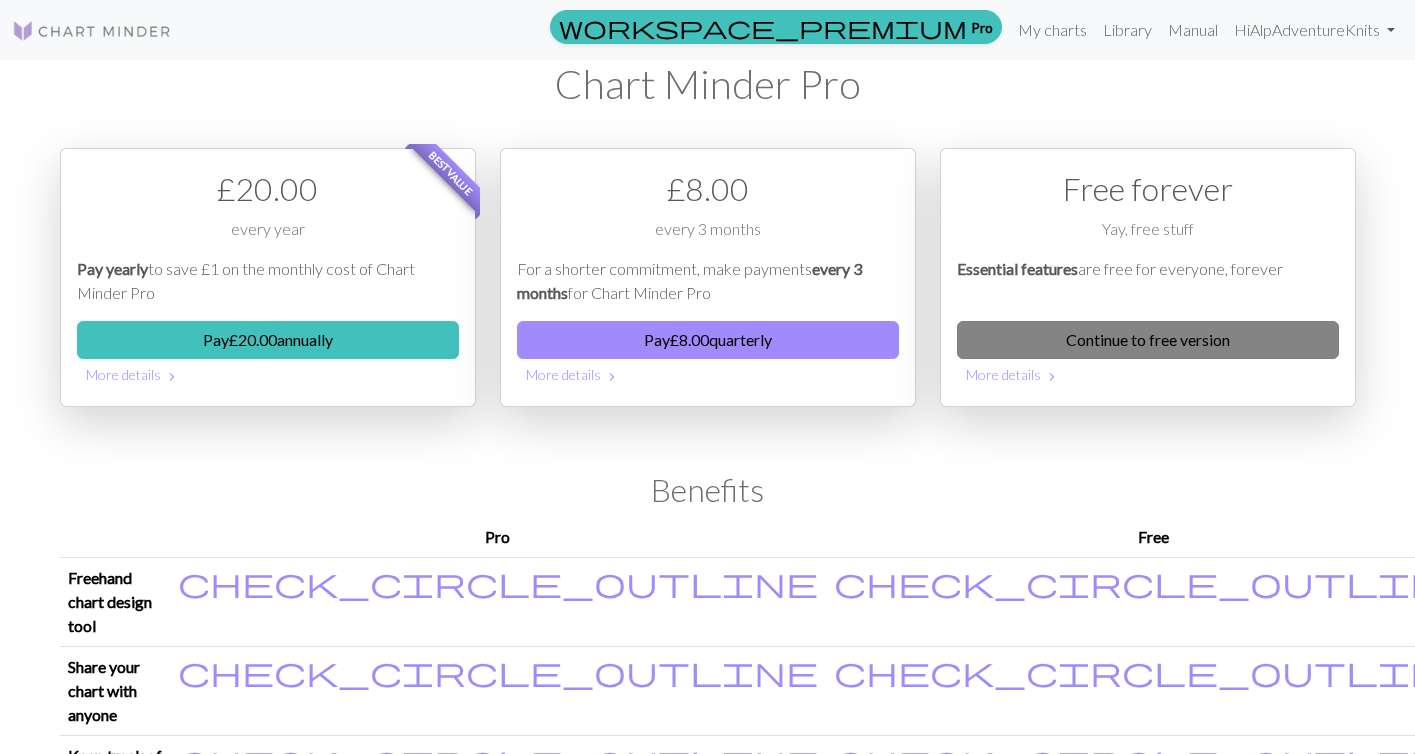 click on "Continue to free version" at bounding box center (1148, 340) 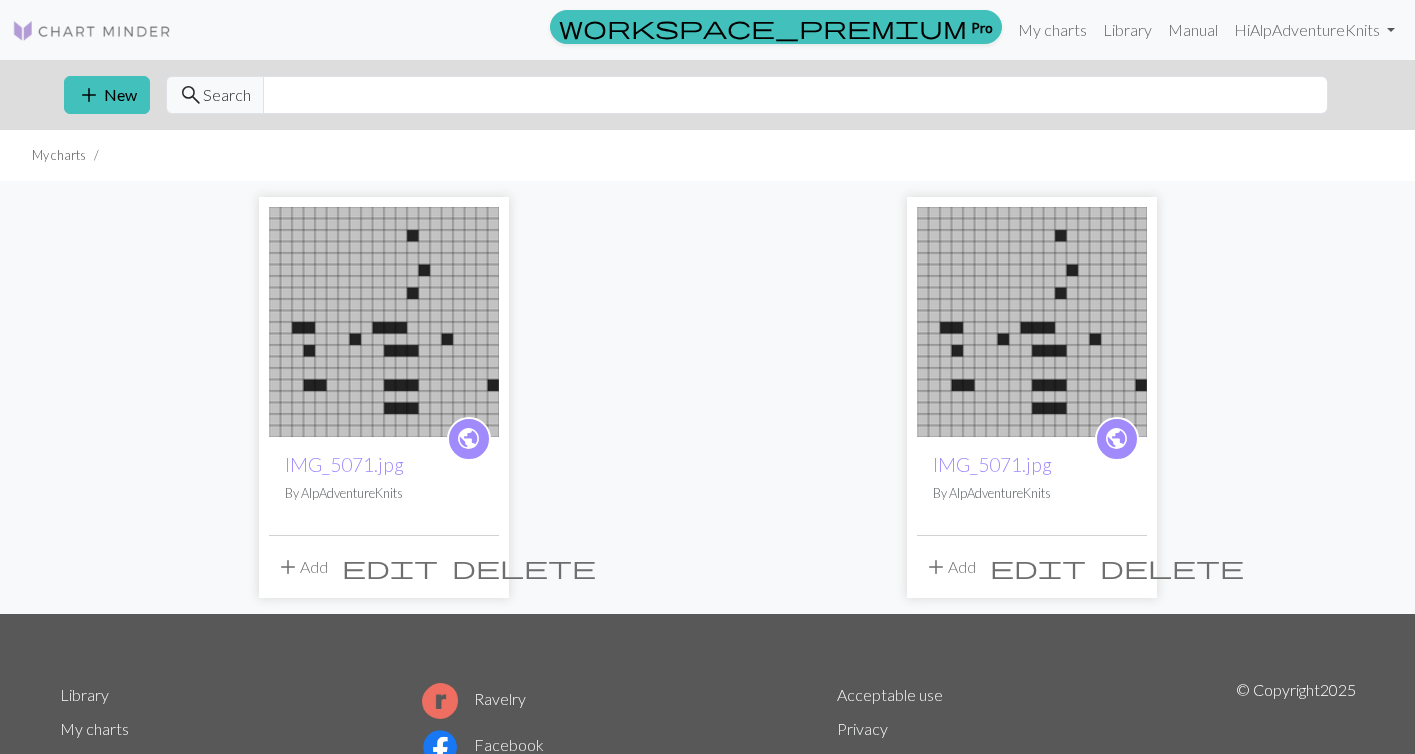 click on "delete" at bounding box center [524, 567] 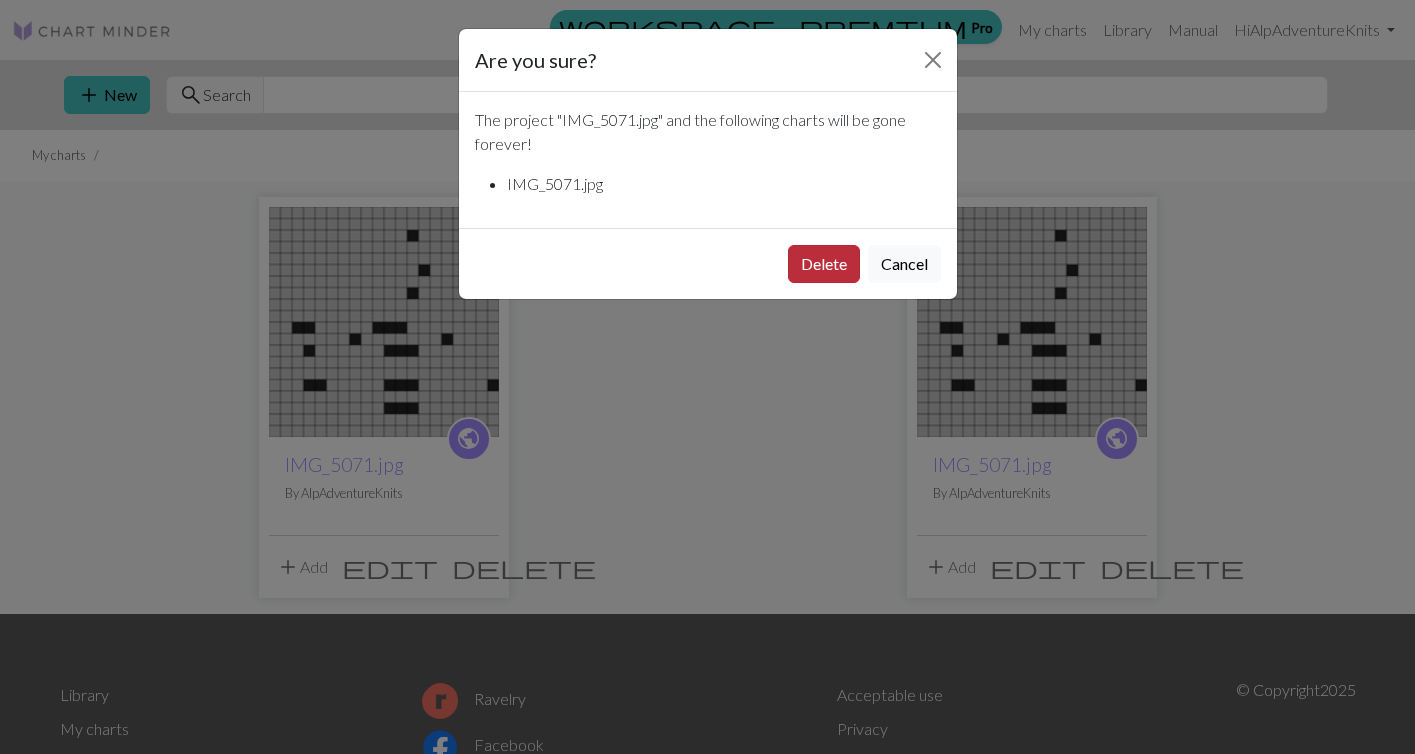 click on "Delete" at bounding box center (824, 264) 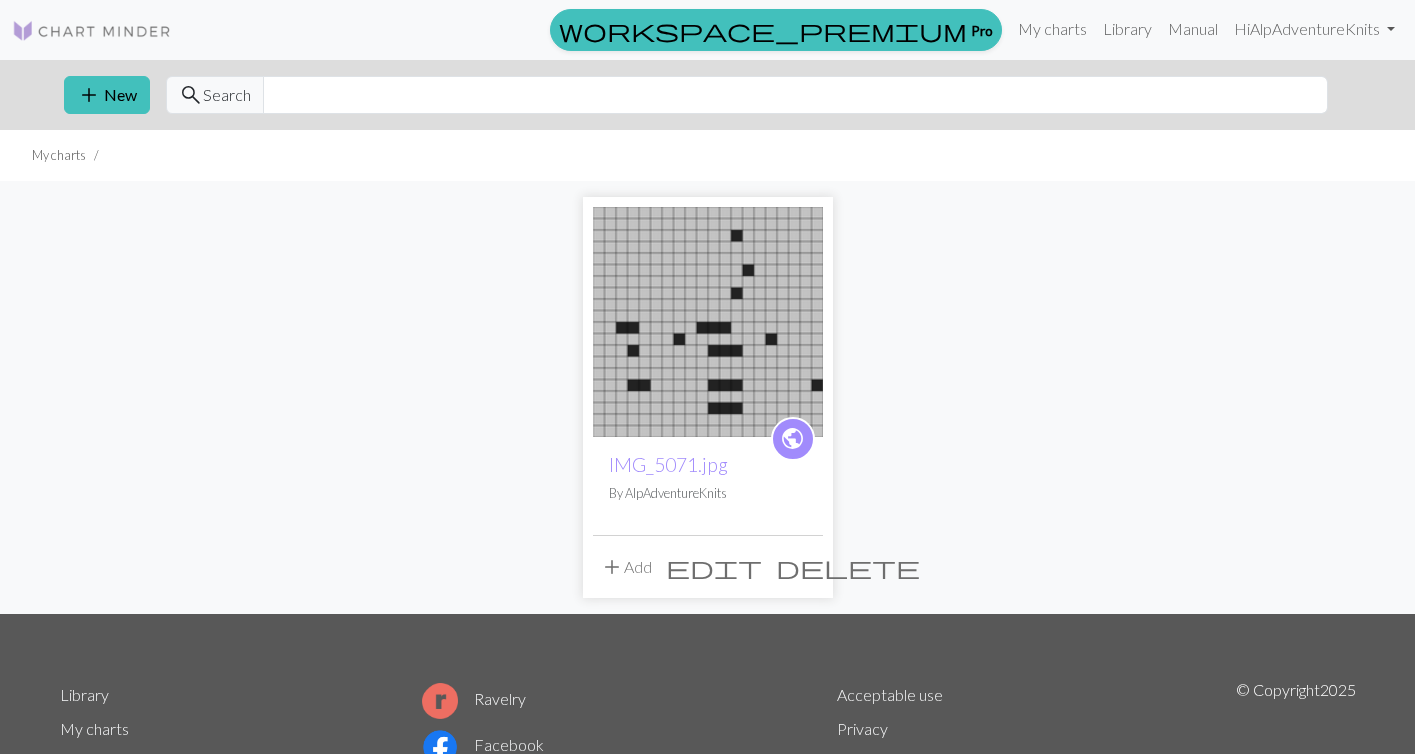 scroll, scrollTop: 0, scrollLeft: 0, axis: both 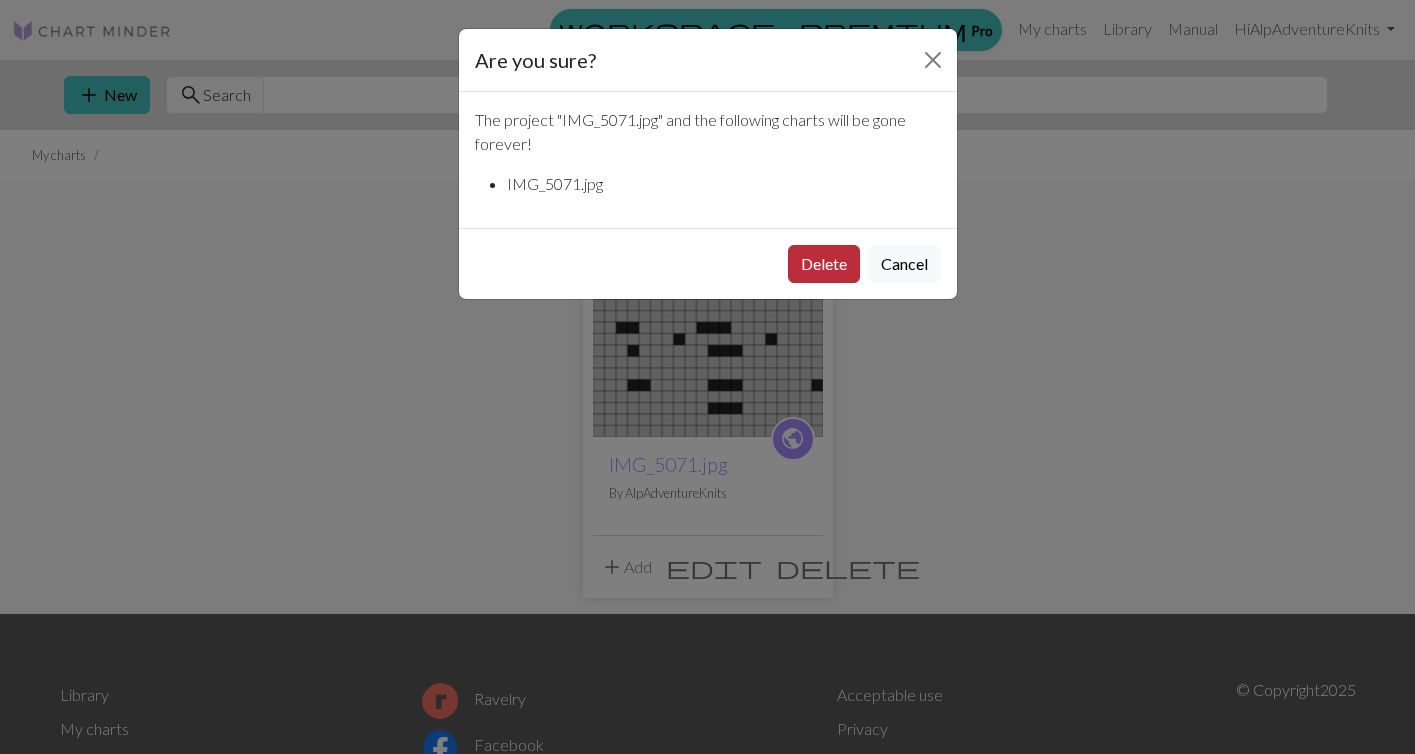 click on "Delete" at bounding box center [824, 264] 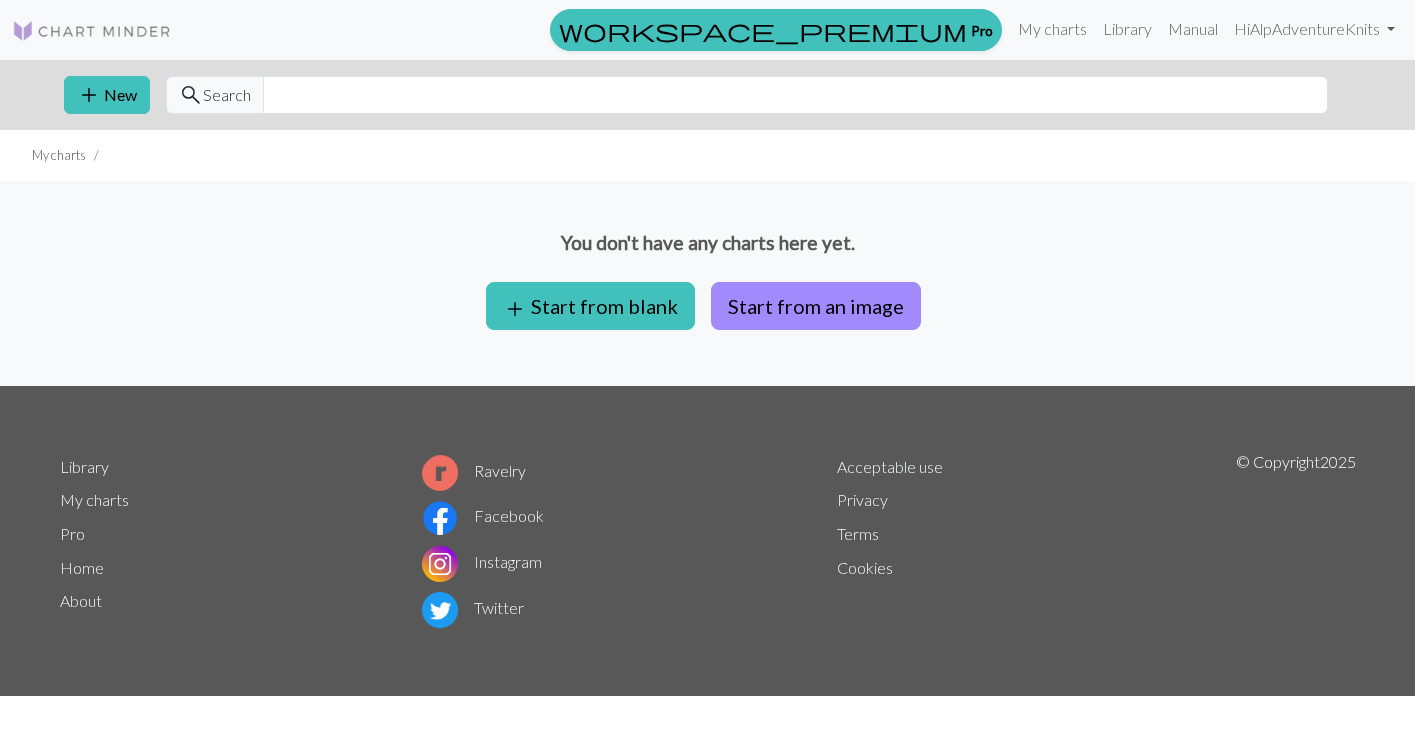 scroll, scrollTop: 0, scrollLeft: 0, axis: both 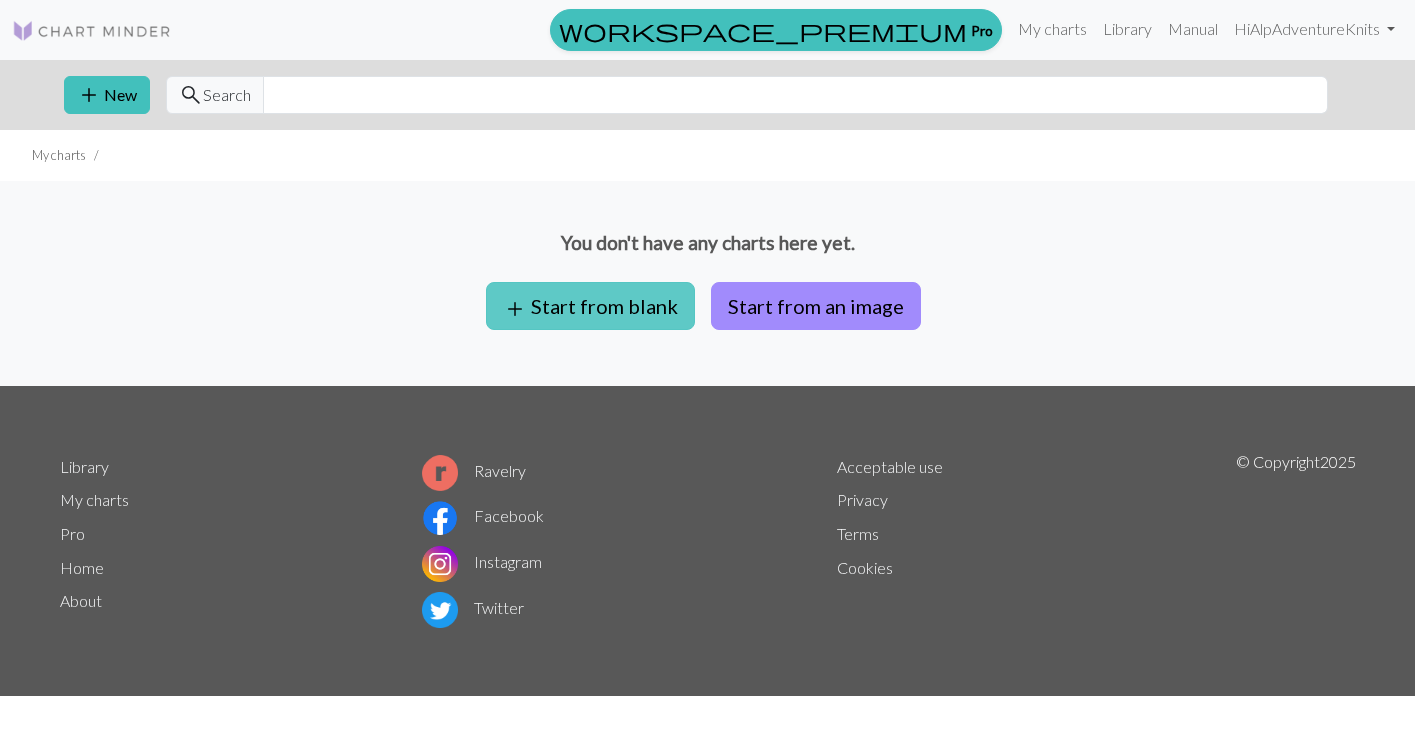 click on "add   Start from blank" at bounding box center [590, 306] 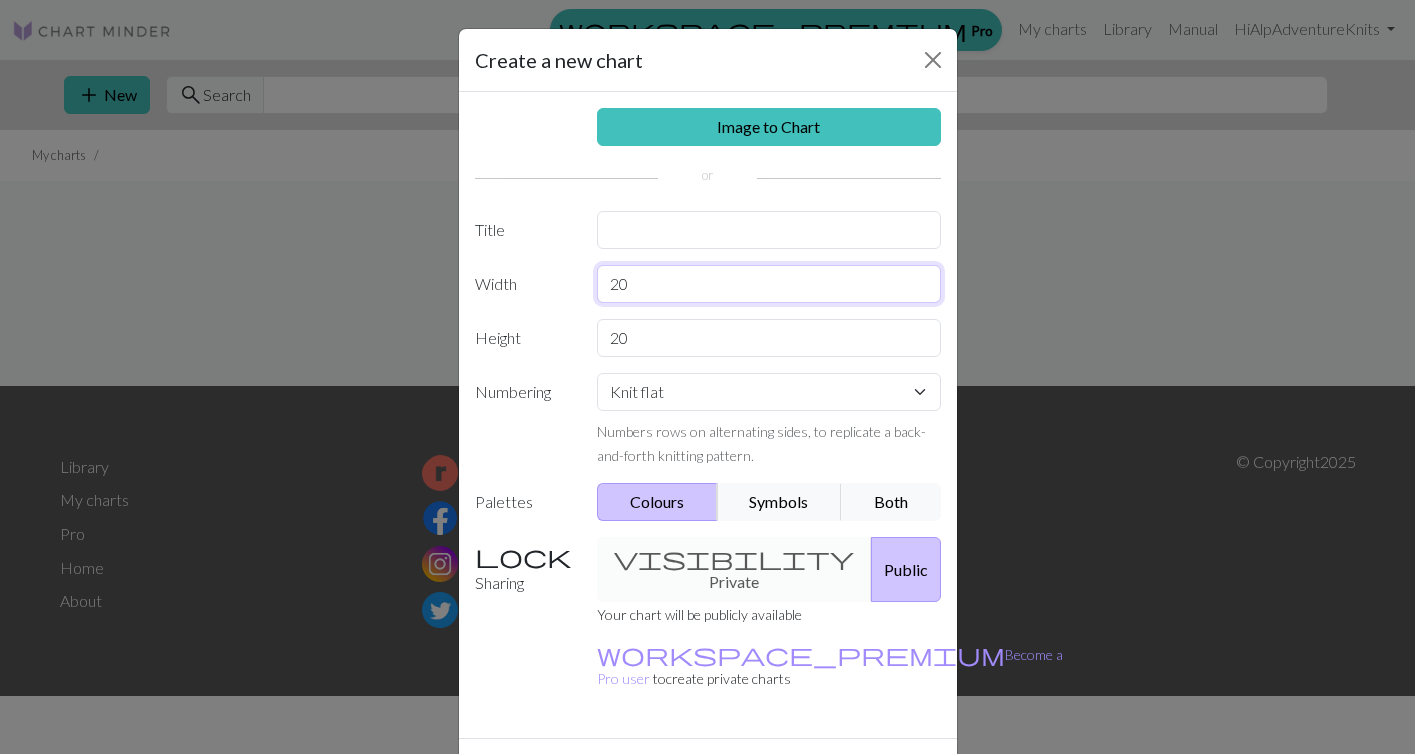 click on "20" at bounding box center (769, 284) 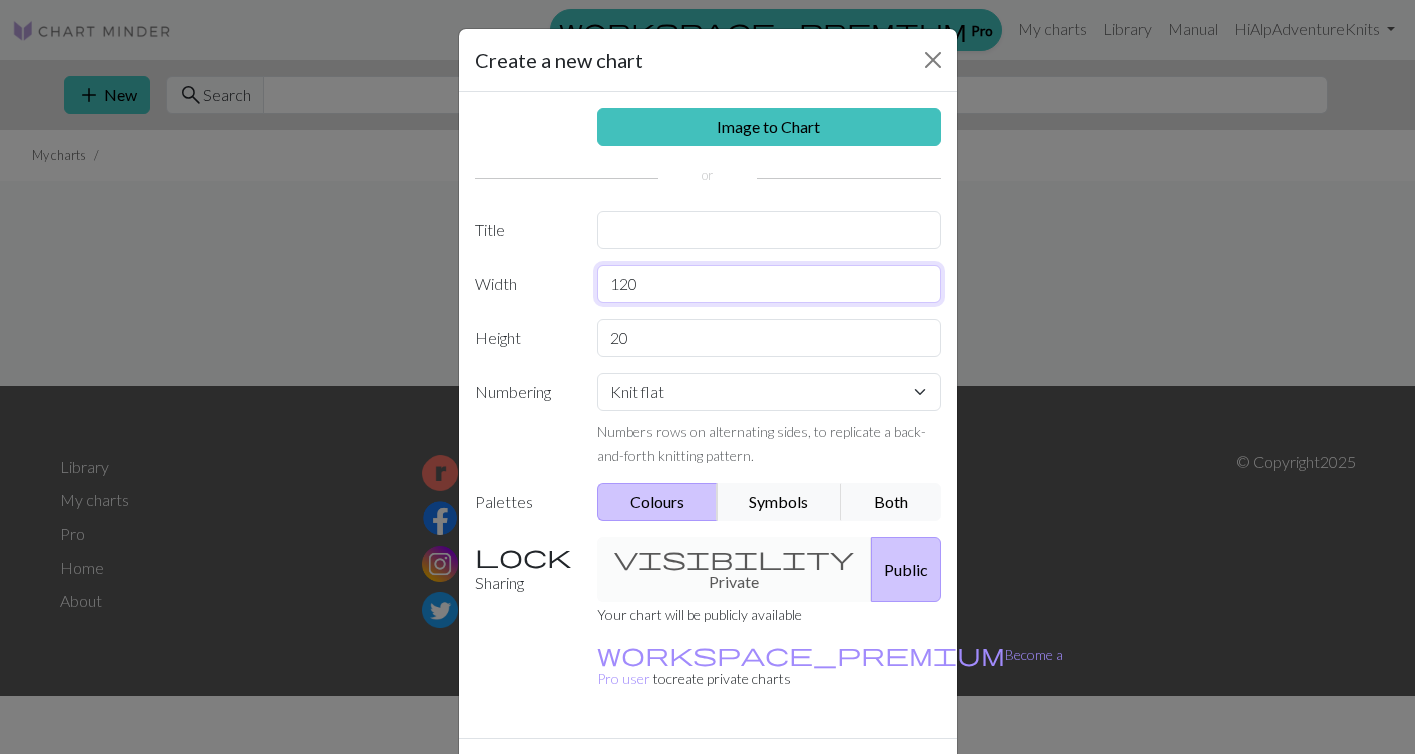 type on "120" 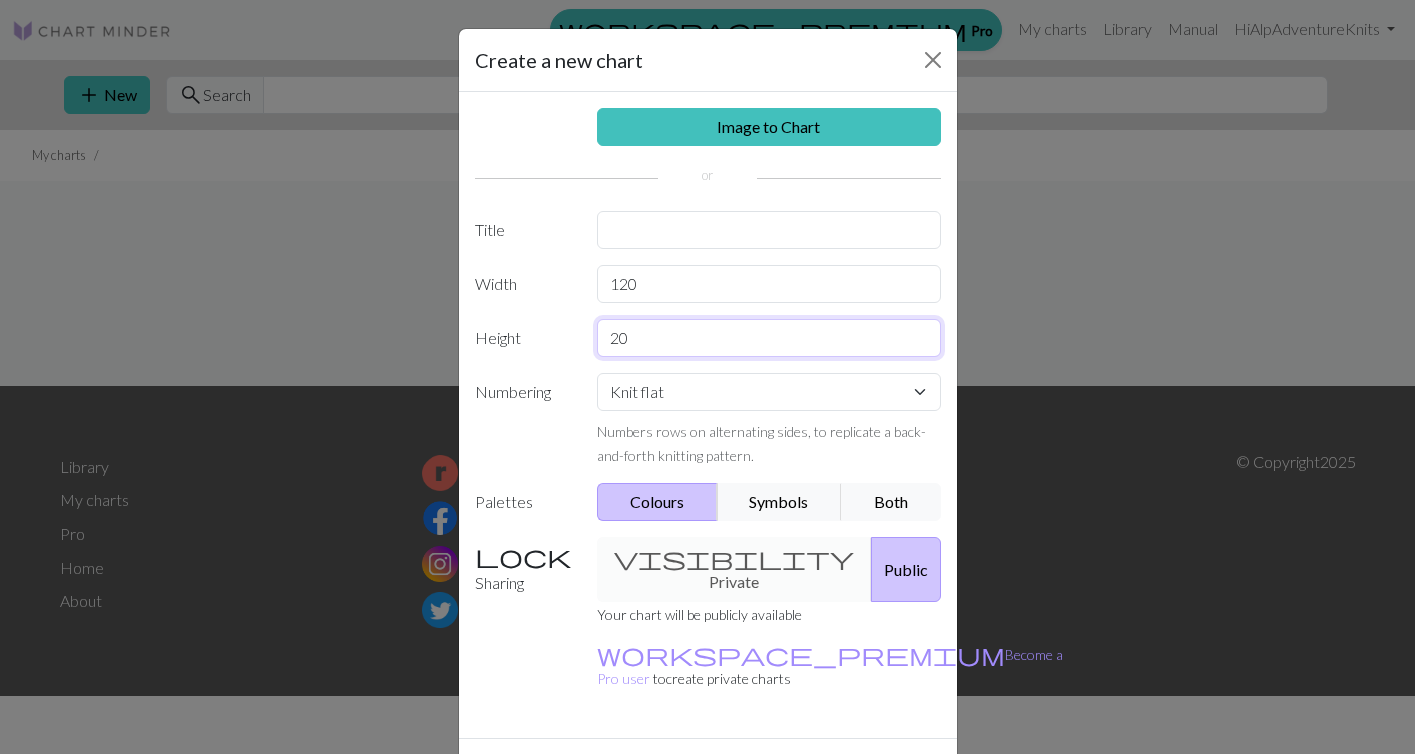 click on "20" at bounding box center (769, 338) 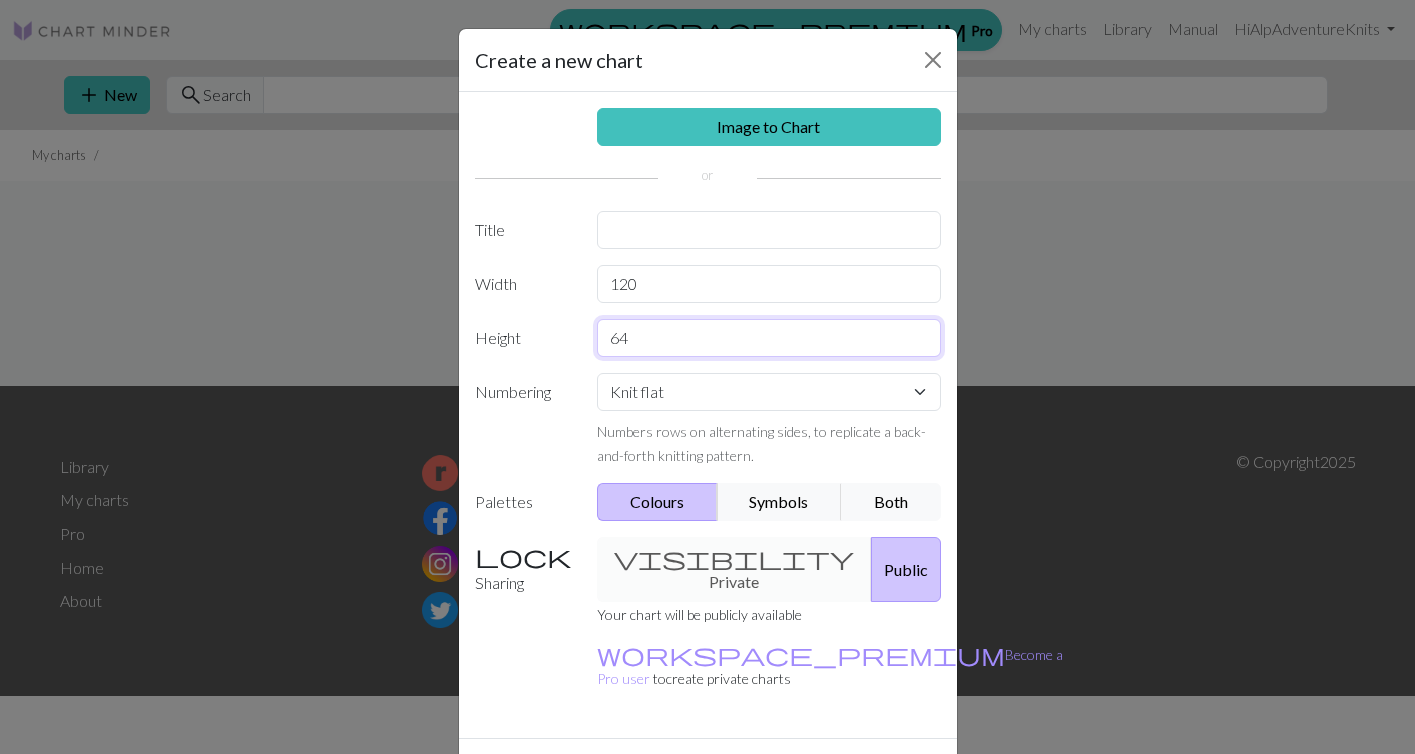 type on "64" 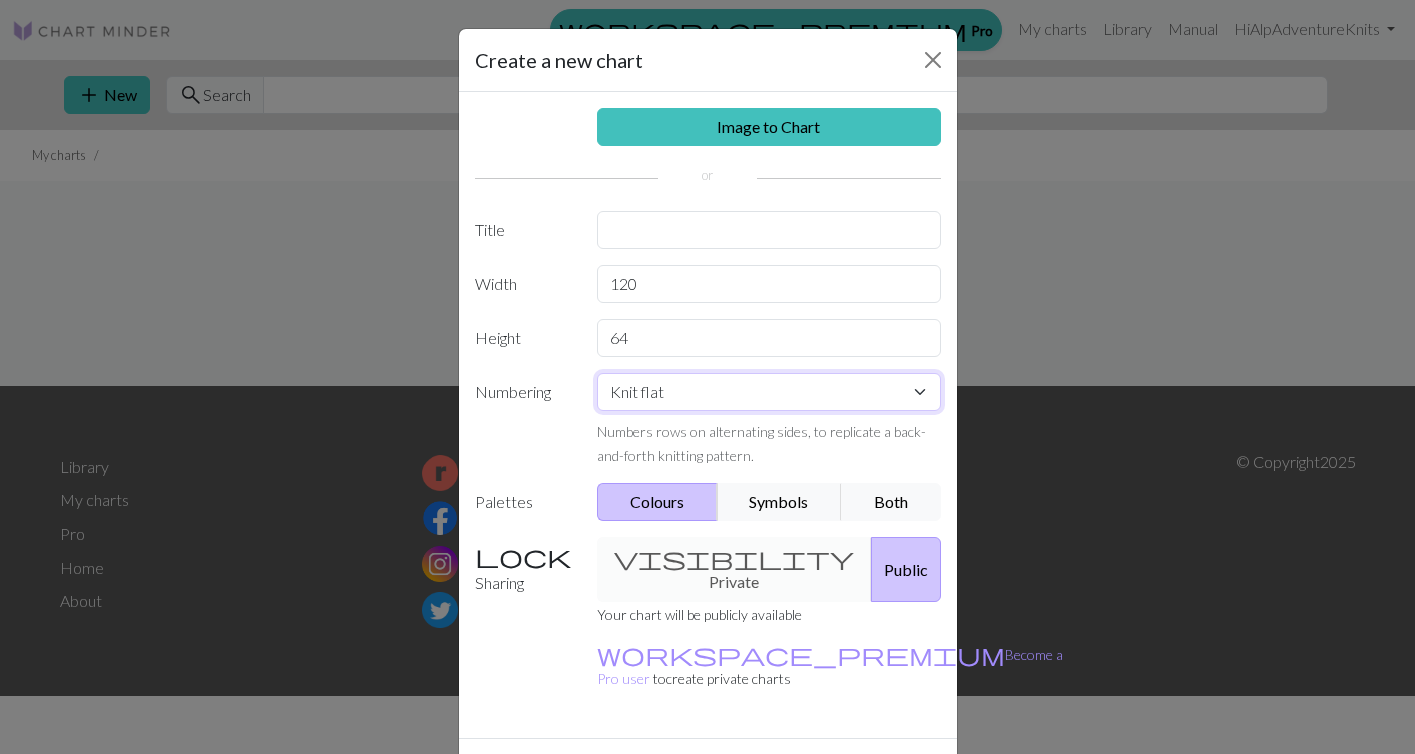 click on "Knit flat Knit in the round Lace knitting Cross stitch" at bounding box center (769, 392) 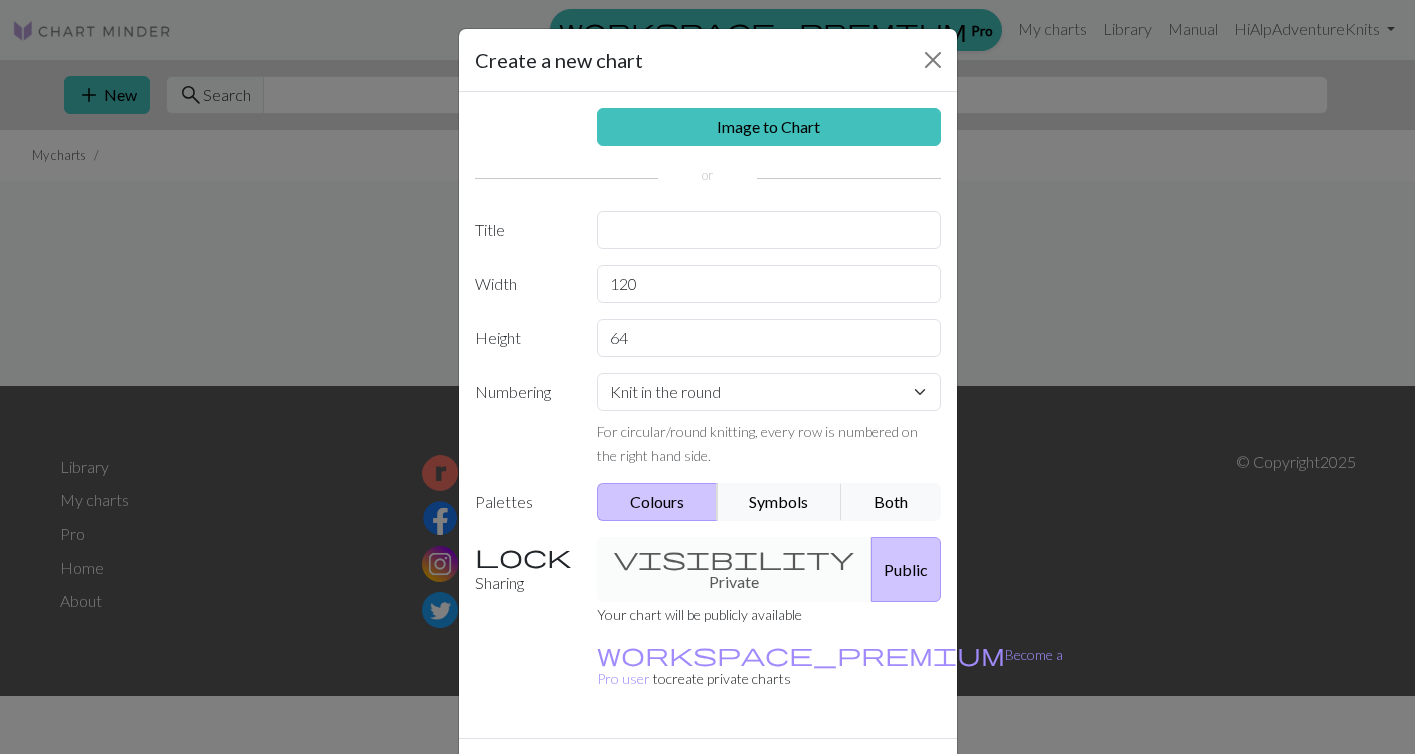 click on "Numbering" at bounding box center (524, 420) 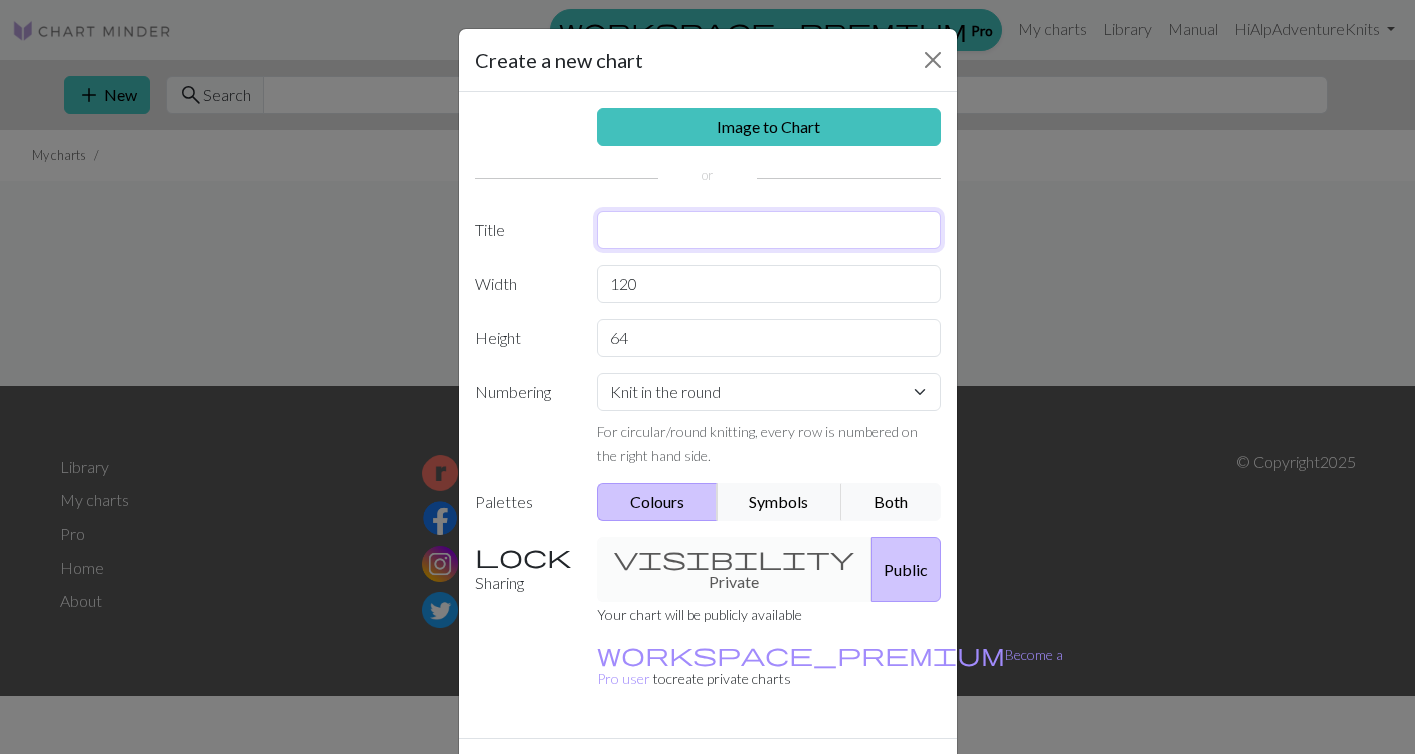 click at bounding box center [769, 230] 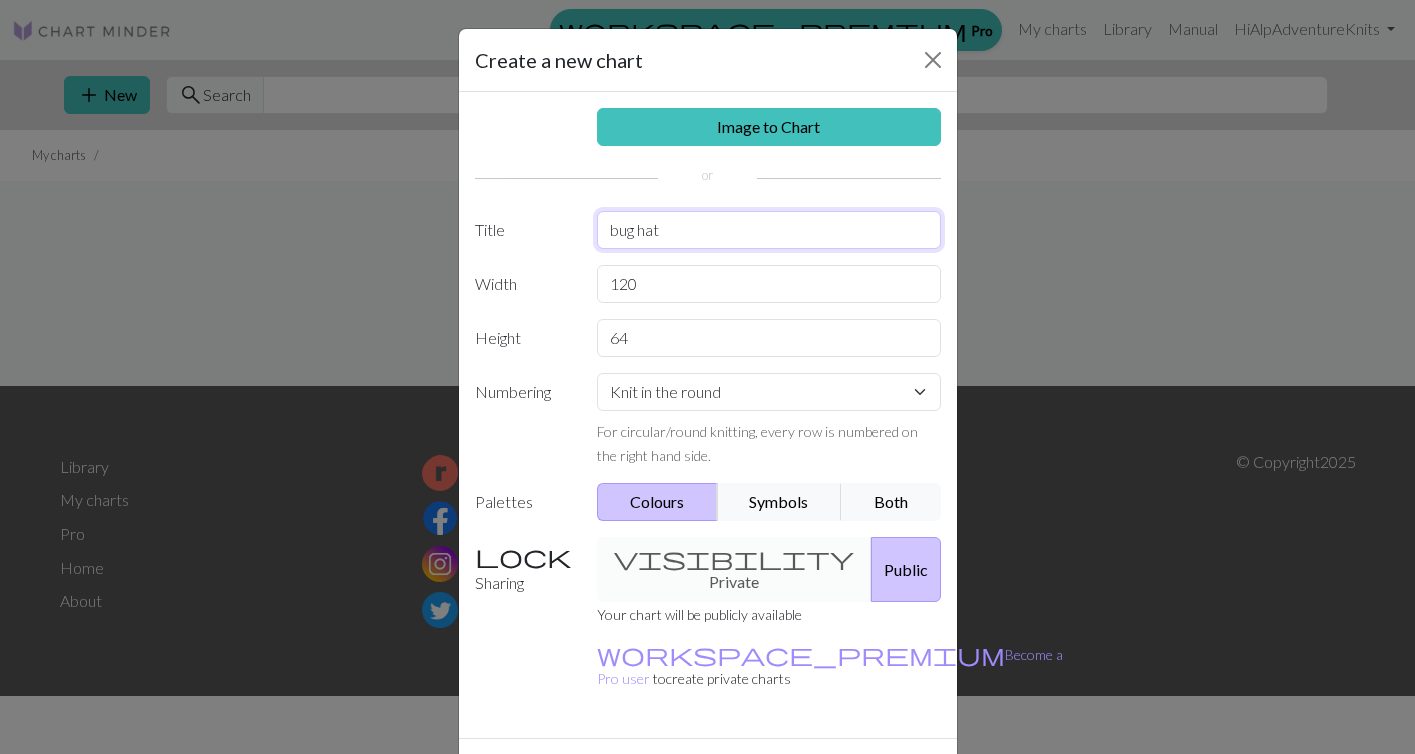type on "bug hat" 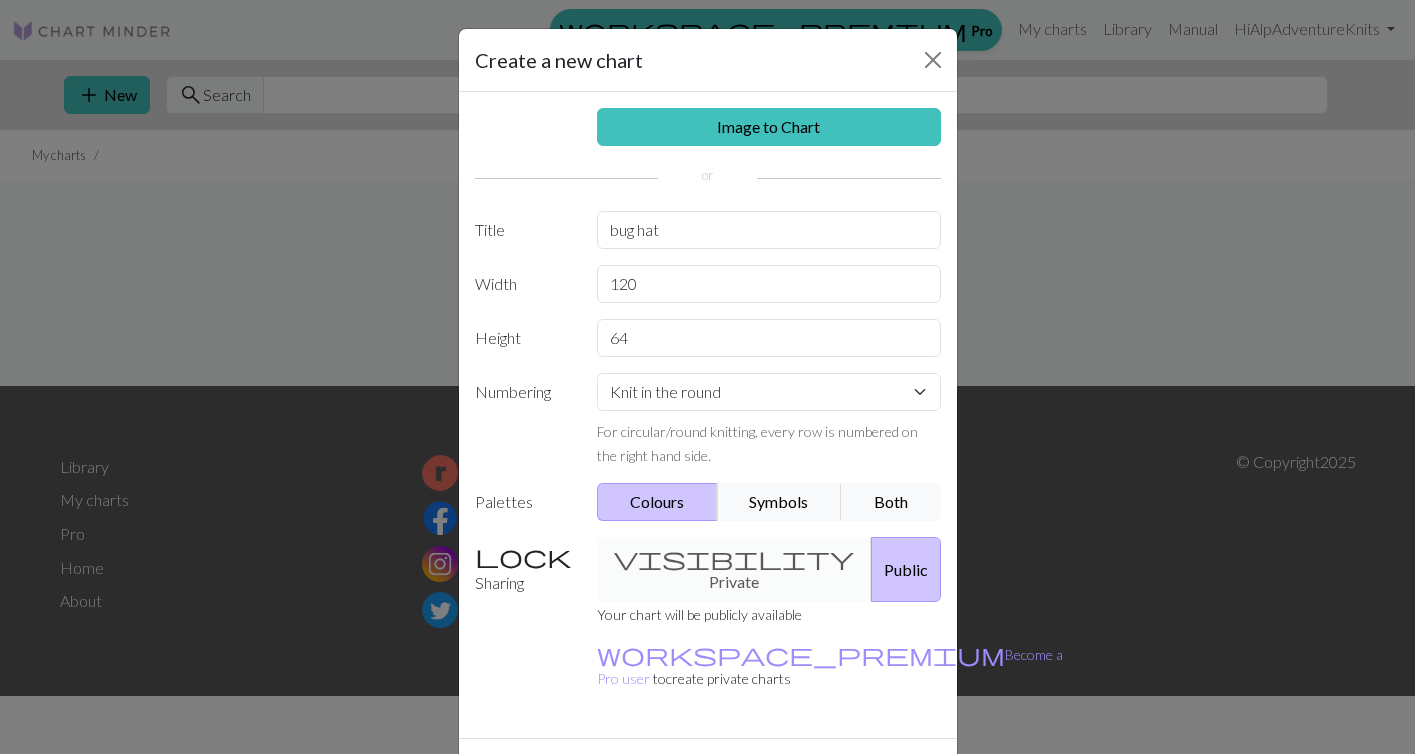 click on "Create" at bounding box center (823, 774) 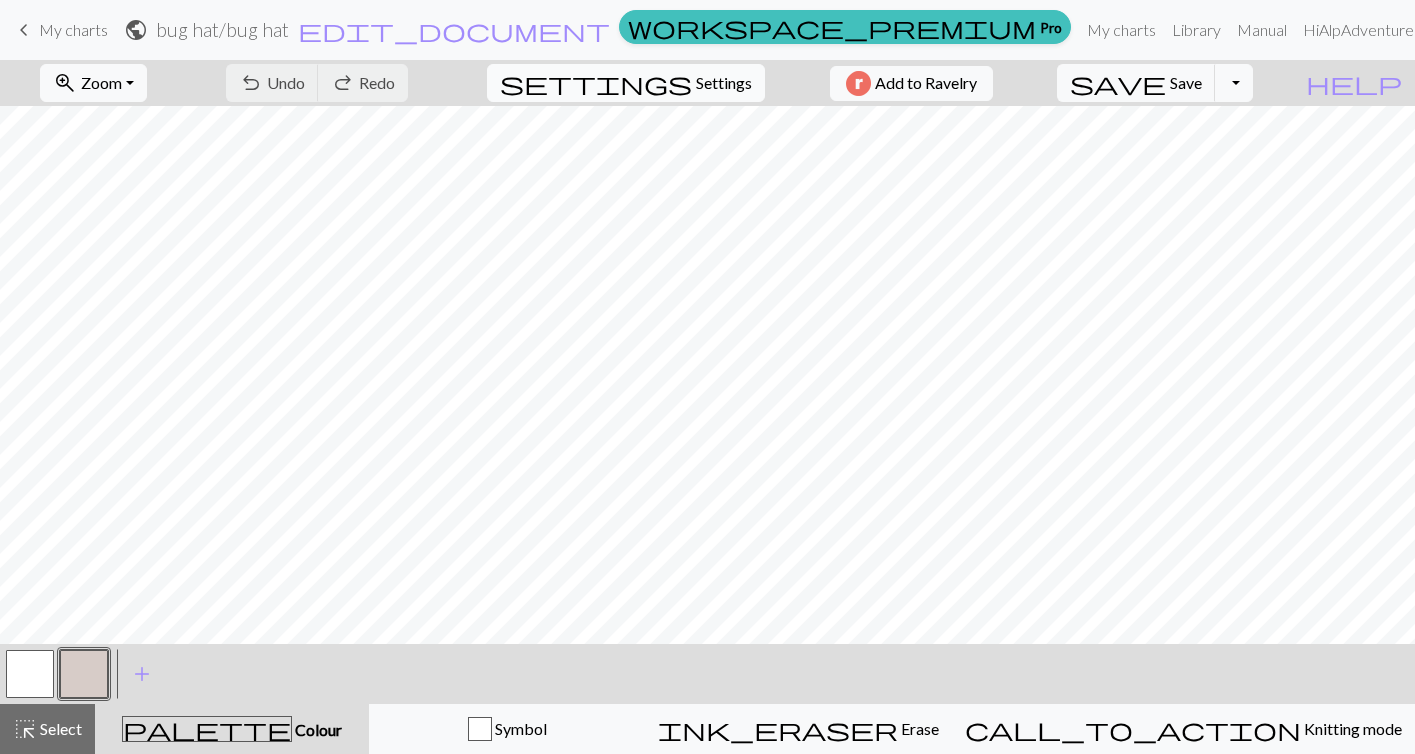 click on "Settings" at bounding box center (724, 83) 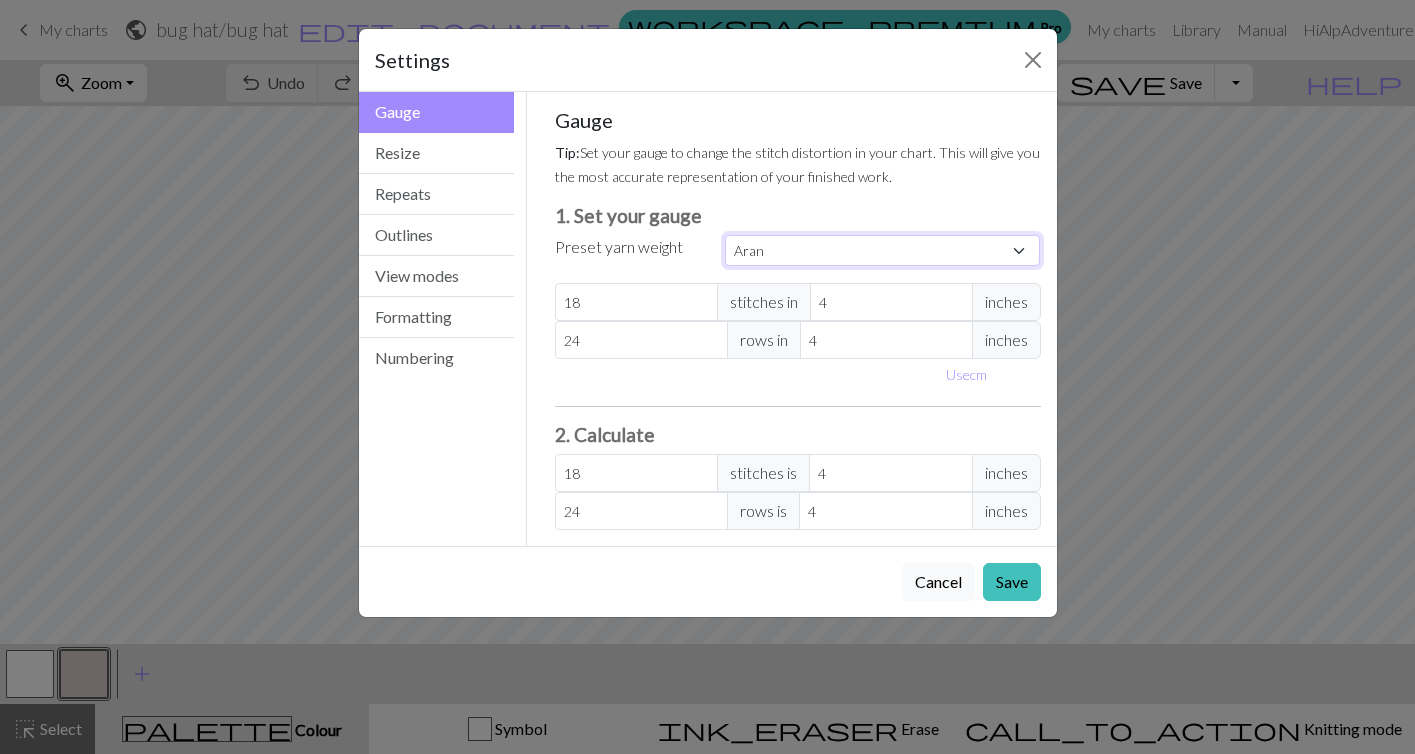 click on "Custom Square Lace Light Fingering Fingering Sport Double knit Worsted Aran Bulky Super Bulky" at bounding box center [883, 250] 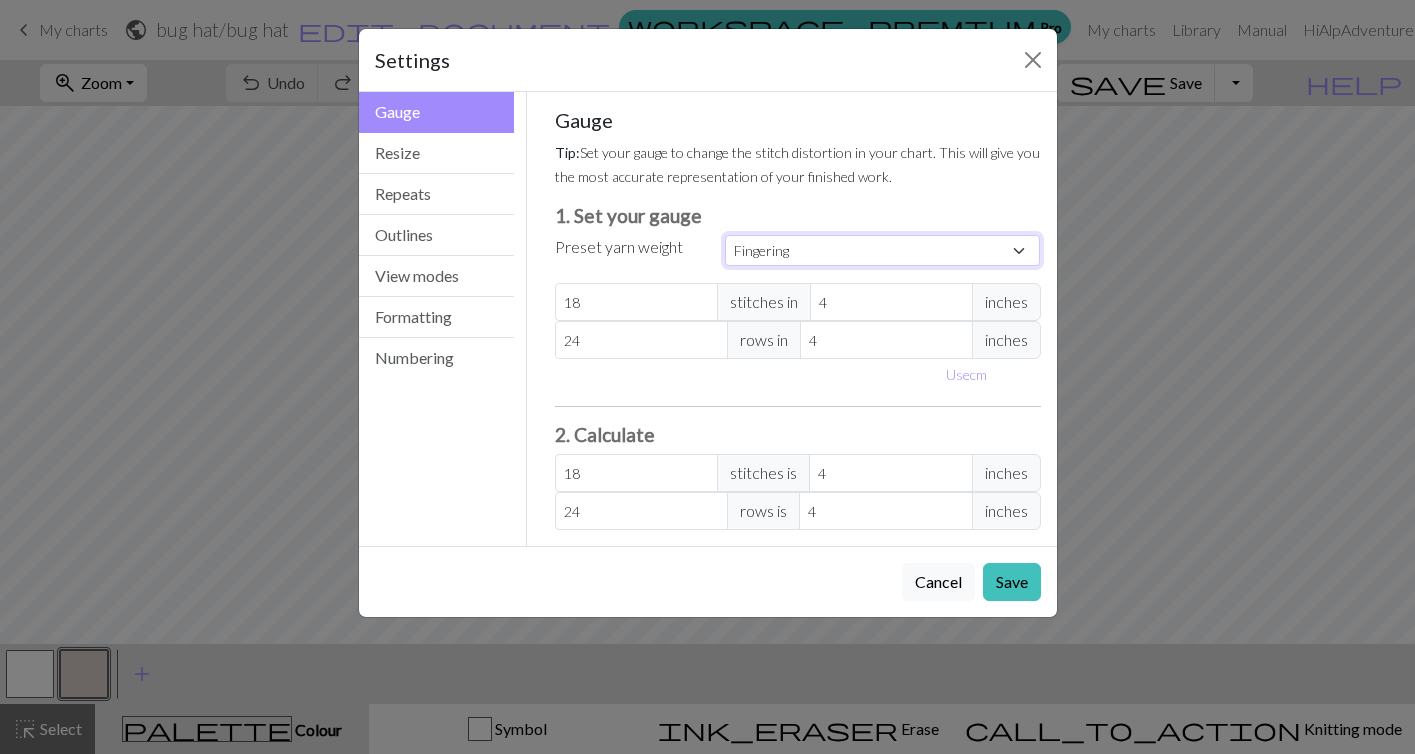 type on "28" 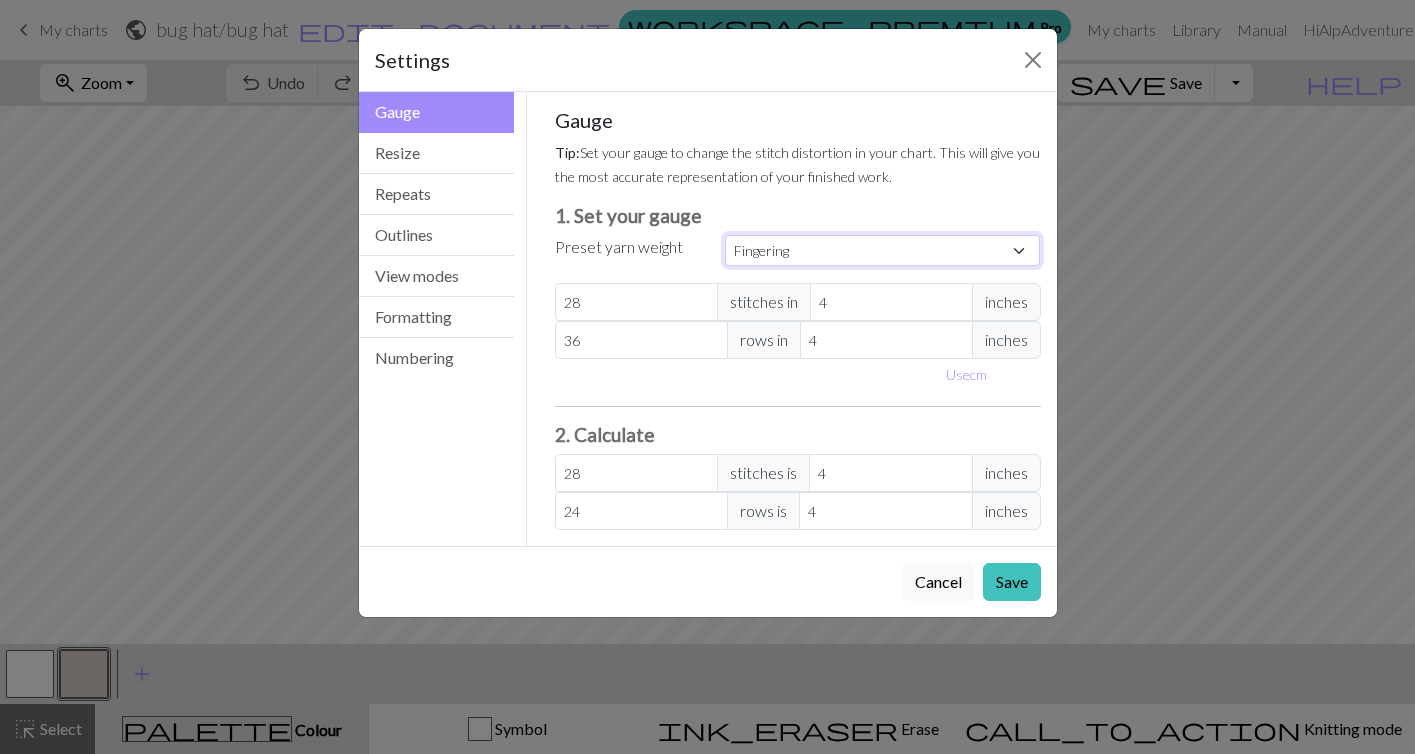 type on "36" 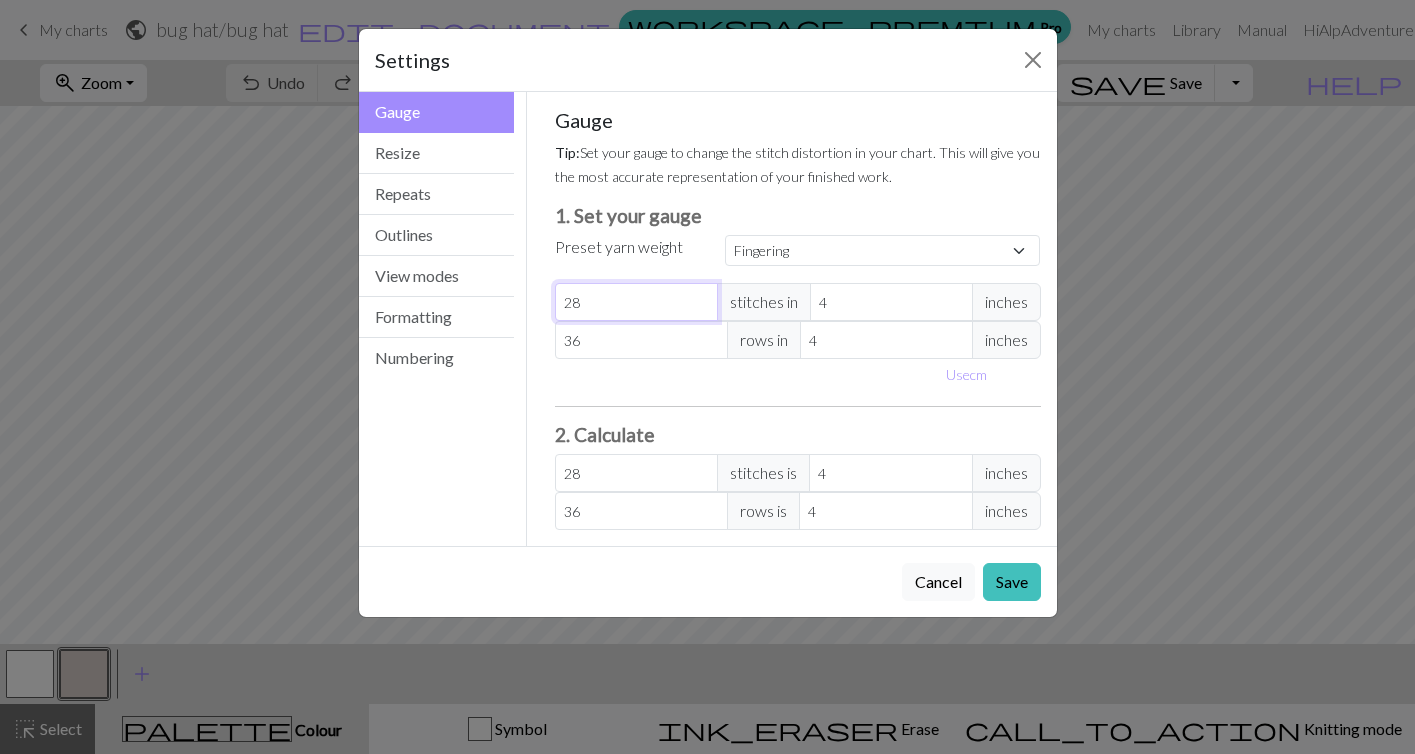 click on "28" at bounding box center (636, 302) 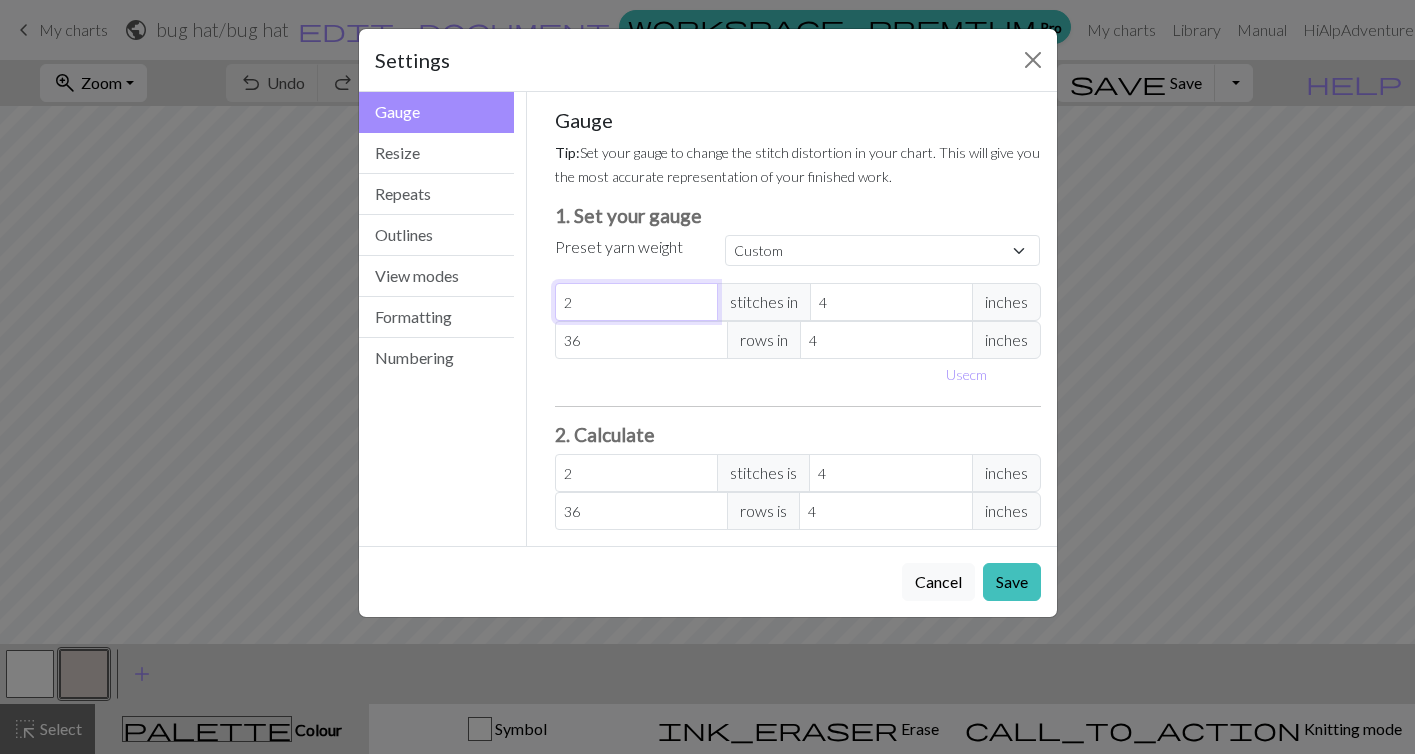 type on "25" 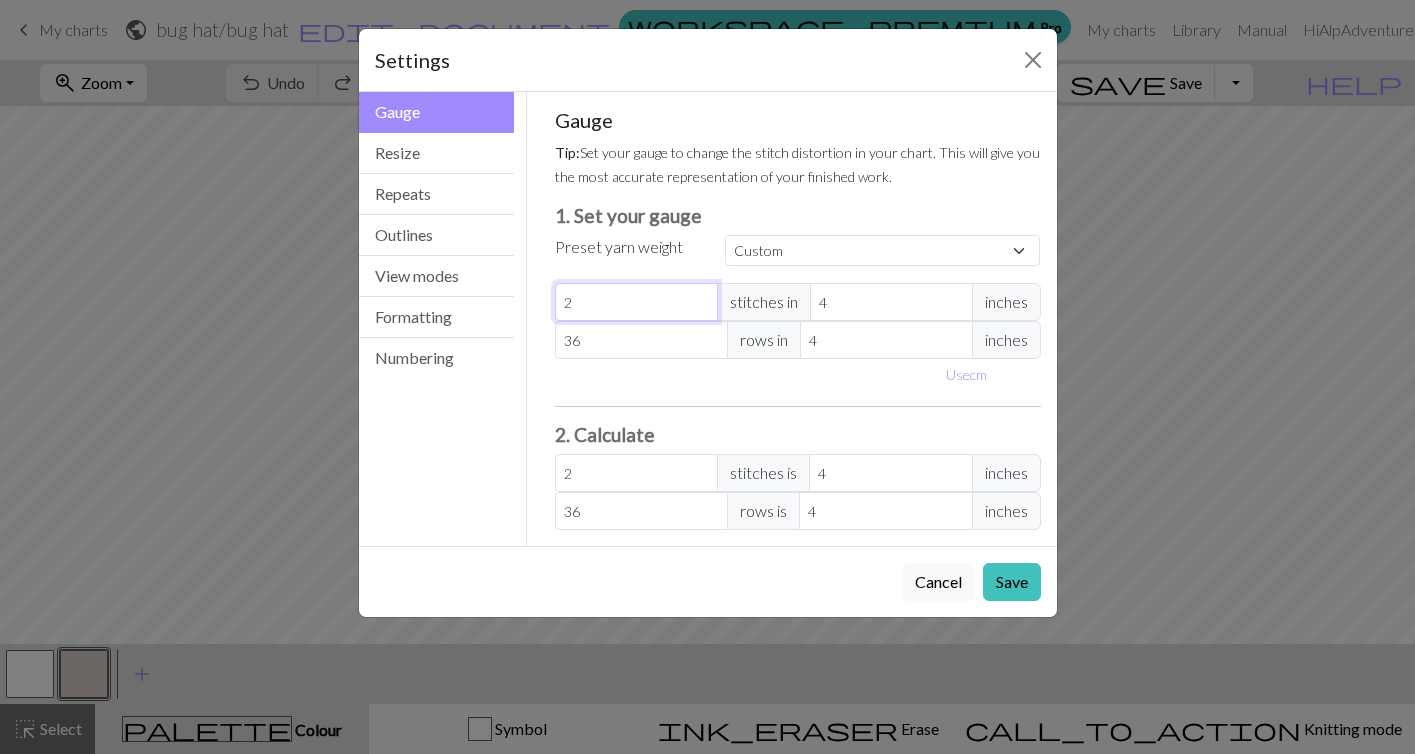 type on "25" 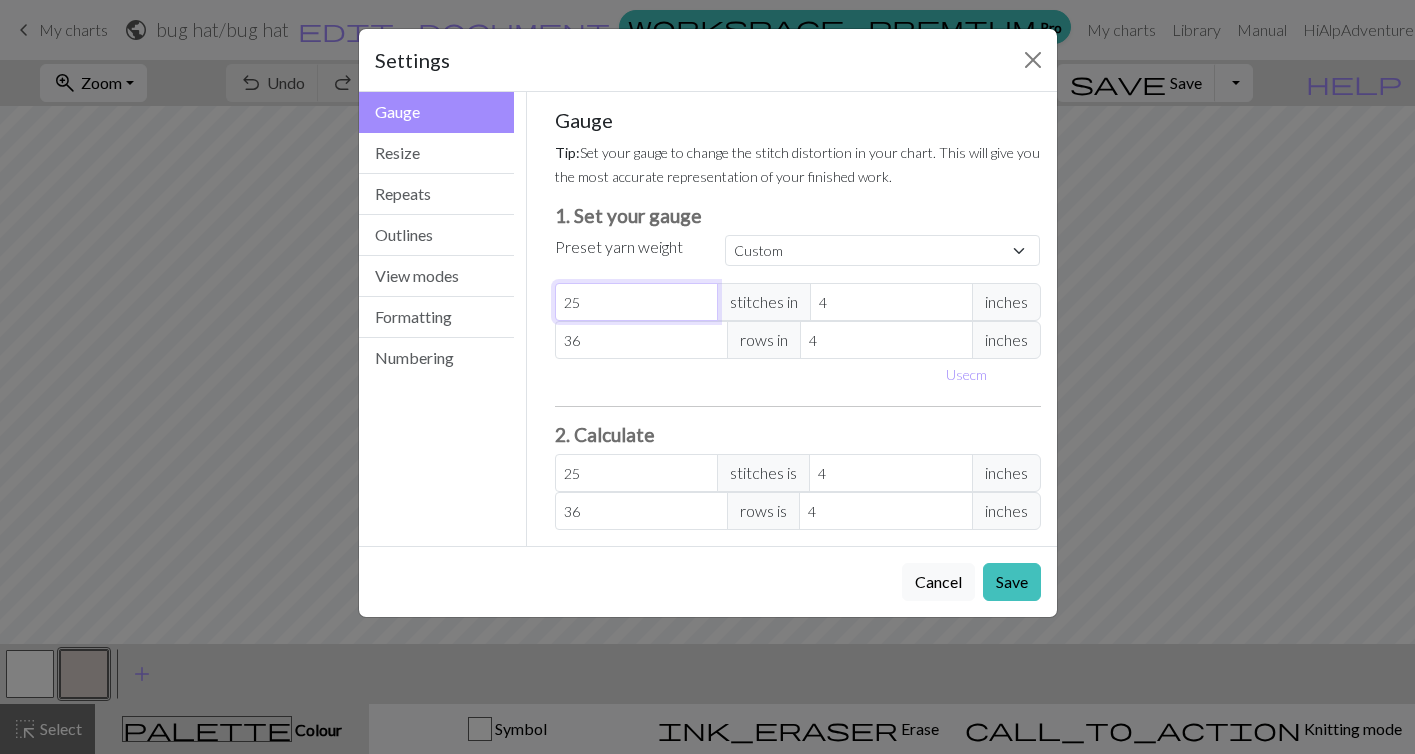 type on "25" 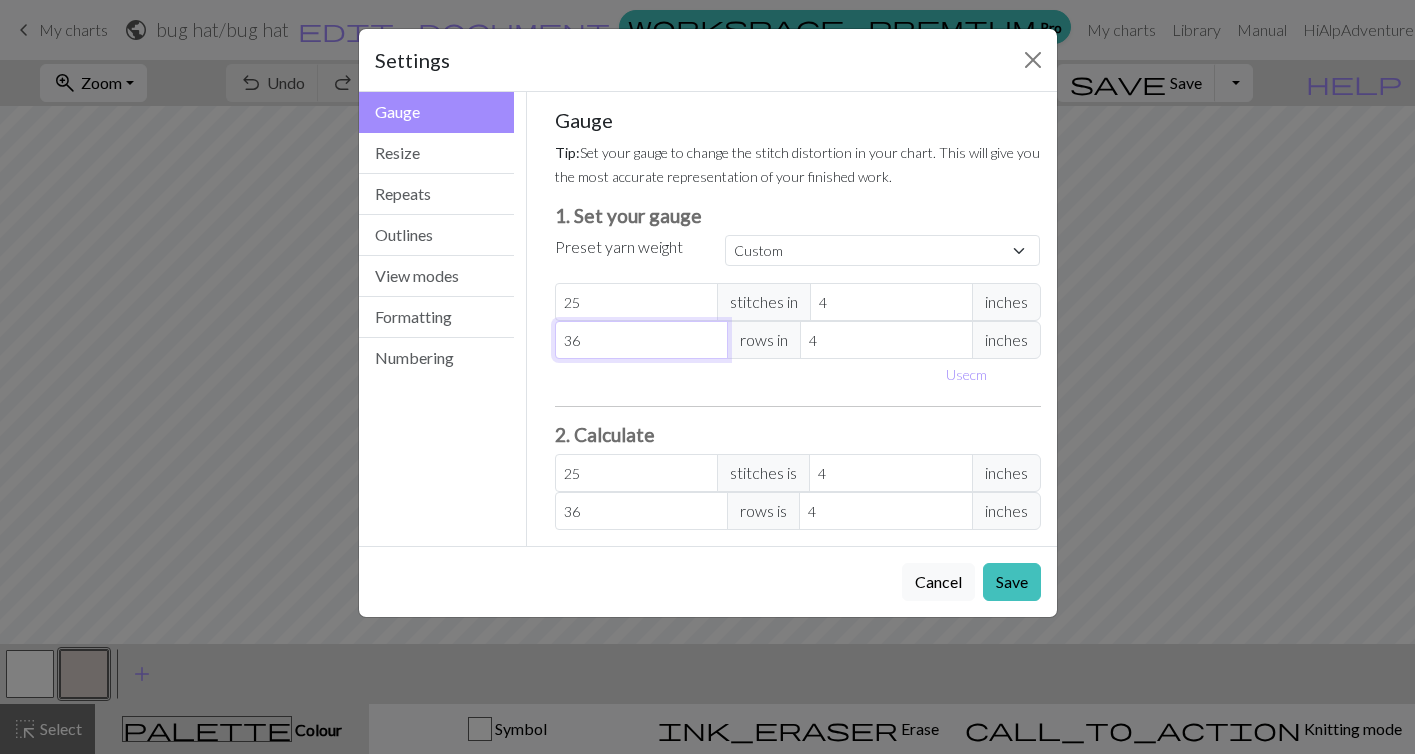 click on "36" at bounding box center [641, 340] 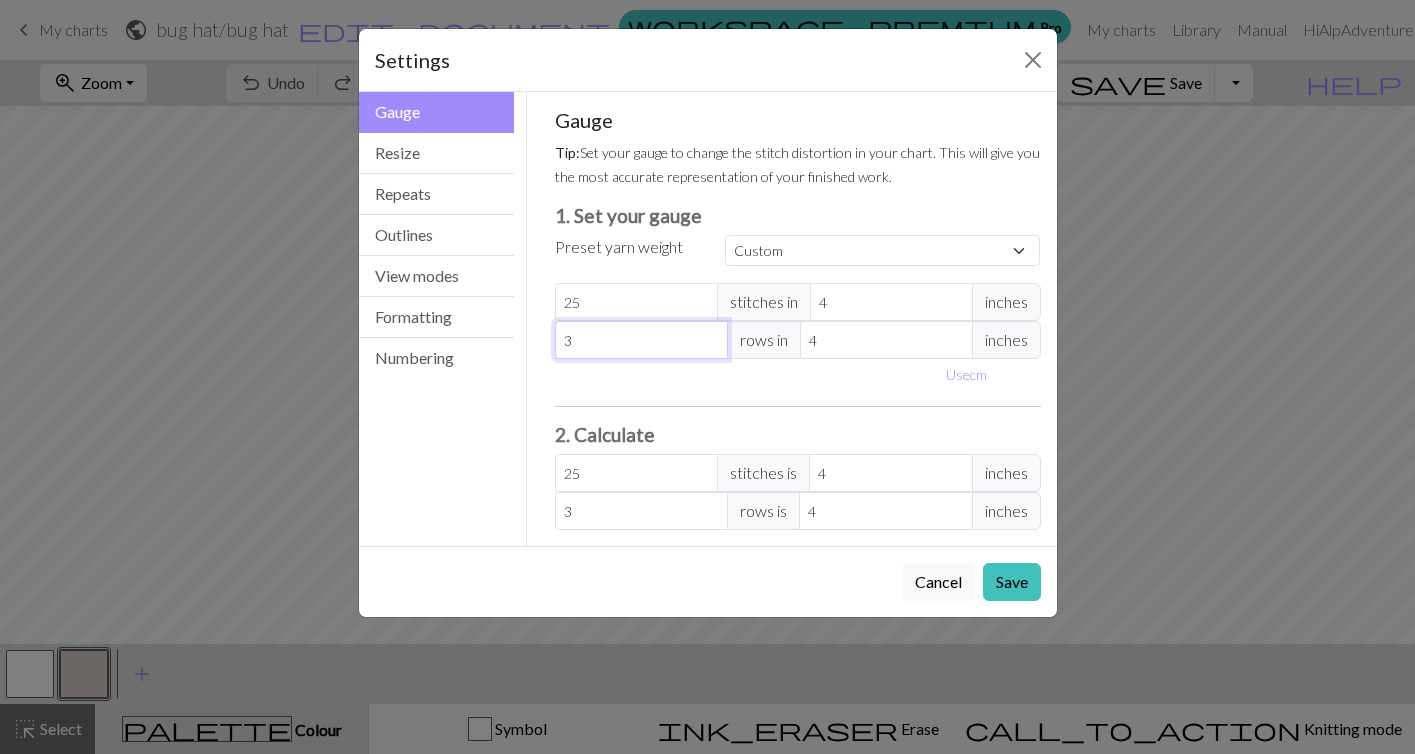 type on "32" 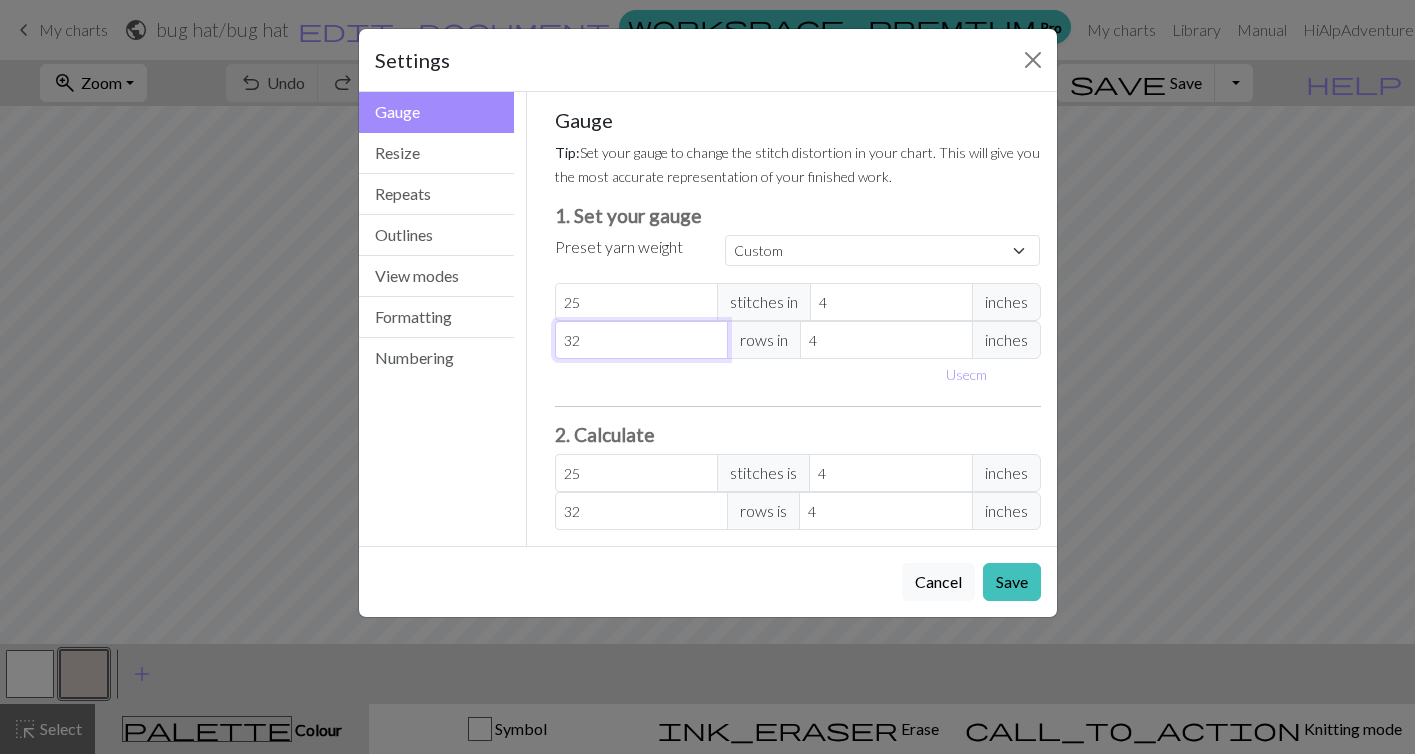 type on "32" 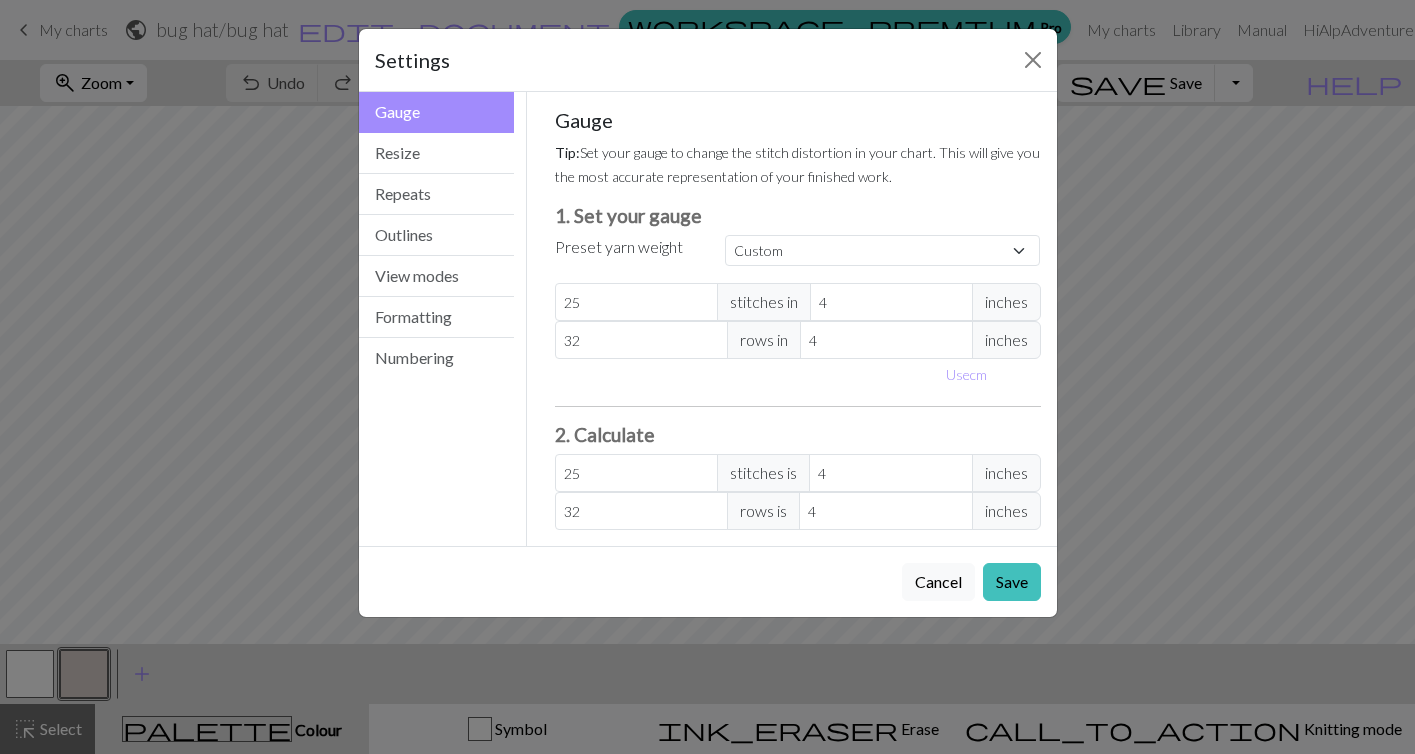 click at bounding box center (798, 406) 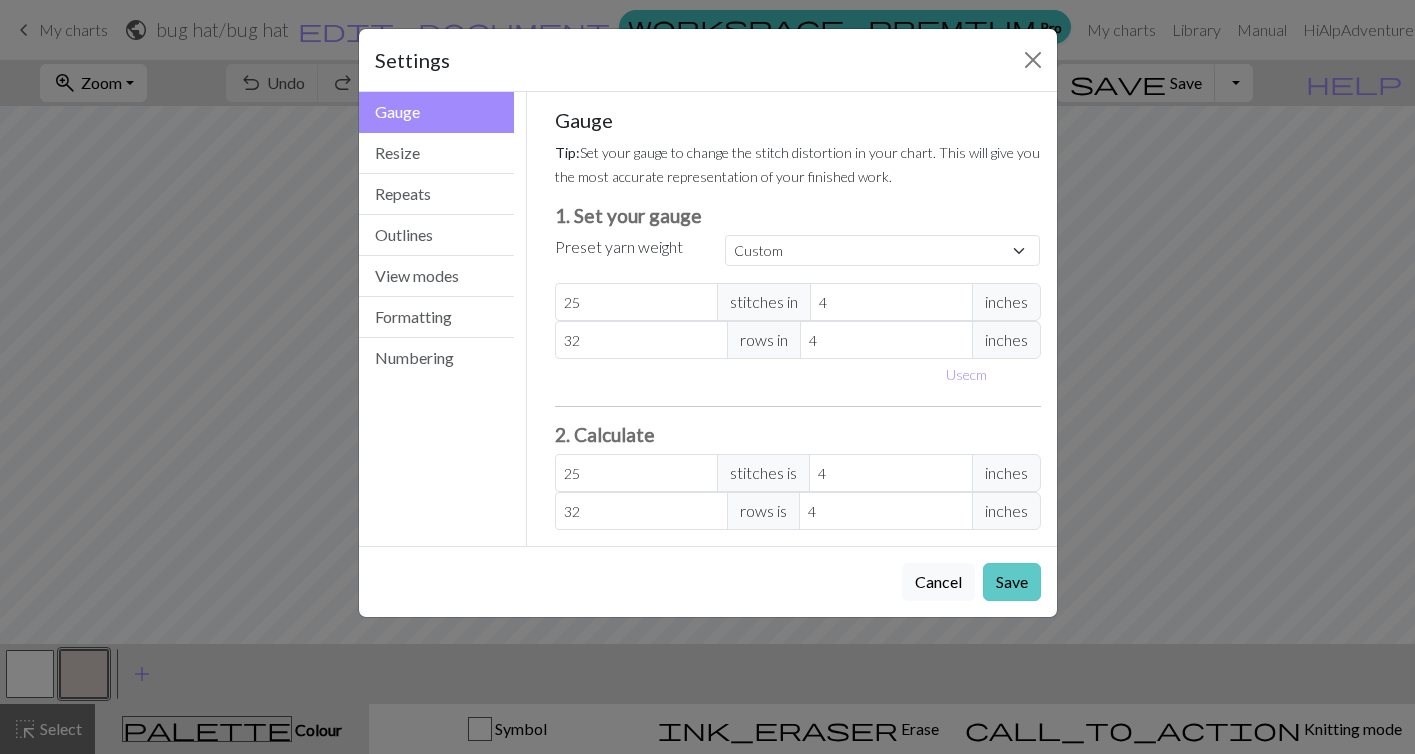 click on "Save" at bounding box center [1012, 582] 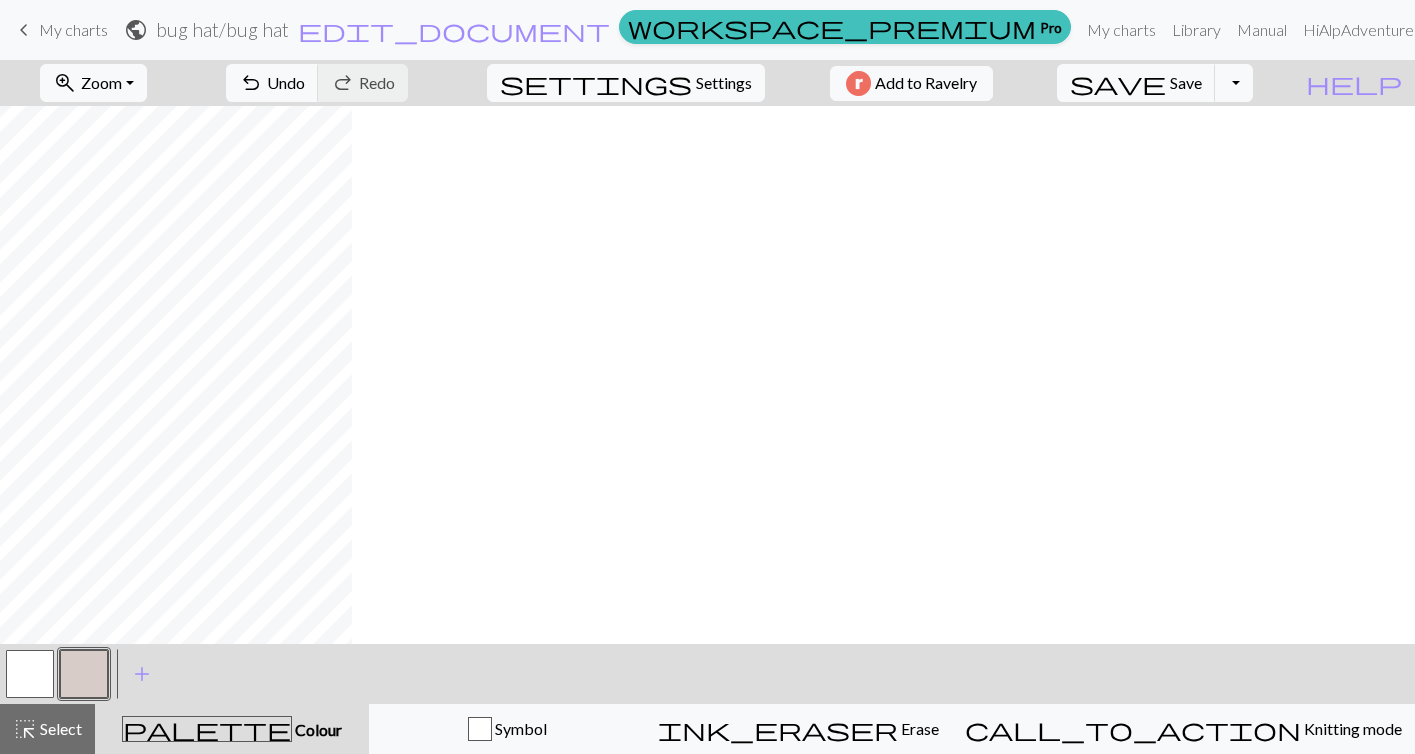 scroll, scrollTop: 0, scrollLeft: 0, axis: both 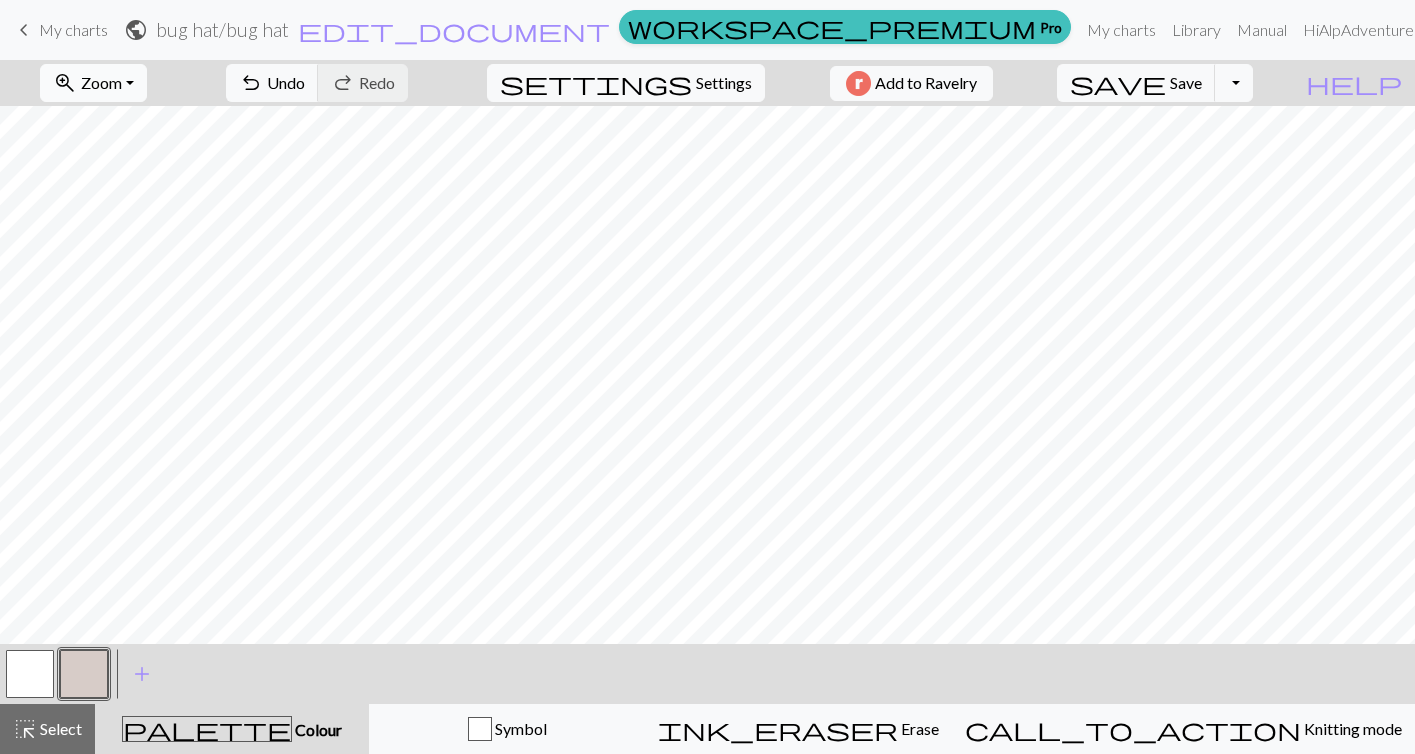 click on "zoom_in Zoom Zoom" at bounding box center (93, 83) 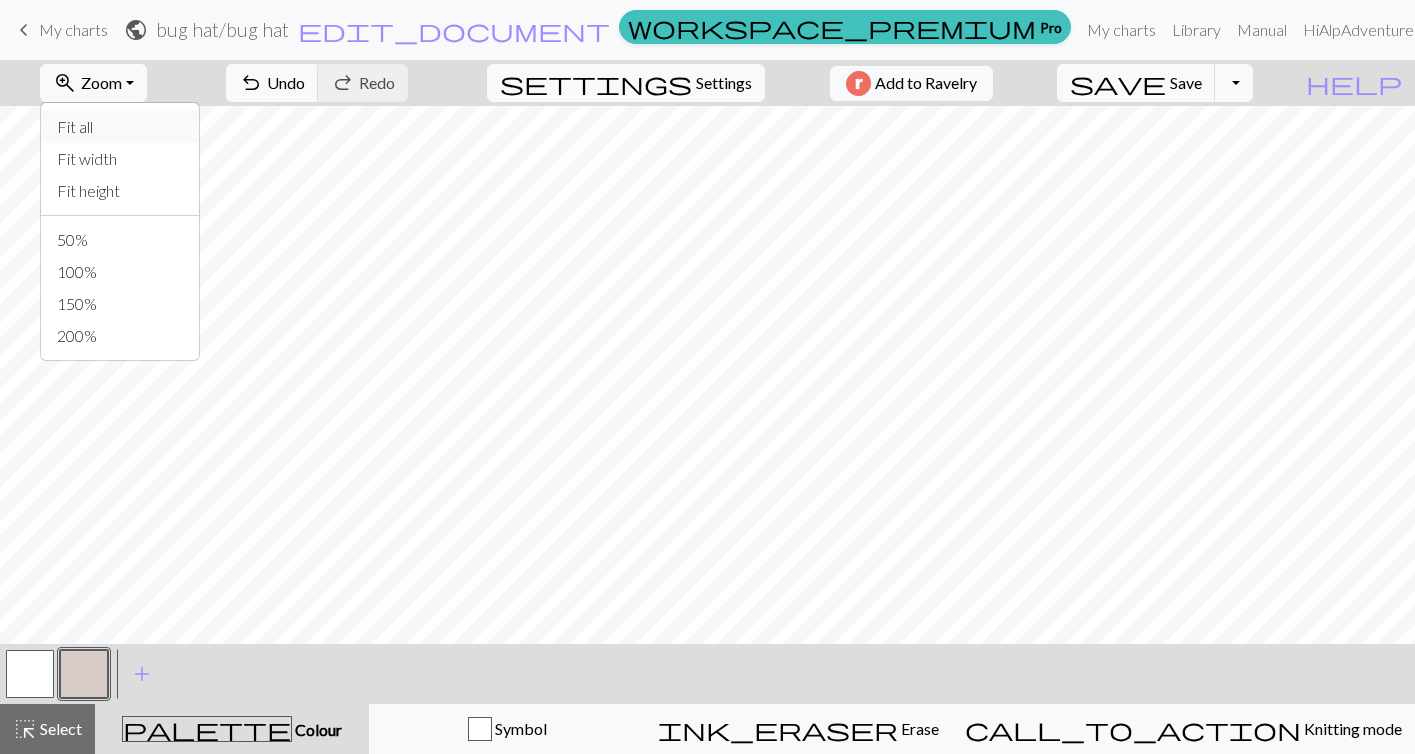 click on "Fit all" at bounding box center [120, 127] 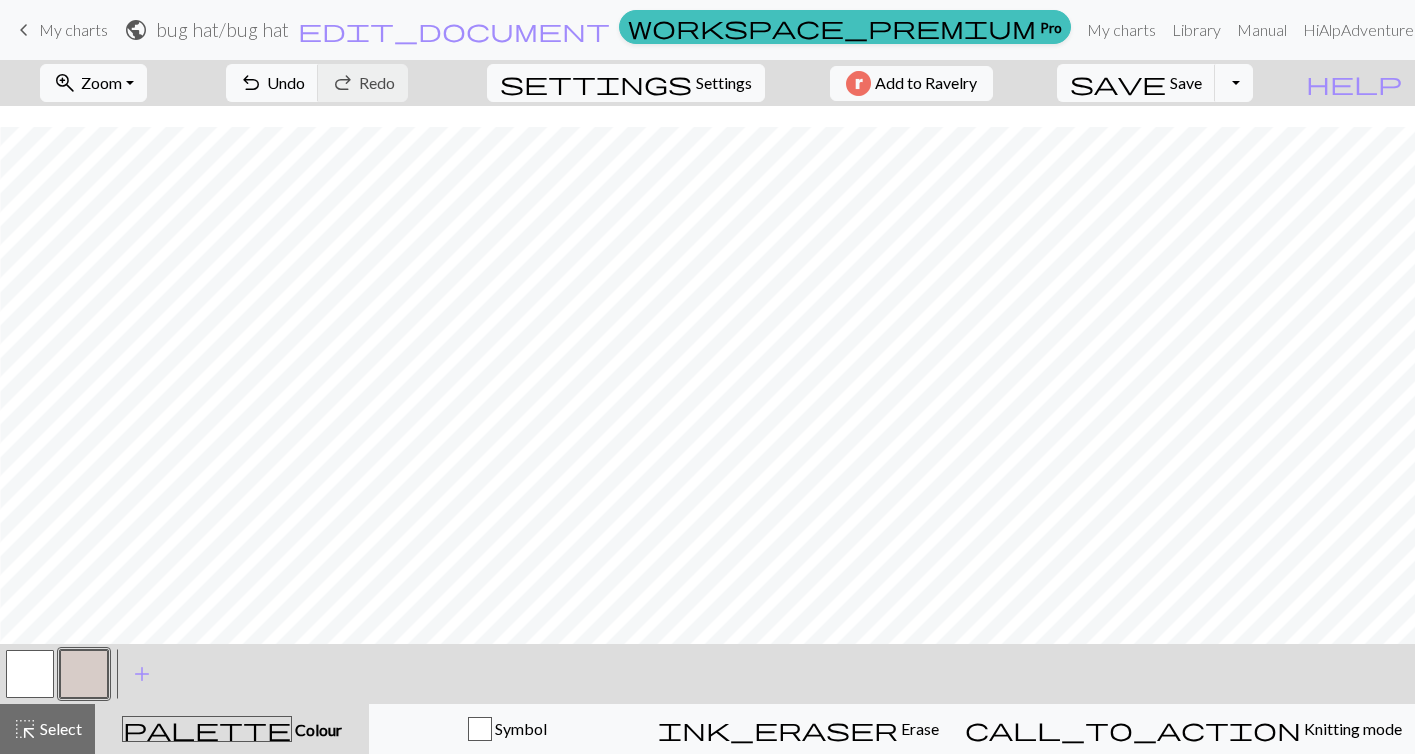 scroll, scrollTop: 74, scrollLeft: 1695, axis: both 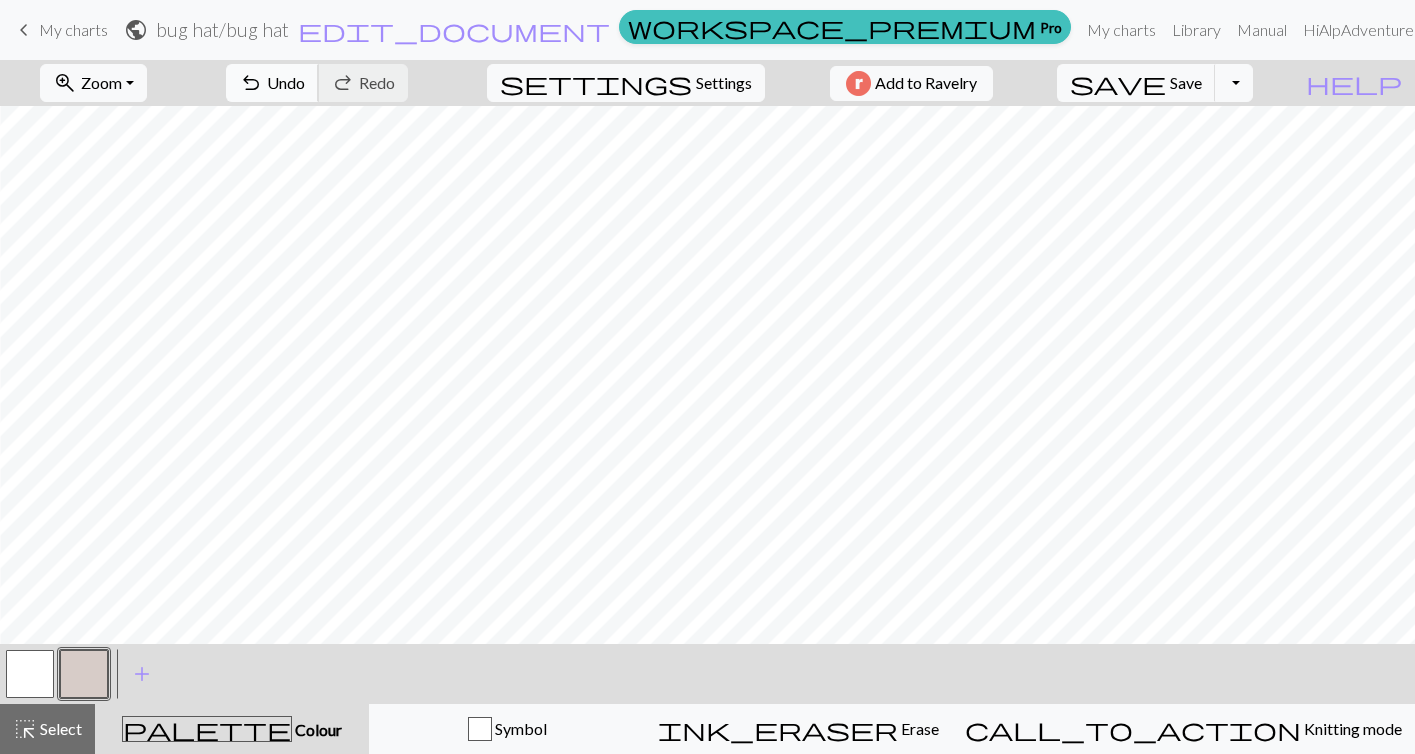 click on "Undo" at bounding box center (286, 82) 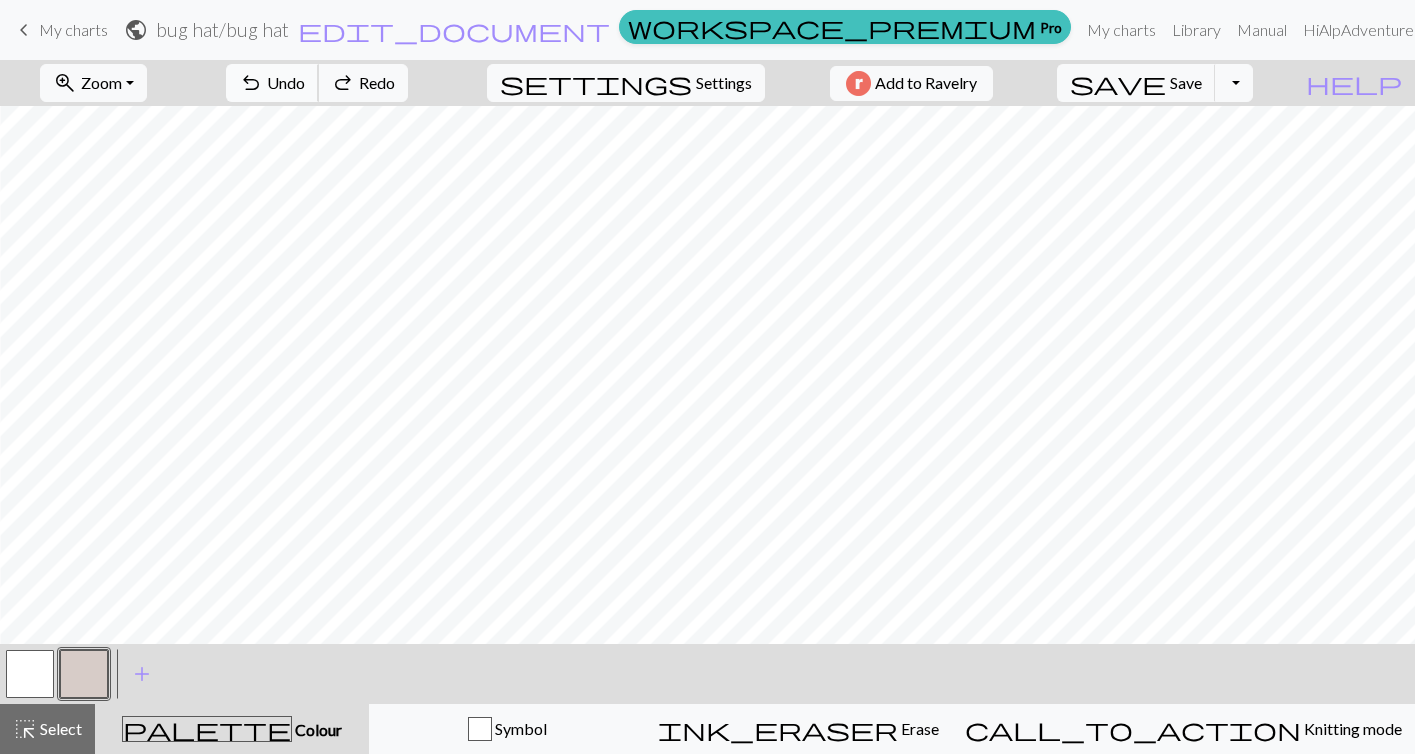 click on "Undo" at bounding box center [286, 82] 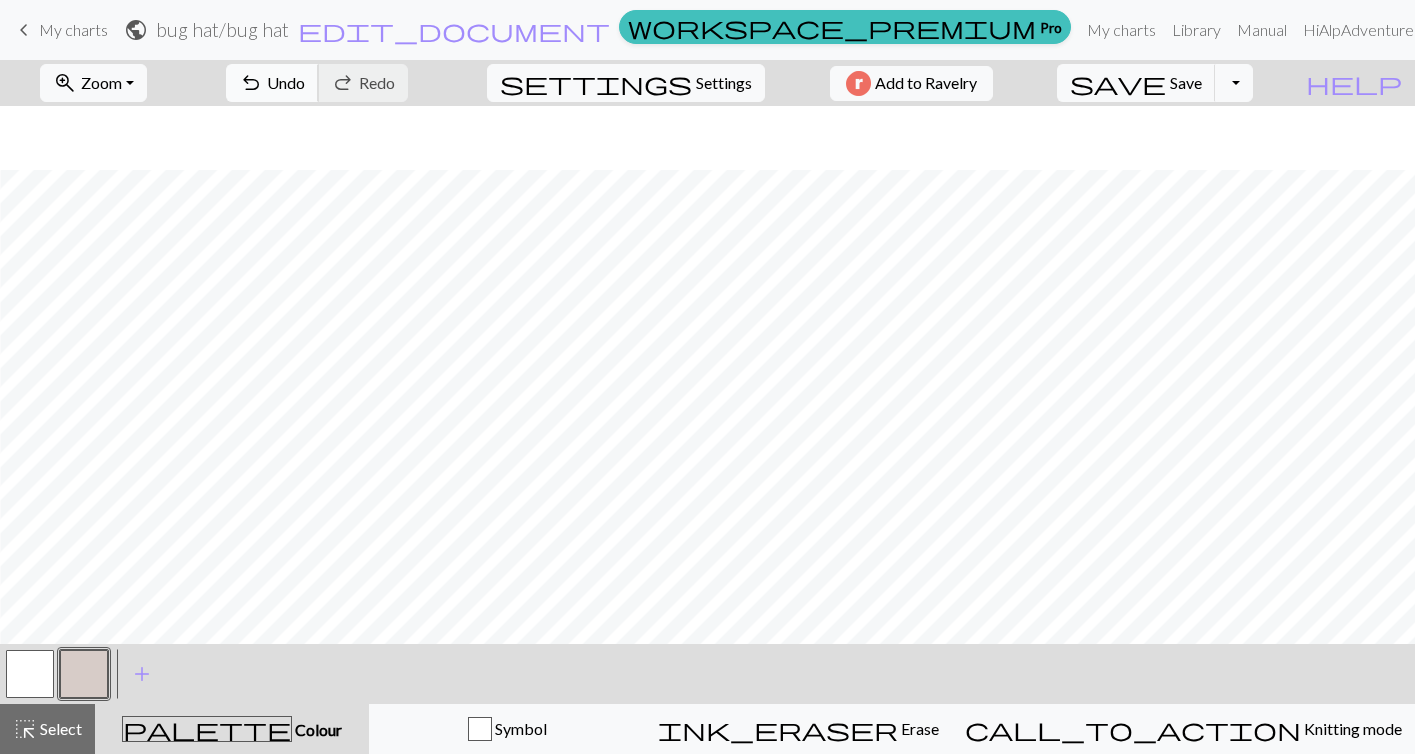 scroll, scrollTop: 64, scrollLeft: 1695, axis: both 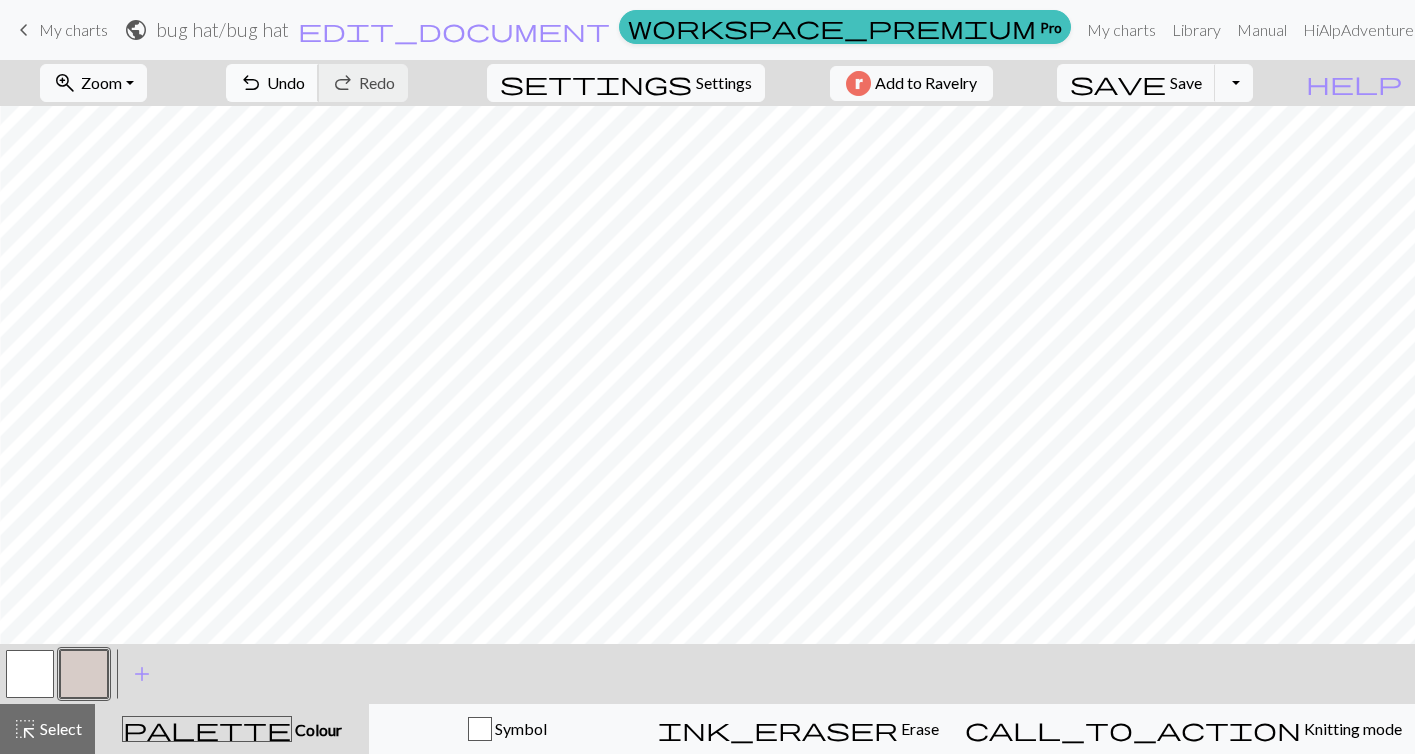 click on "Undo" at bounding box center (286, 82) 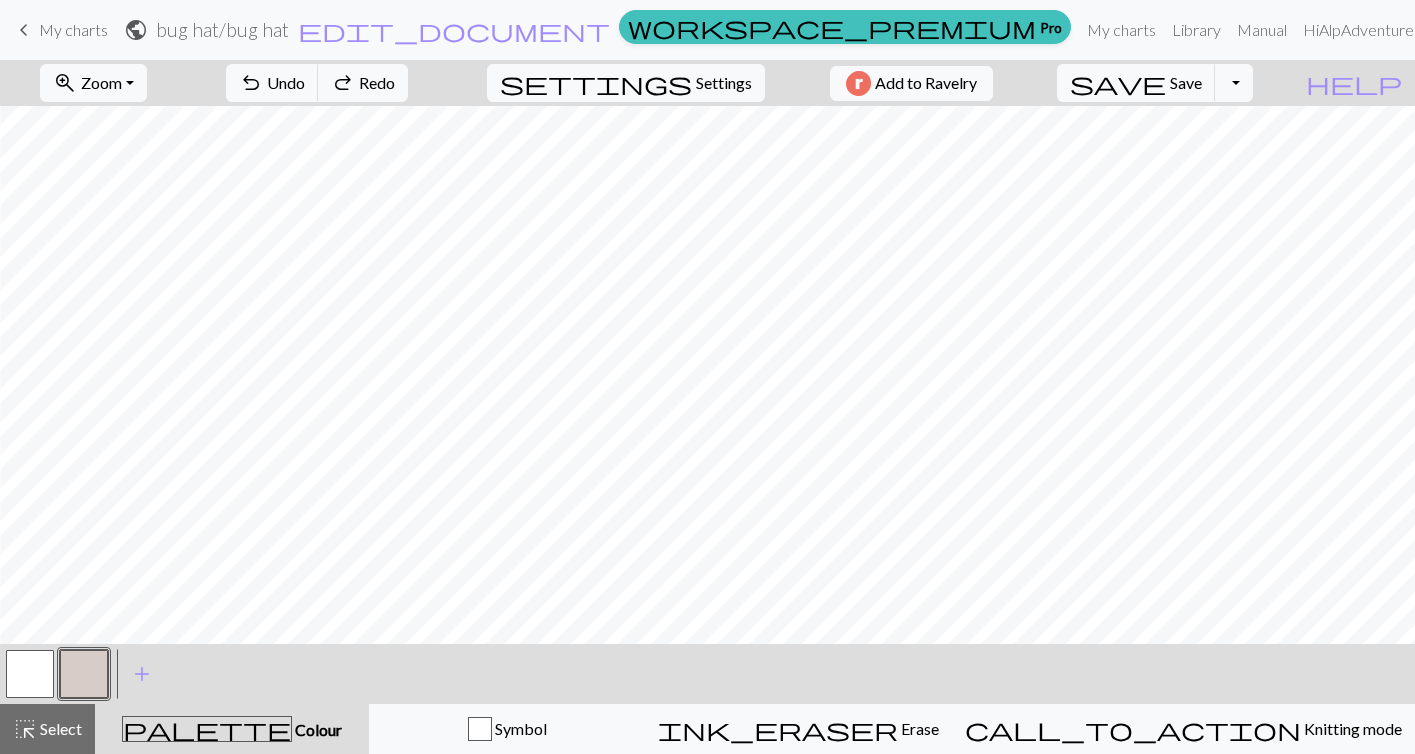 click at bounding box center [30, 674] 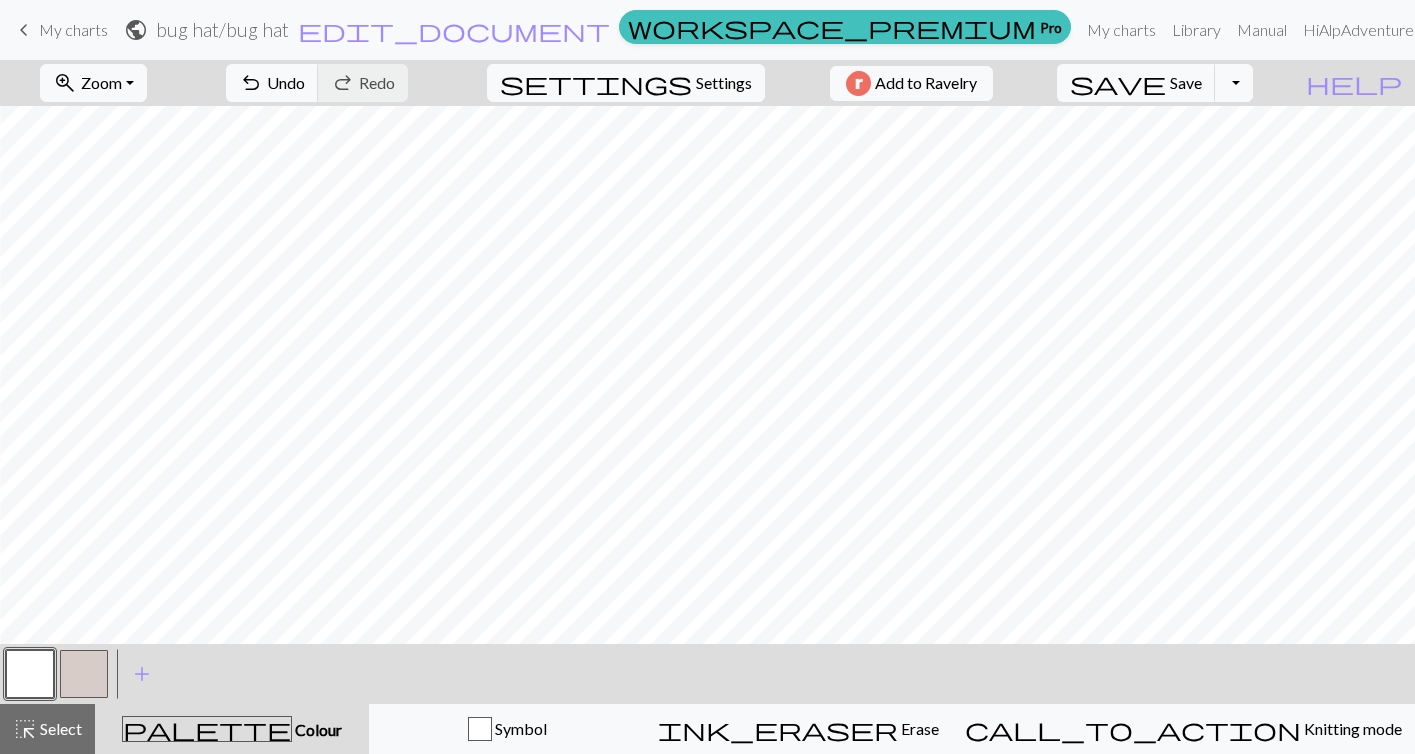 click at bounding box center [84, 674] 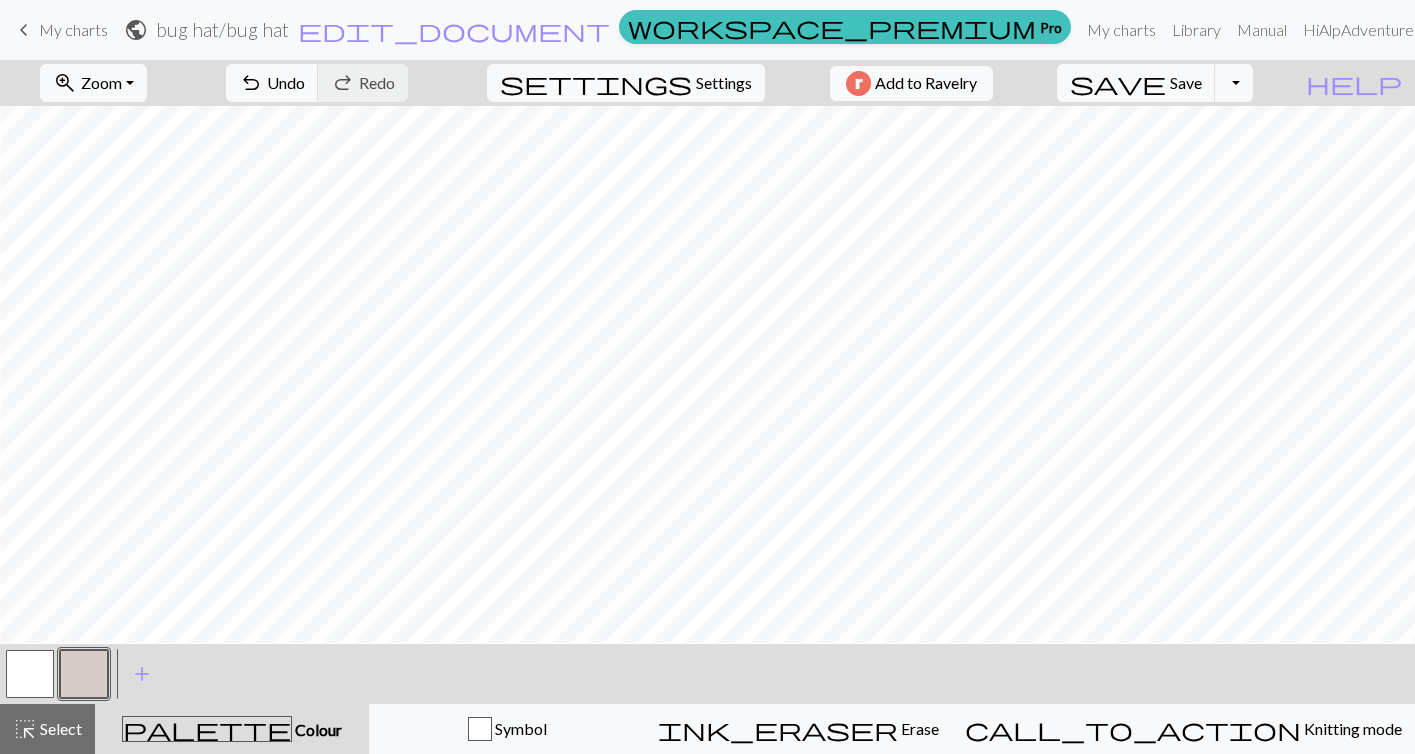 scroll, scrollTop: 370, scrollLeft: 1695, axis: both 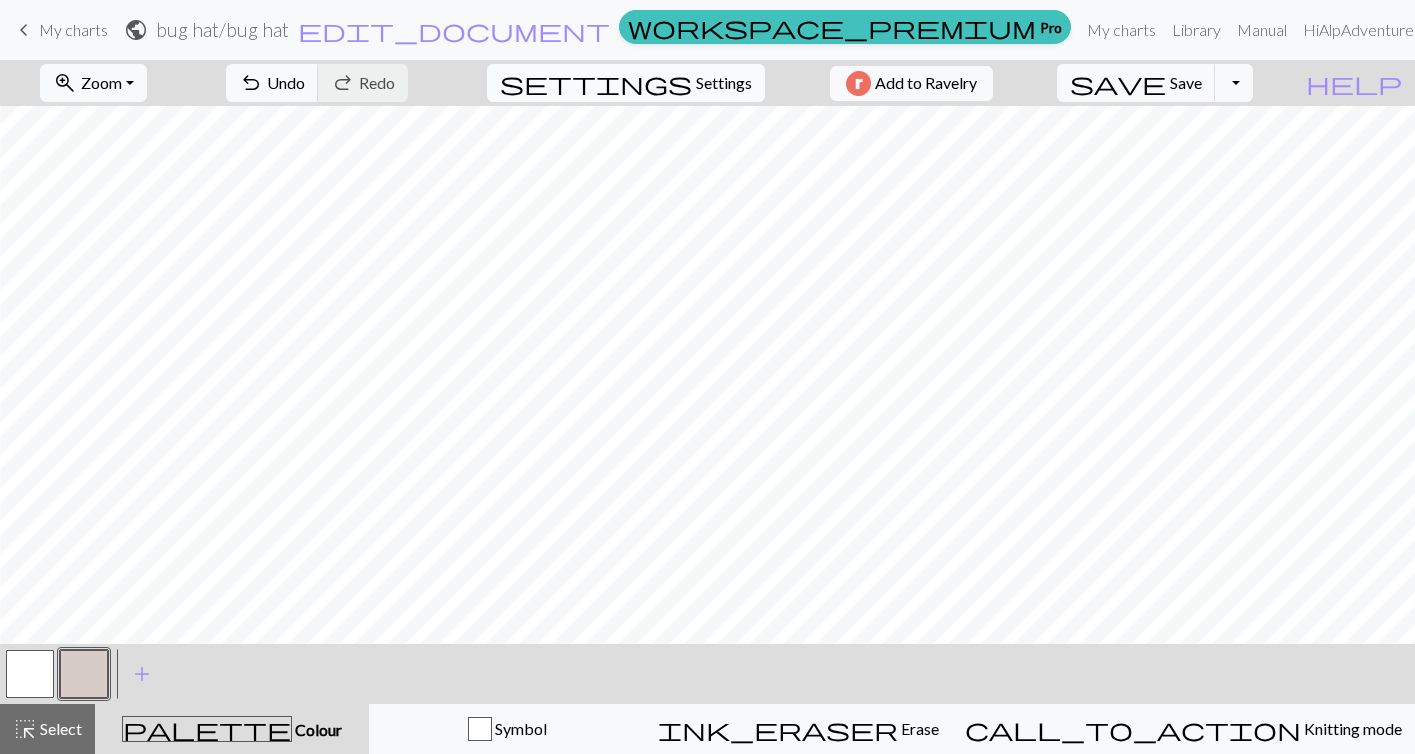 click on "Settings" at bounding box center [724, 83] 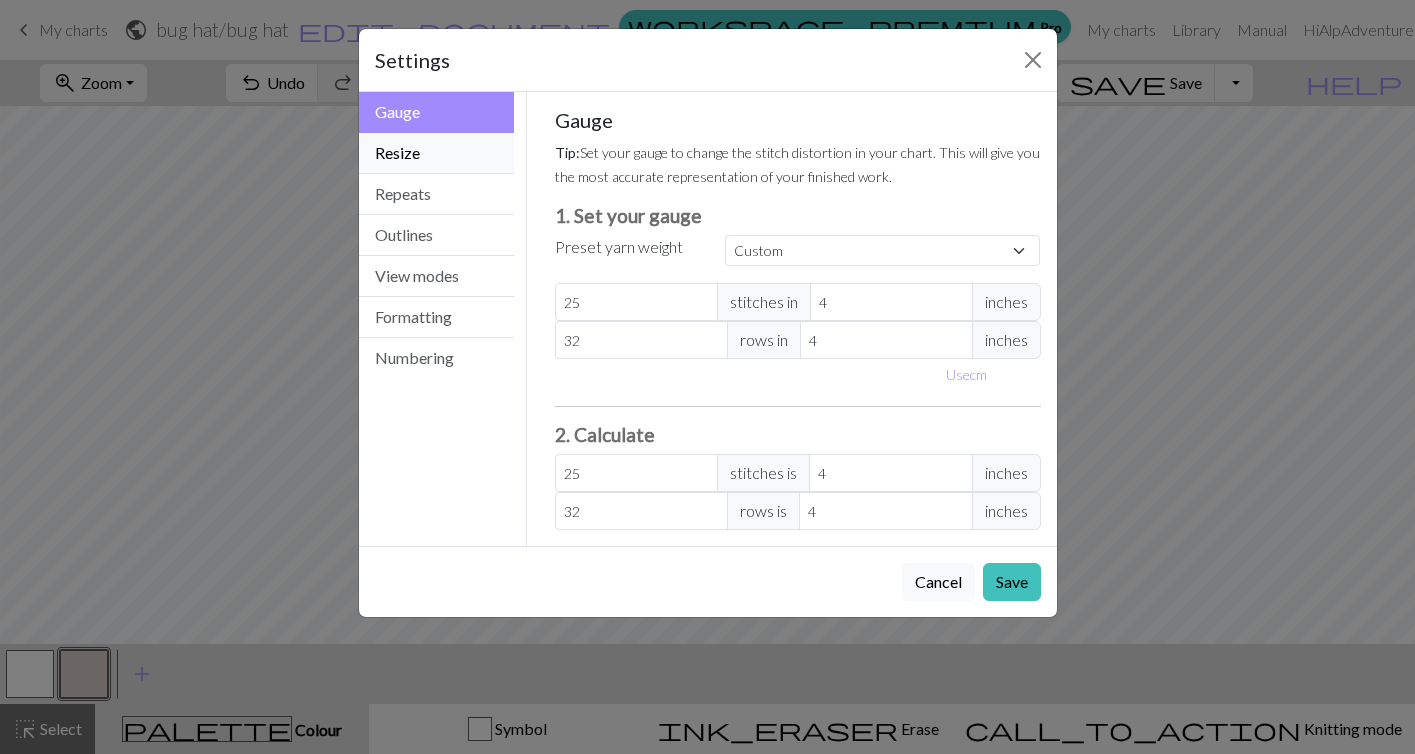click on "Resize" at bounding box center [437, 153] 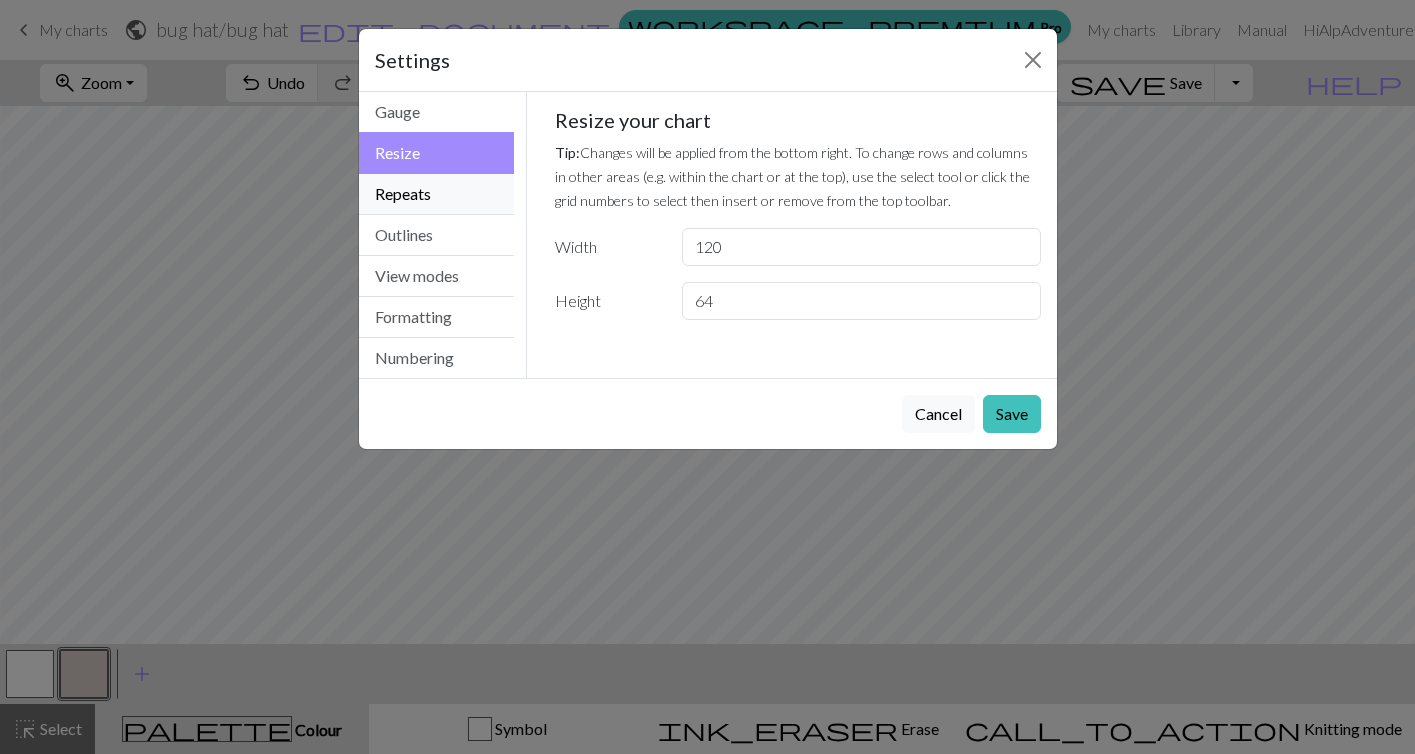 click on "Repeats" at bounding box center [437, 194] 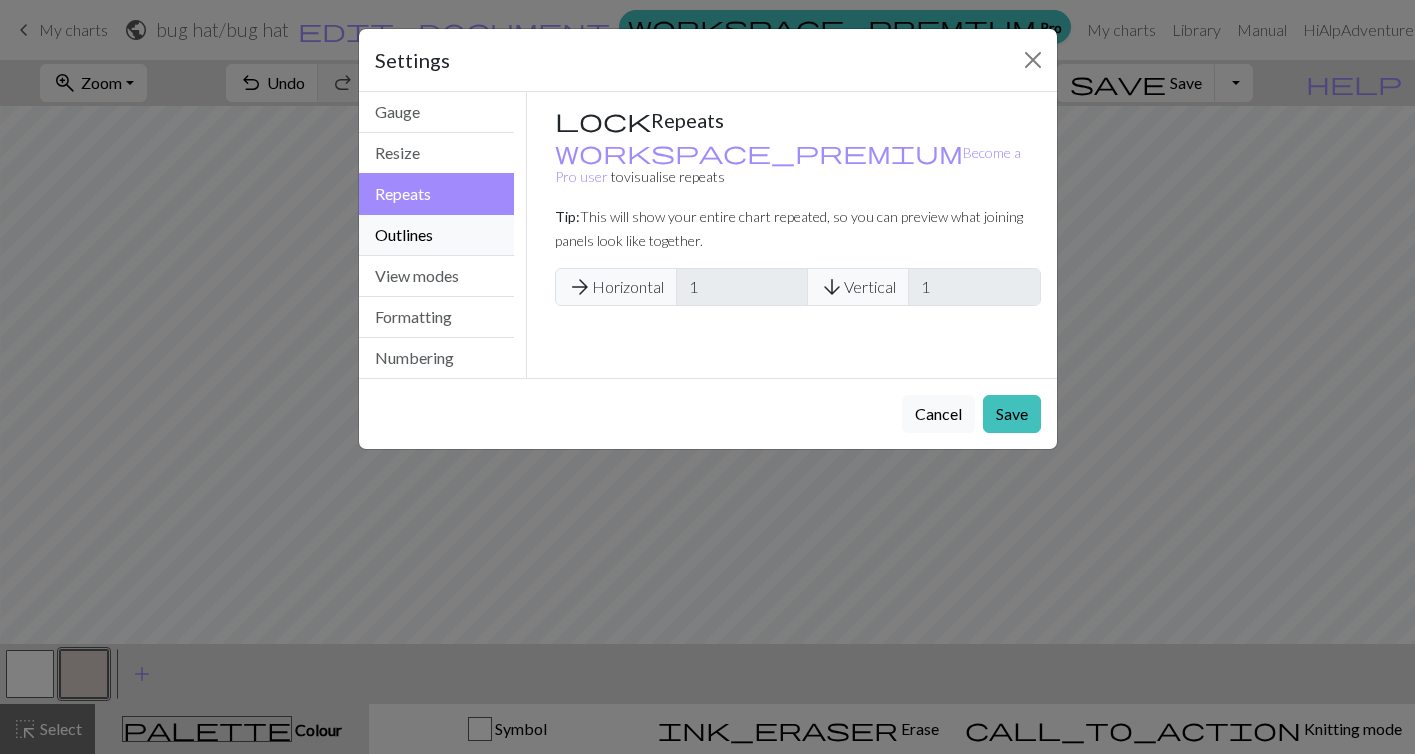 click on "Outlines" at bounding box center (437, 235) 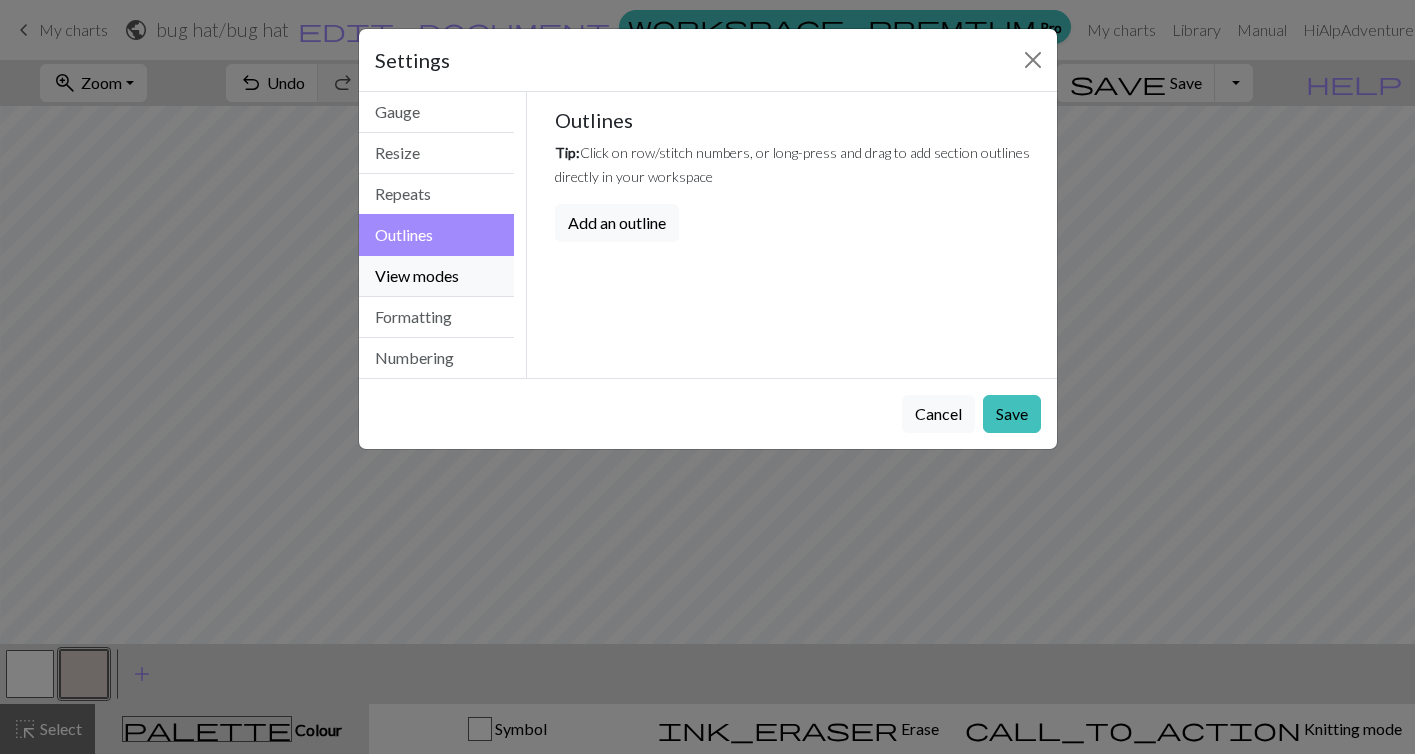 click on "View modes" at bounding box center (437, 276) 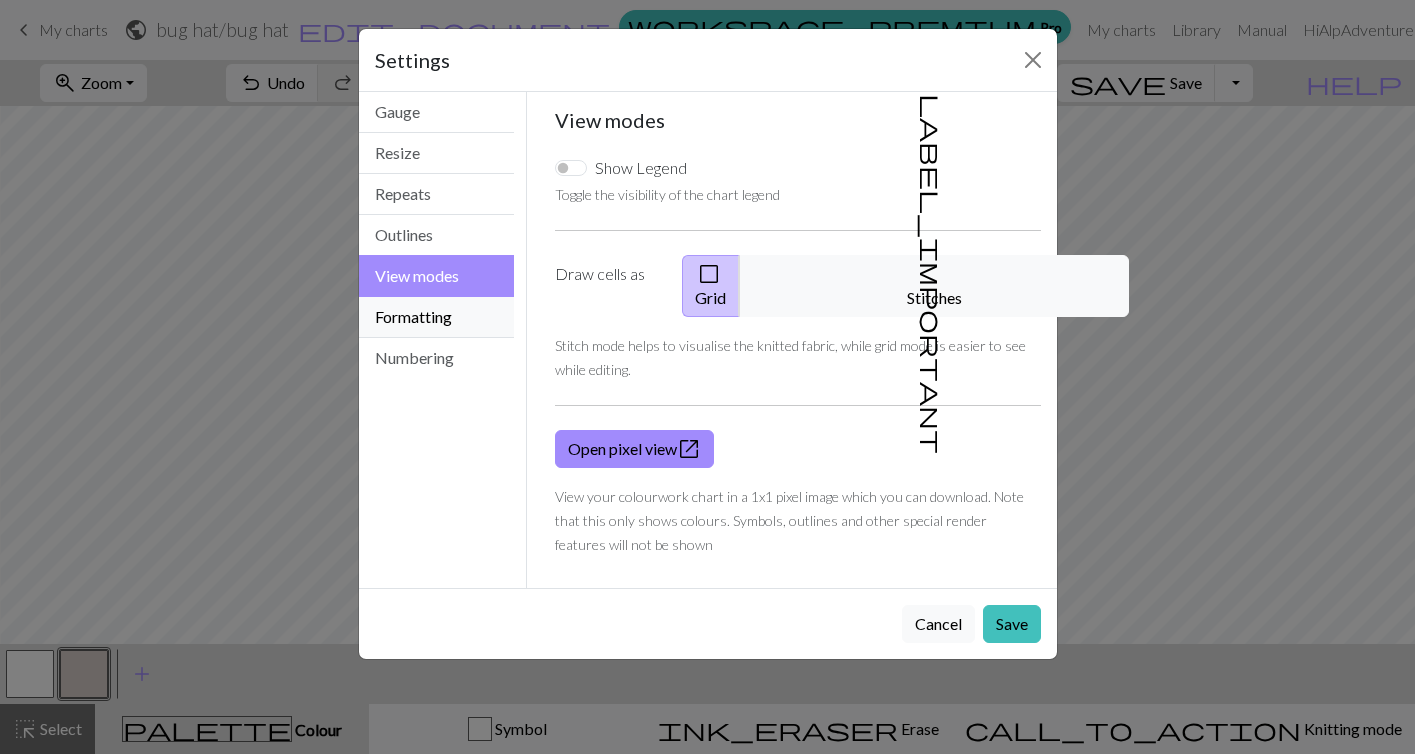 click on "Formatting" at bounding box center [437, 317] 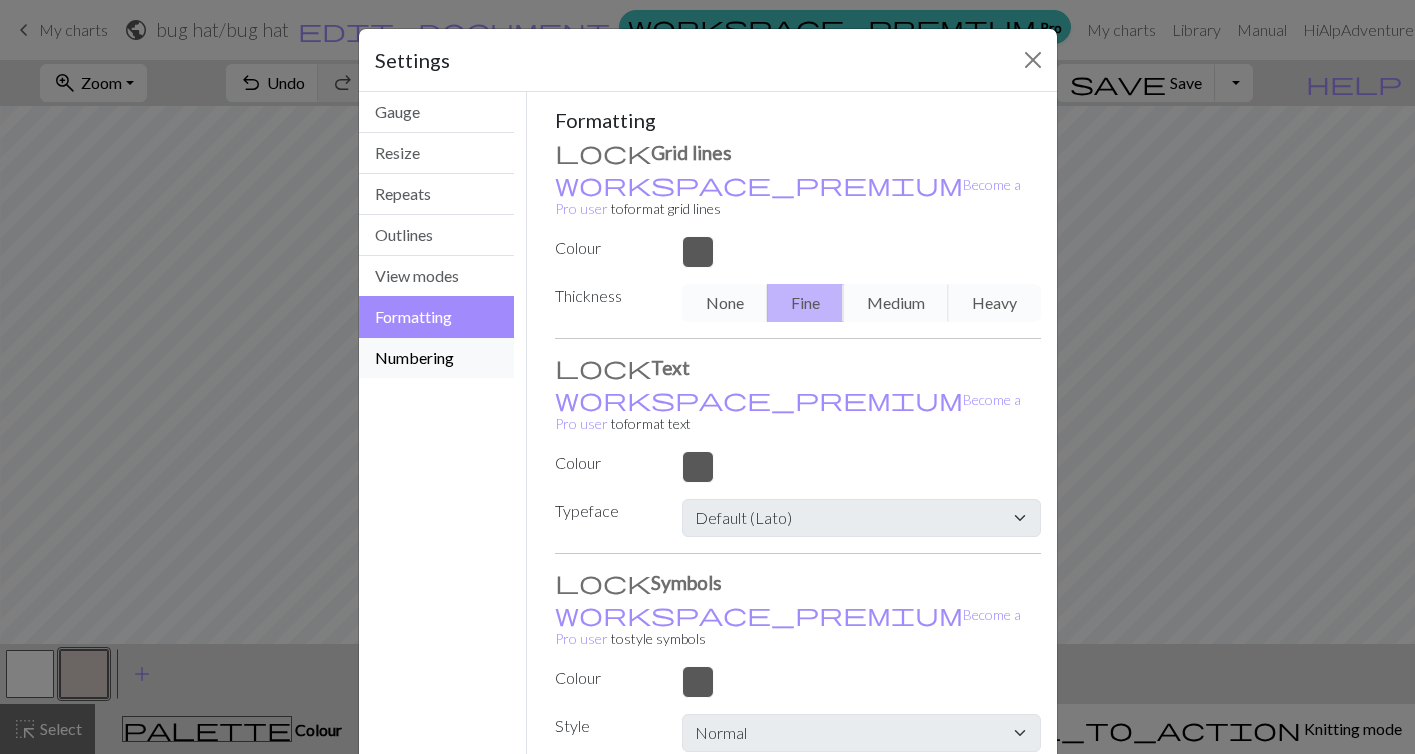 click on "Numbering" at bounding box center [437, 358] 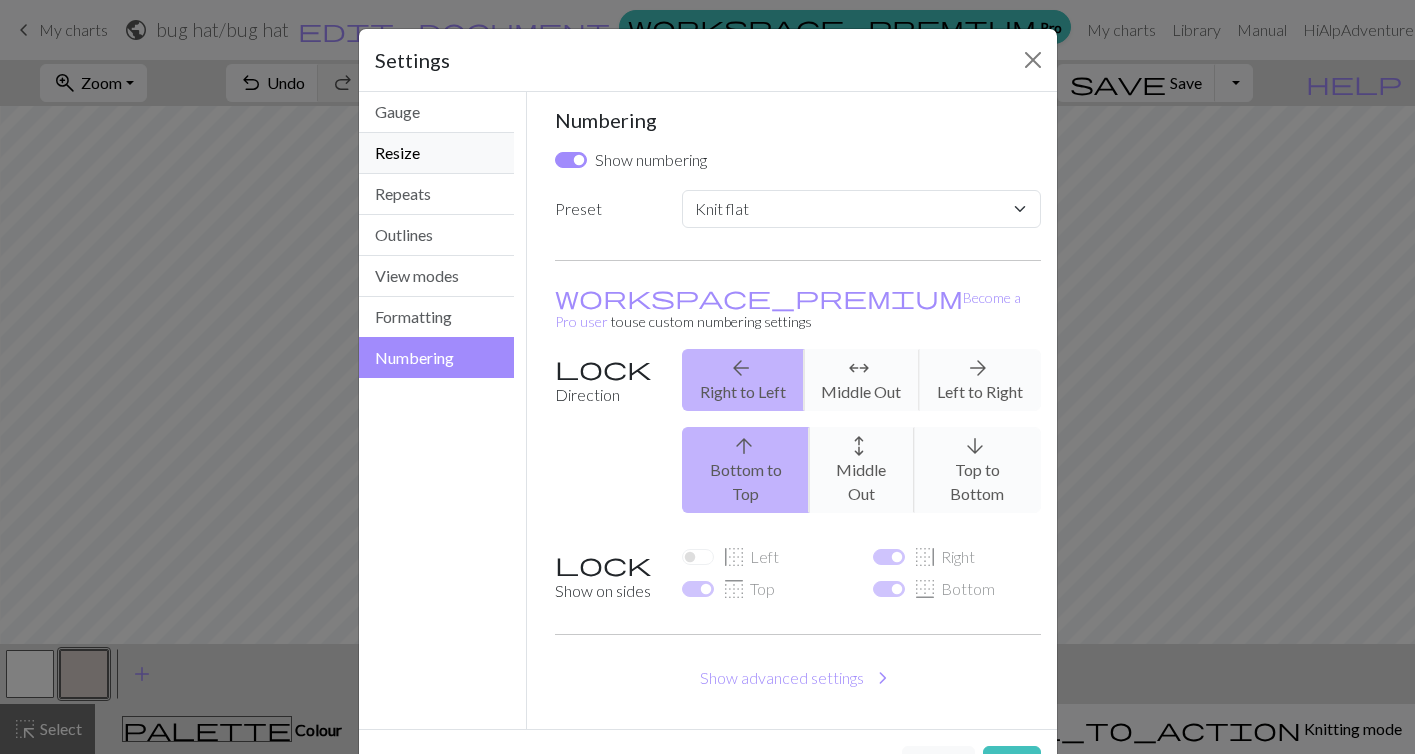 click on "Resize" at bounding box center (437, 153) 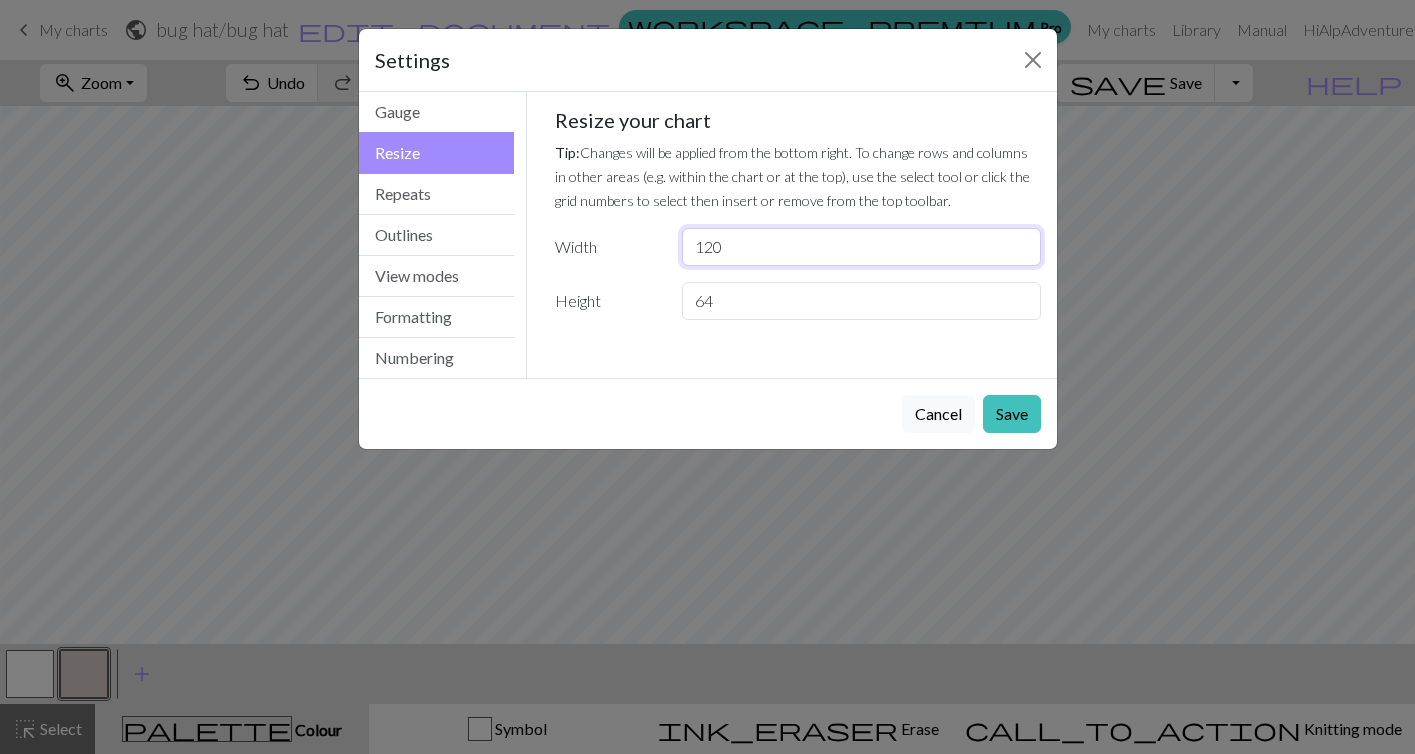 click on "120" at bounding box center [861, 247] 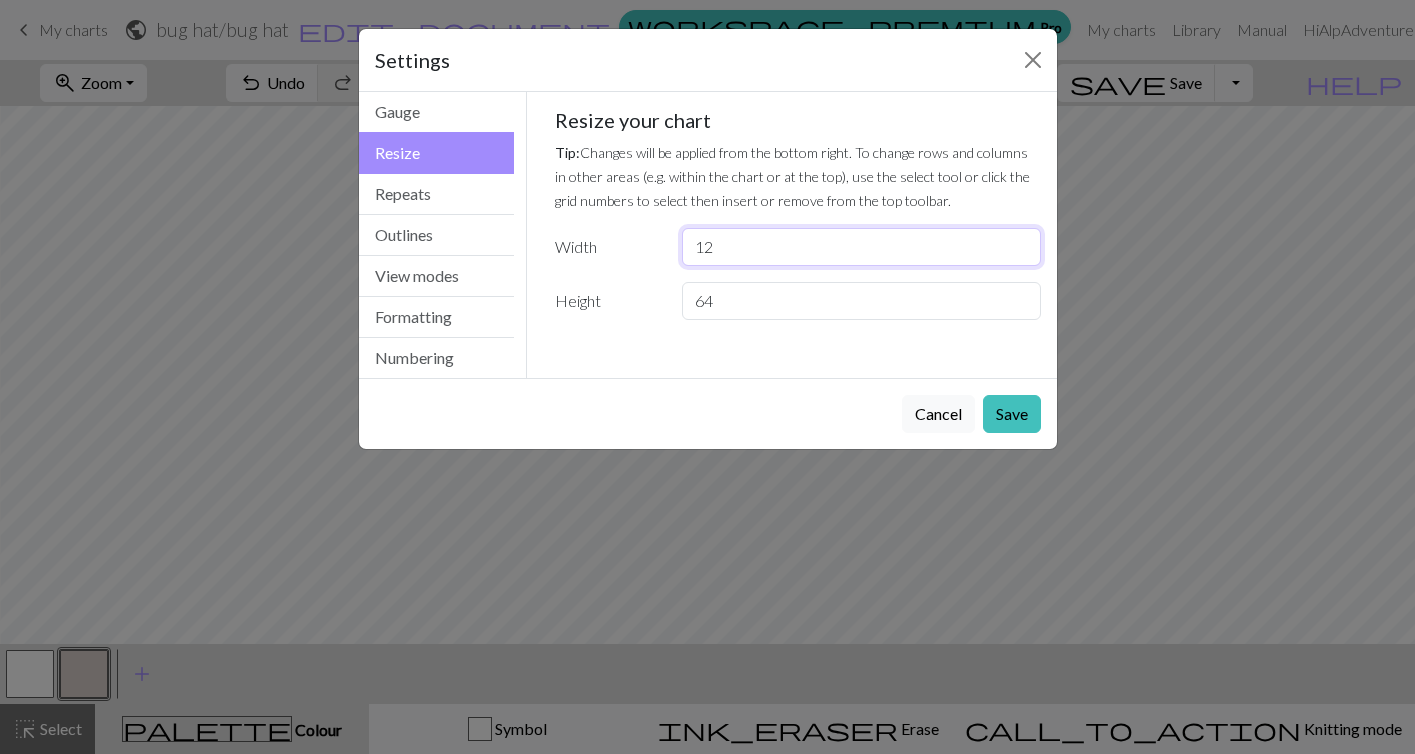 type on "1" 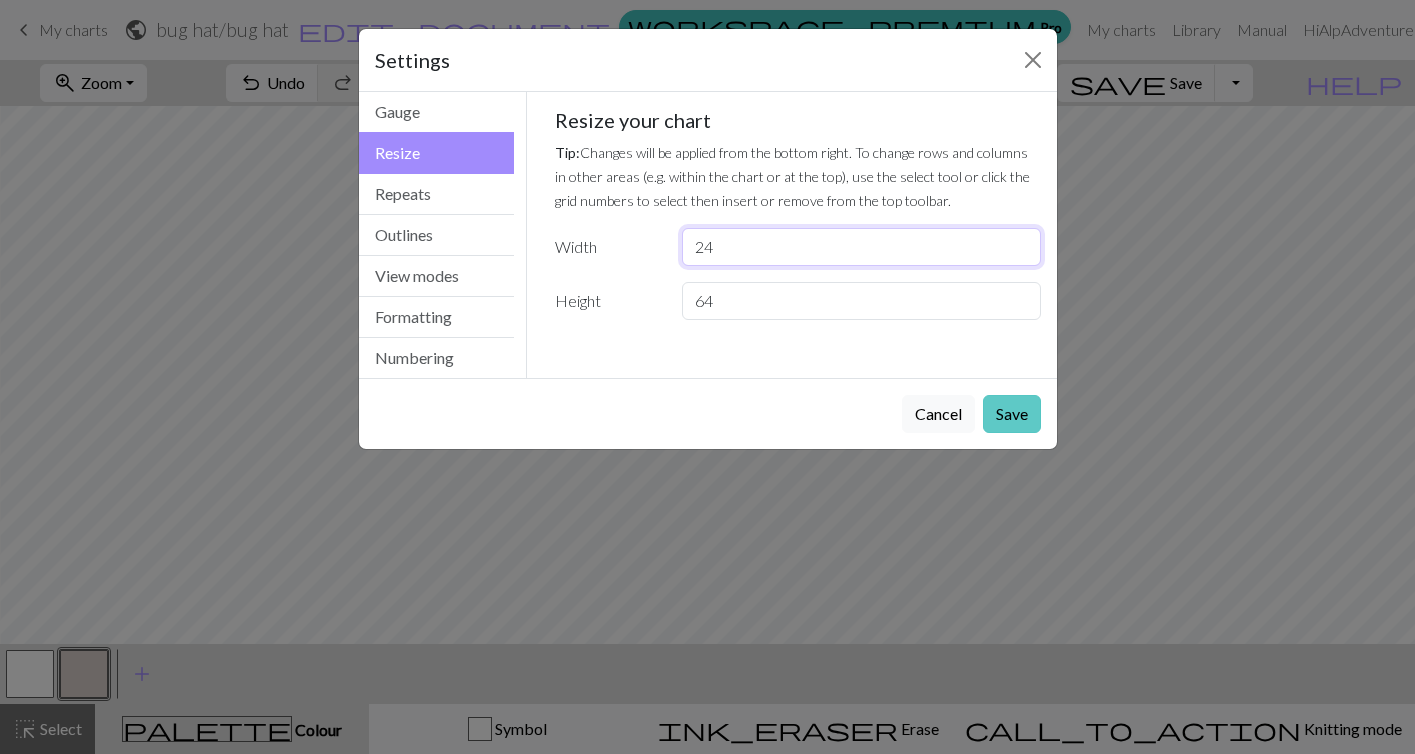 type on "24" 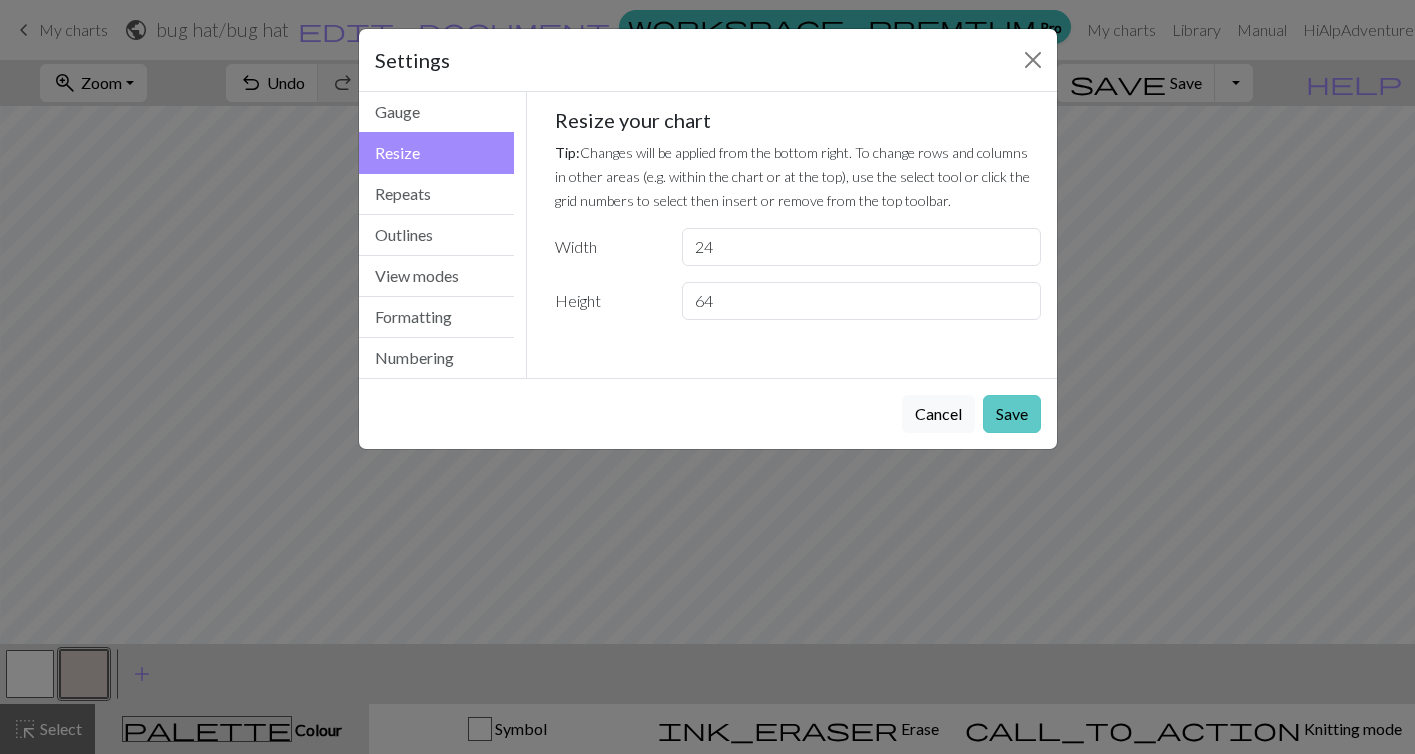 click on "Save" at bounding box center [1012, 414] 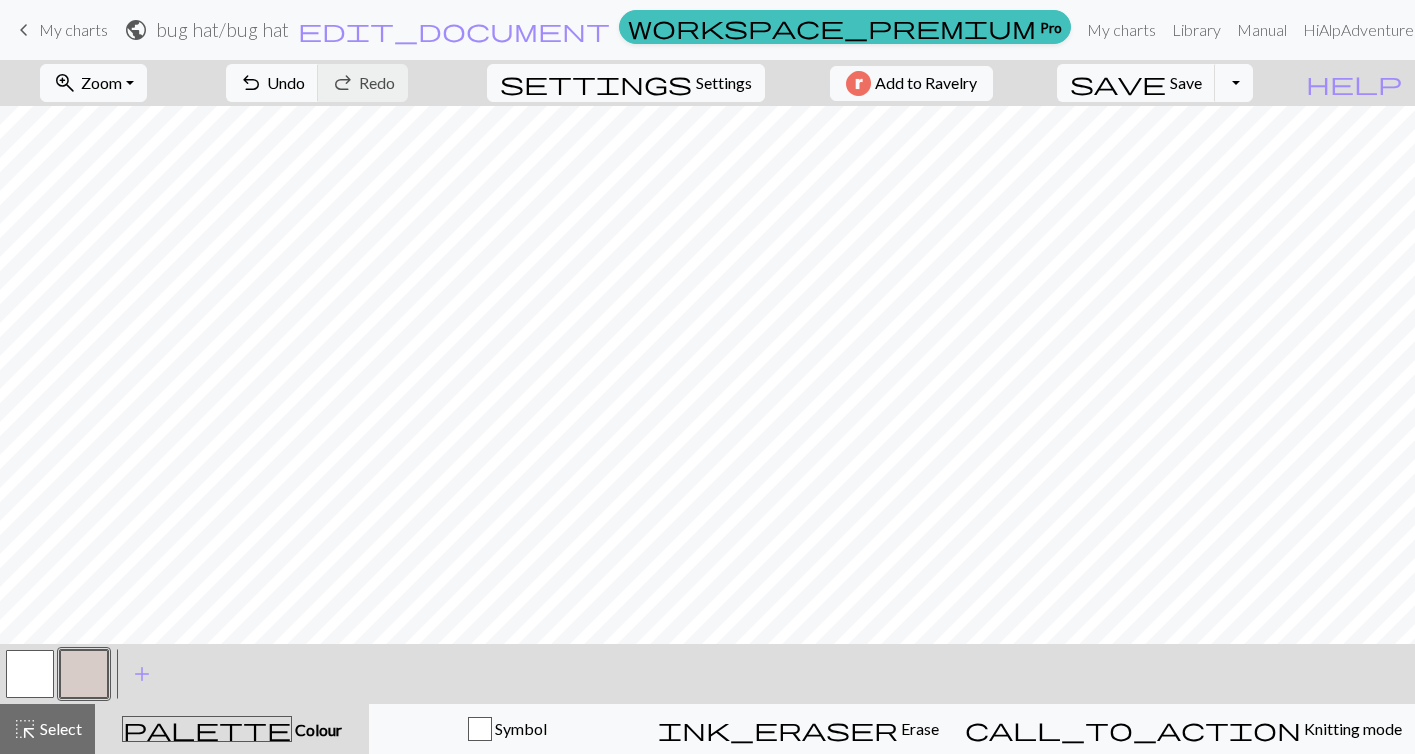 scroll, scrollTop: 370, scrollLeft: 0, axis: vertical 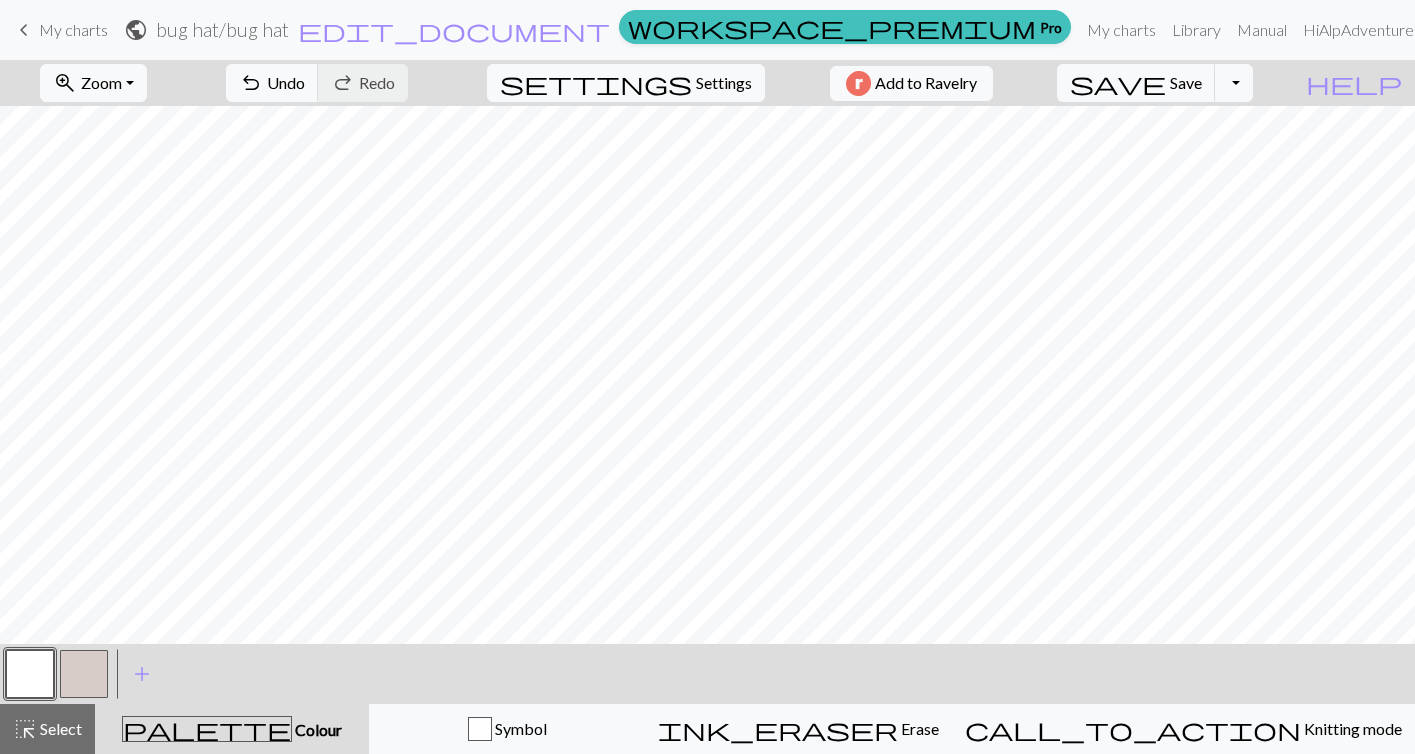 click at bounding box center [84, 674] 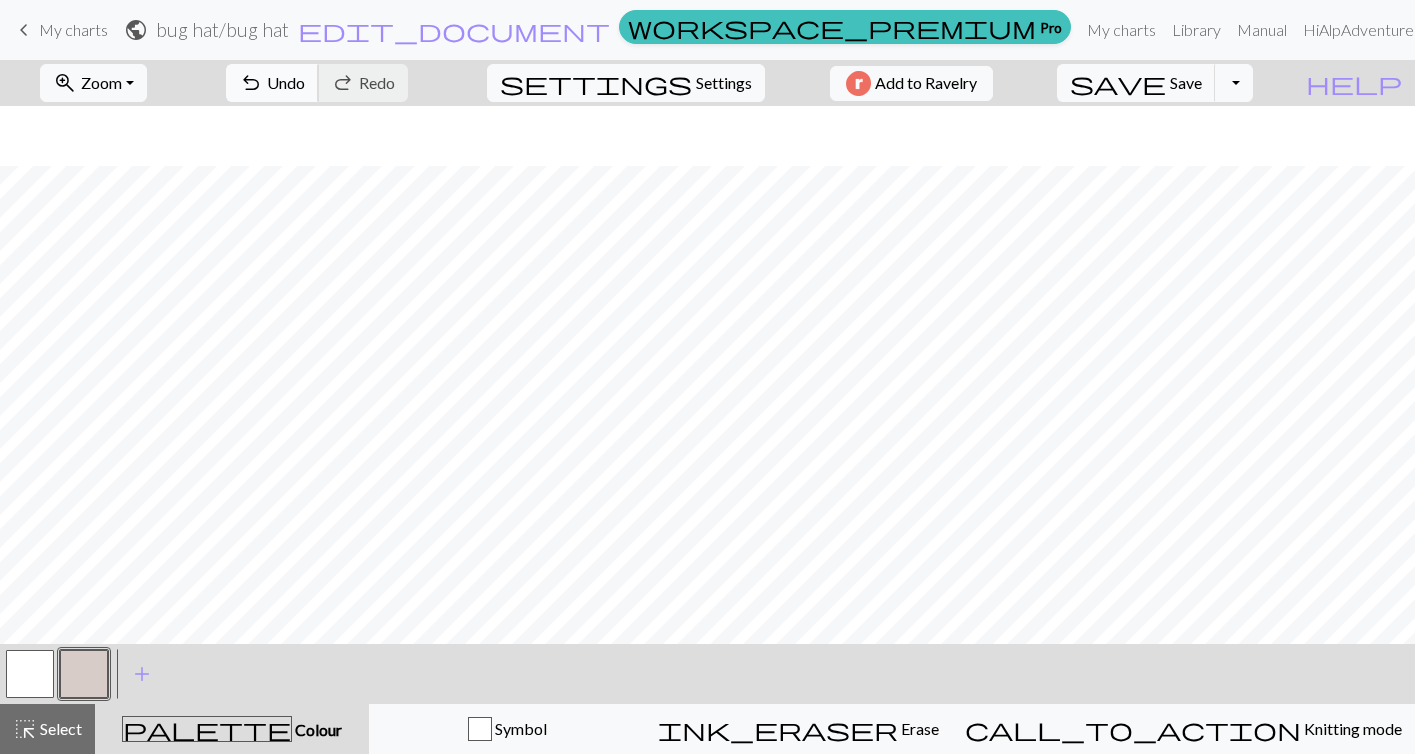 scroll, scrollTop: 160, scrollLeft: 0, axis: vertical 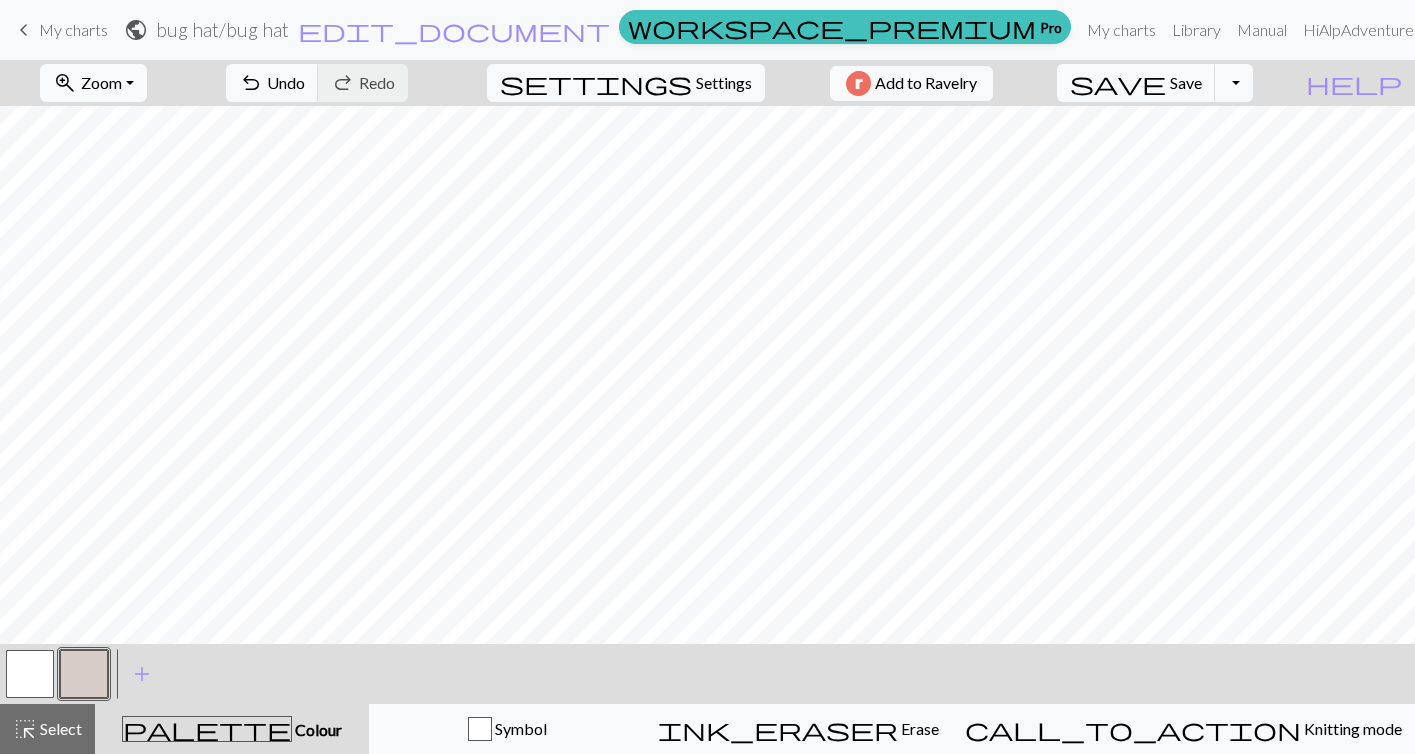 click on "zoom_in Zoom Zoom" at bounding box center (93, 83) 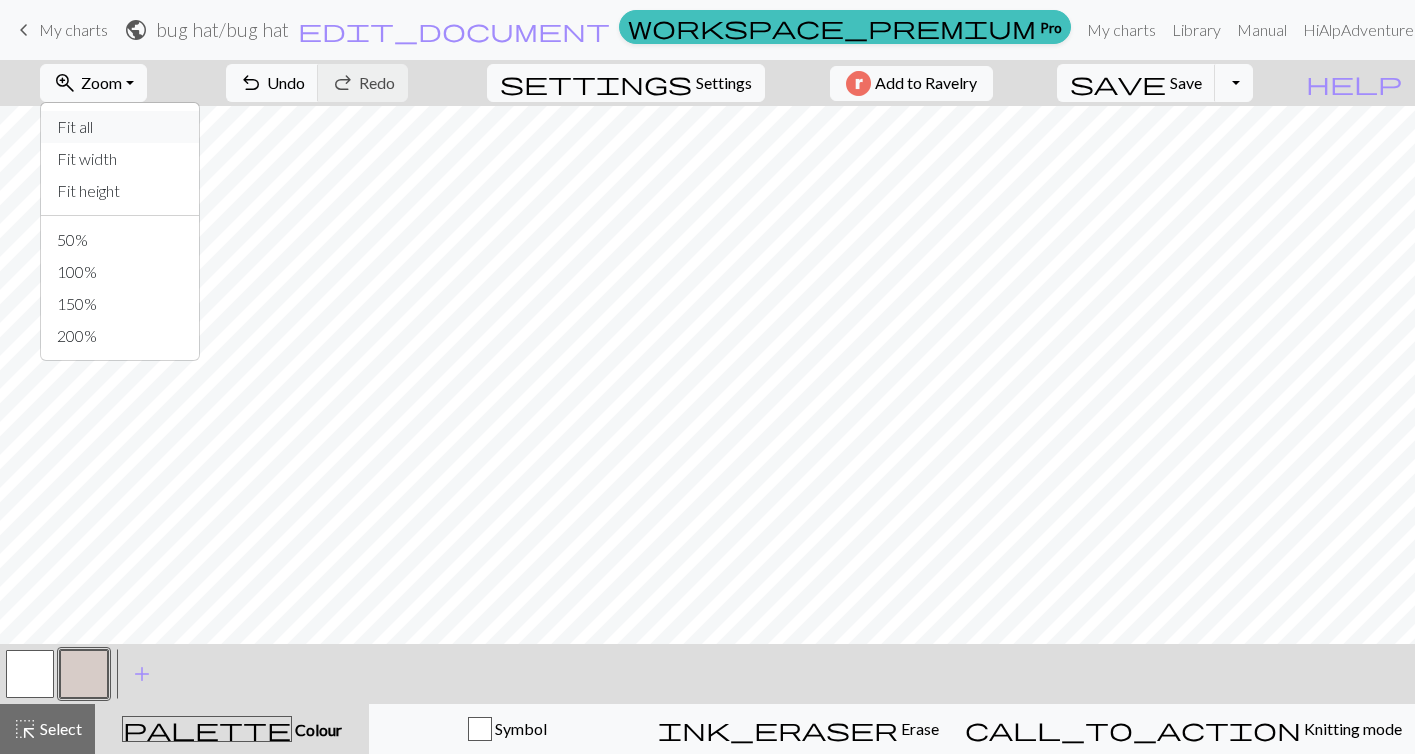 click on "Fit all" at bounding box center [120, 127] 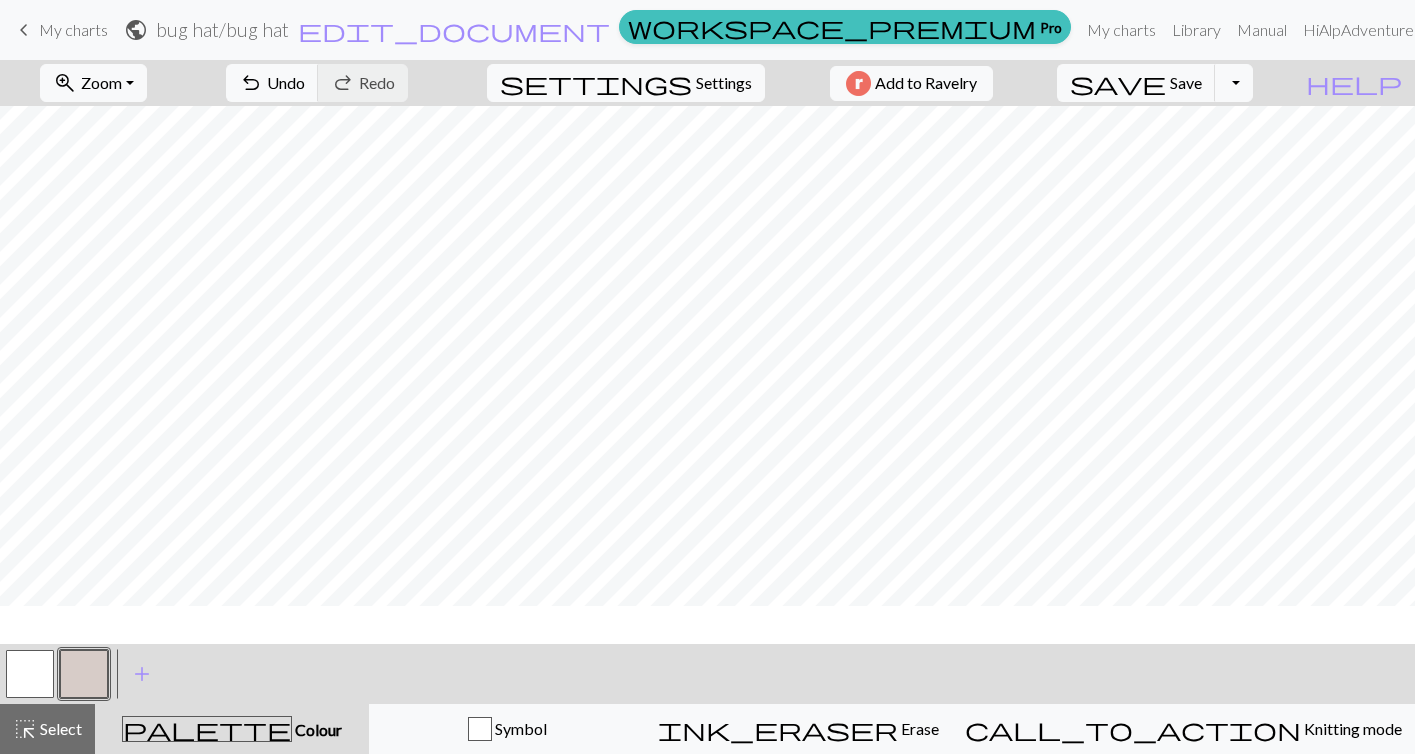 scroll, scrollTop: 0, scrollLeft: 0, axis: both 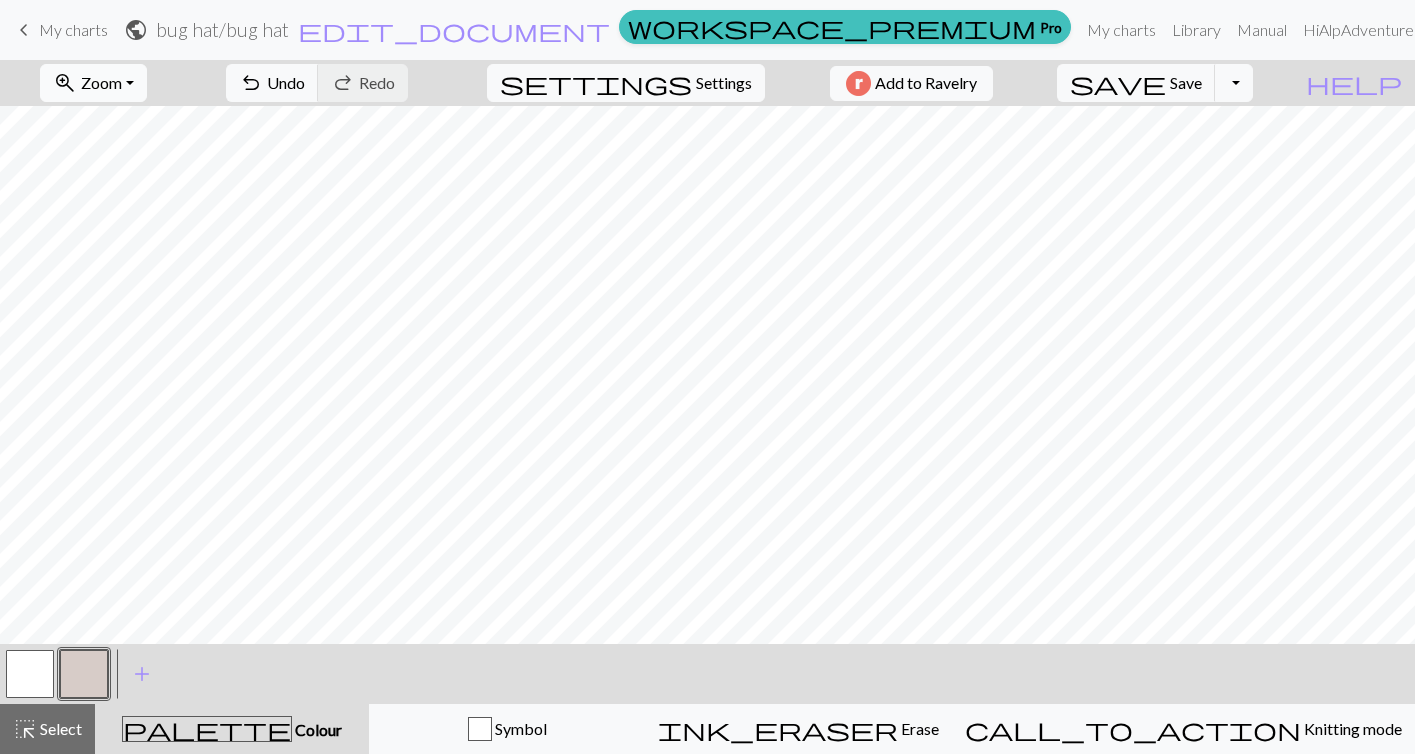 click on "zoom_in Zoom Zoom" at bounding box center [93, 83] 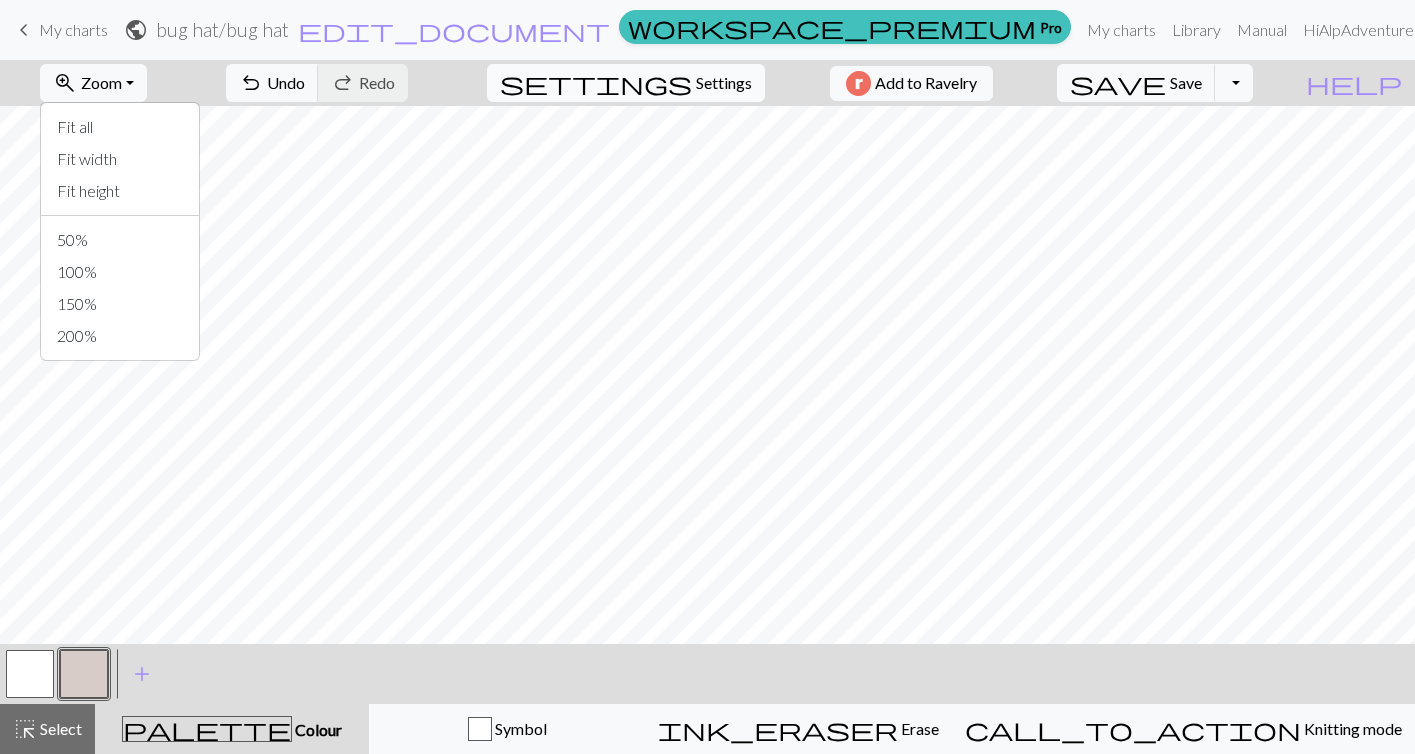 click on "Settings" at bounding box center (724, 83) 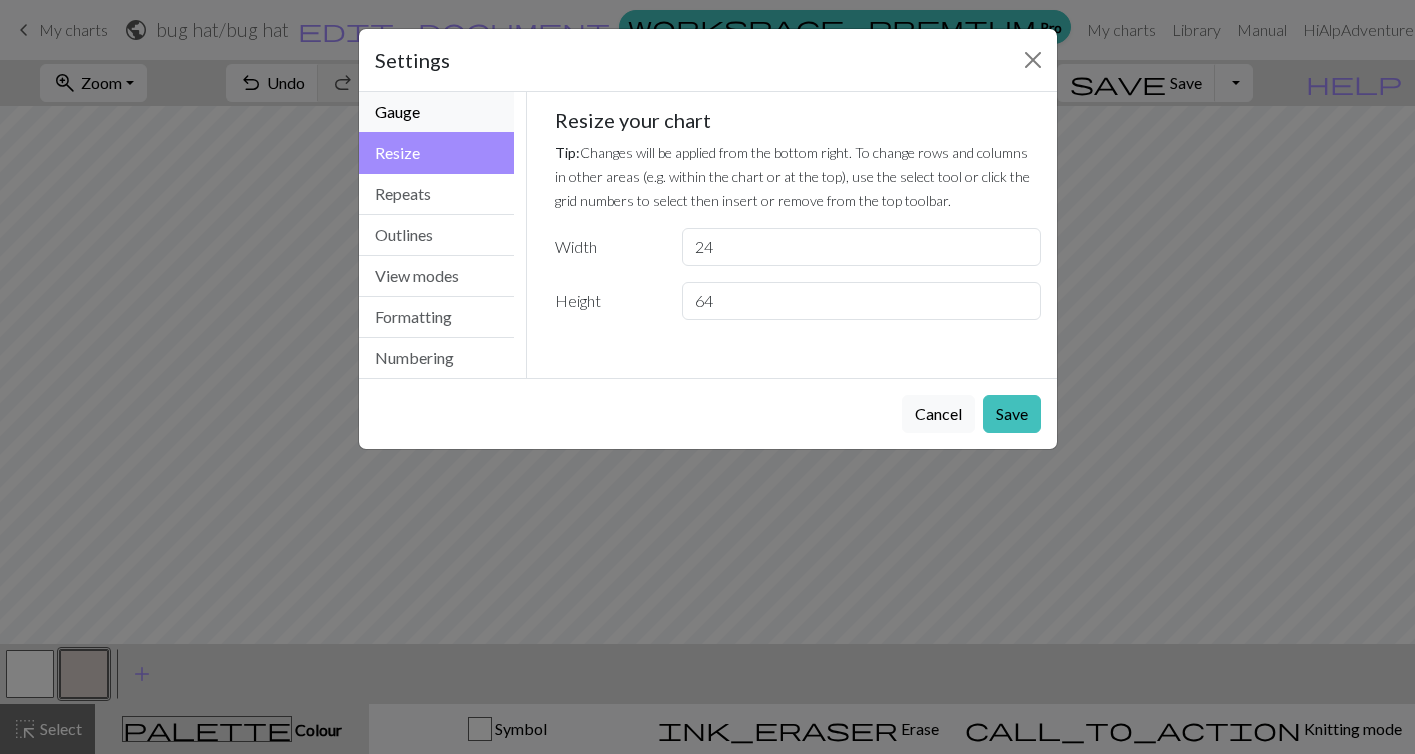 click on "Gauge" at bounding box center (437, 112) 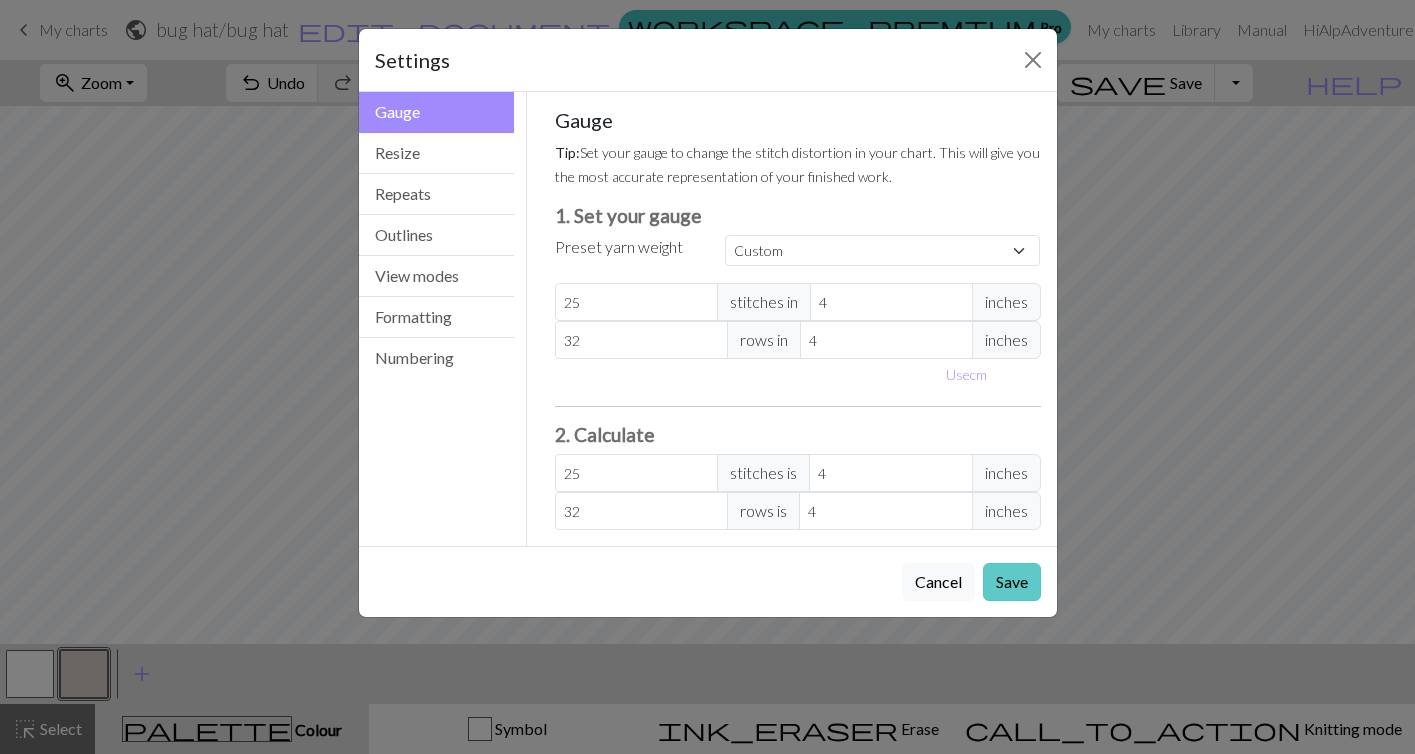 click on "Save" at bounding box center (1012, 582) 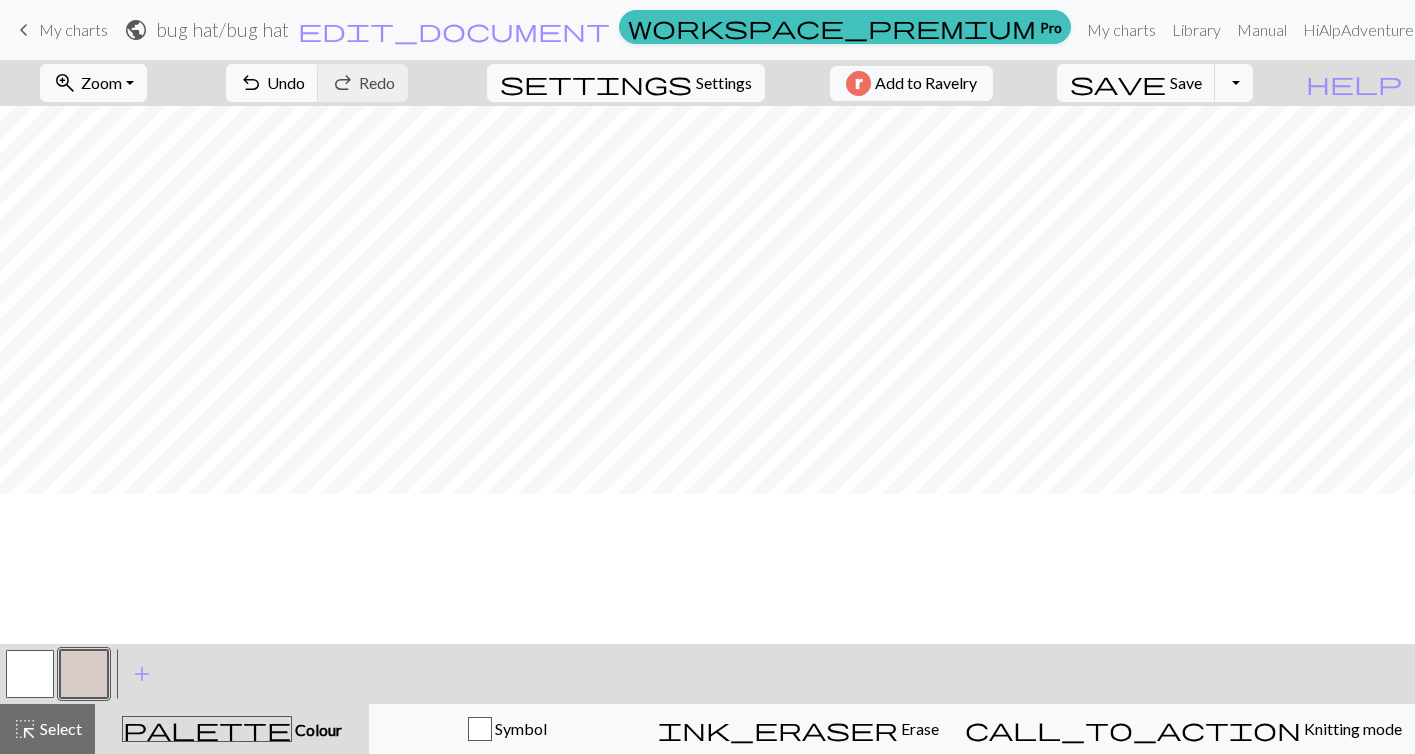 scroll, scrollTop: 0, scrollLeft: 0, axis: both 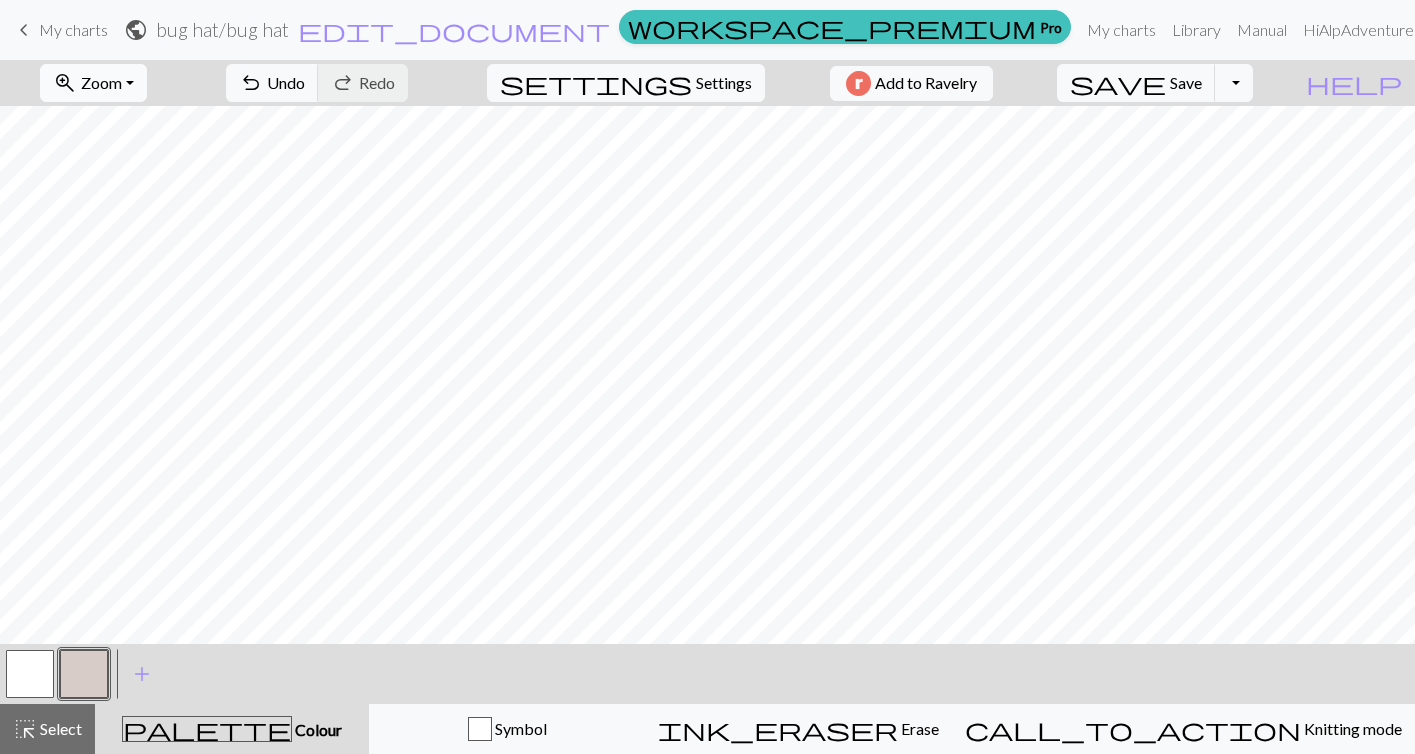 click on "zoom_in Zoom Zoom" at bounding box center [93, 83] 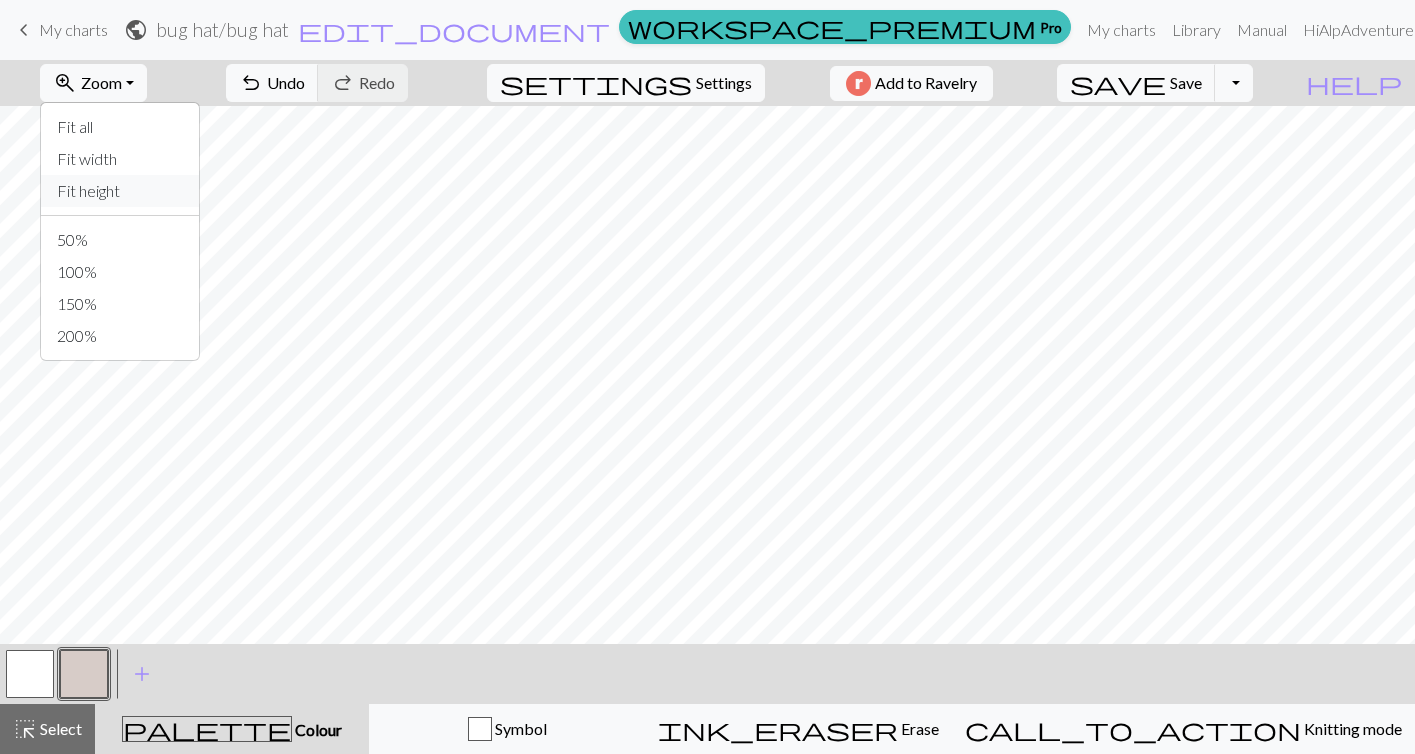 click on "Fit height" at bounding box center (120, 191) 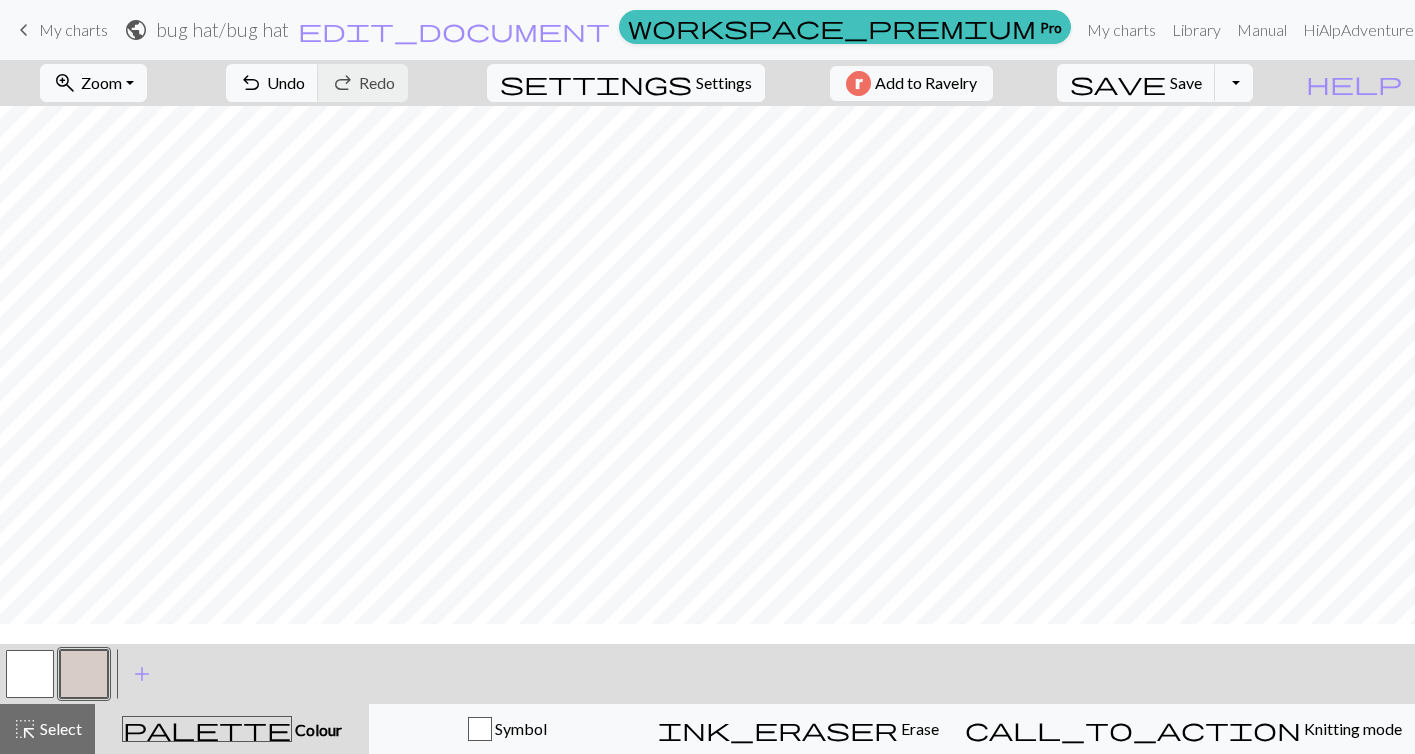 scroll, scrollTop: 0, scrollLeft: 0, axis: both 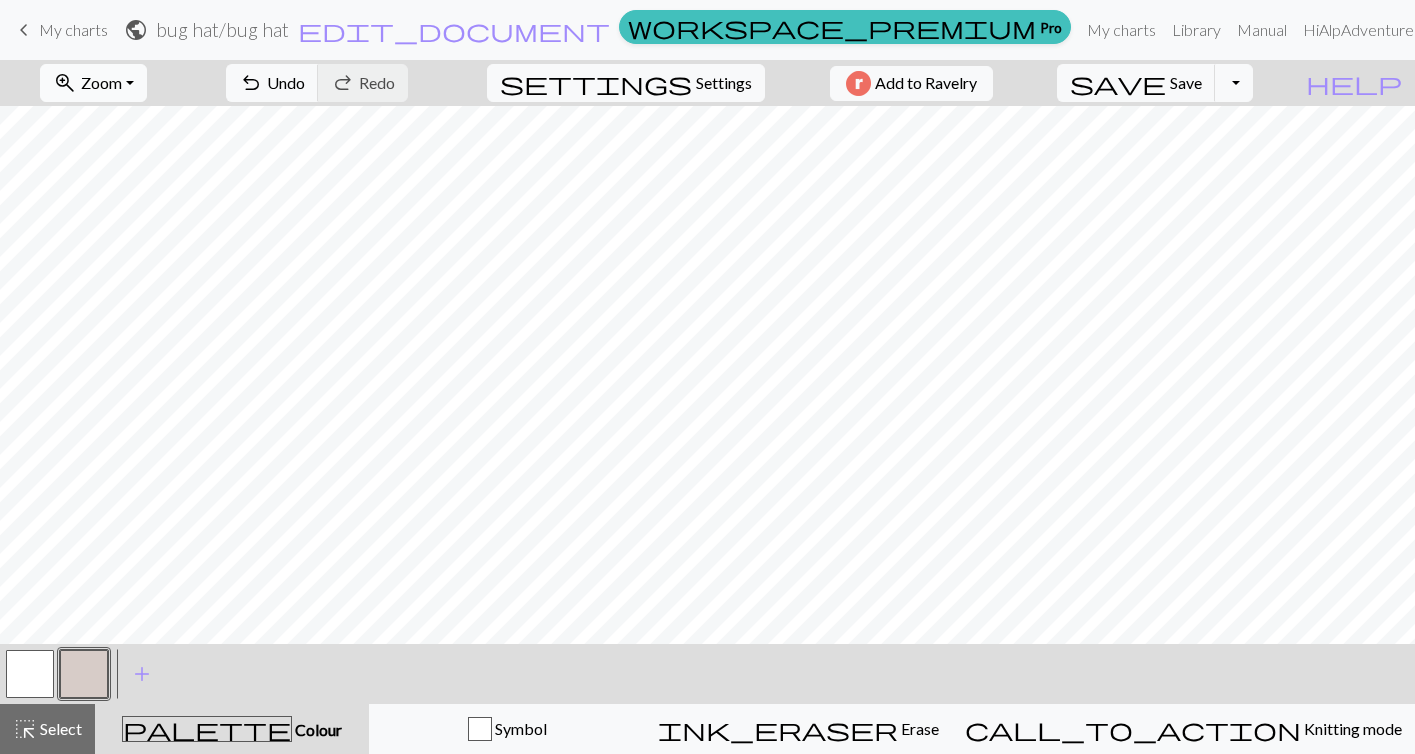click on "zoom_in Zoom Zoom" at bounding box center [93, 83] 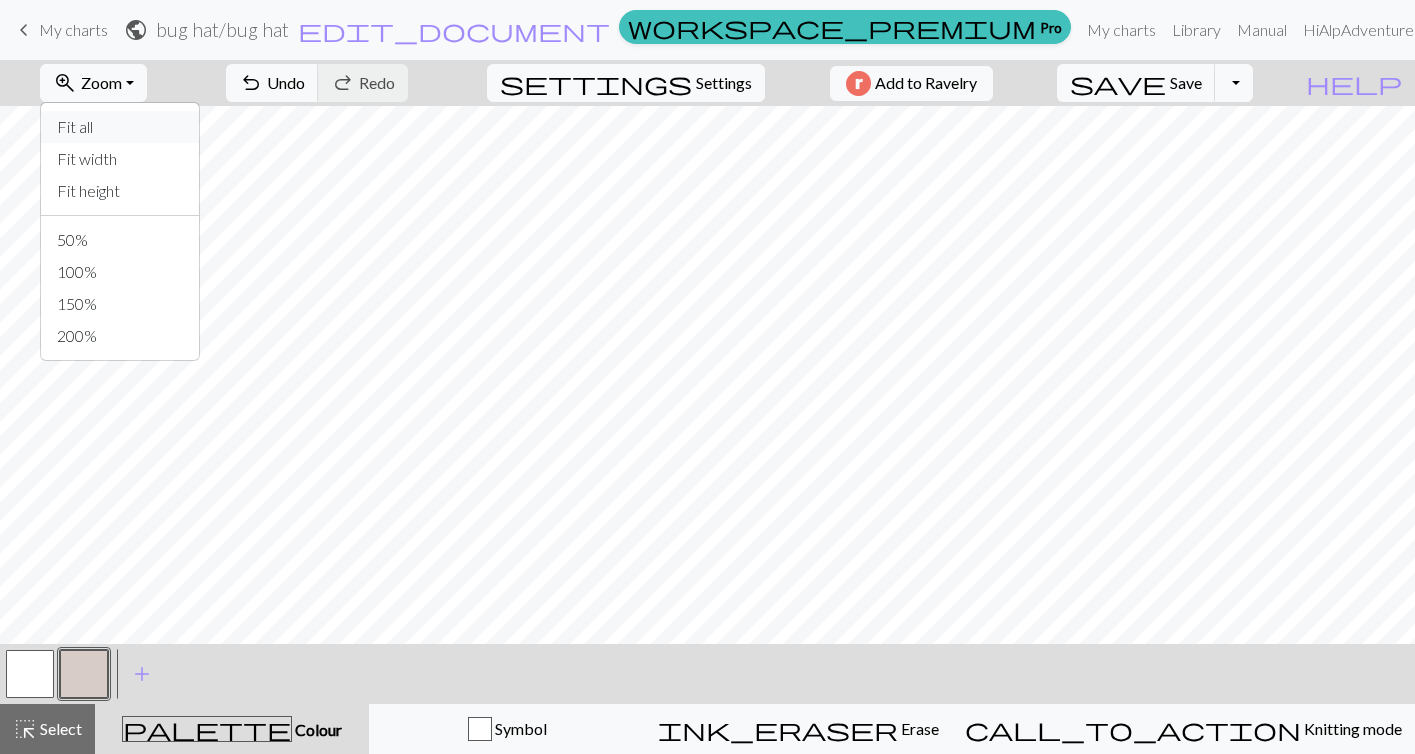 click on "Fit all" at bounding box center [120, 127] 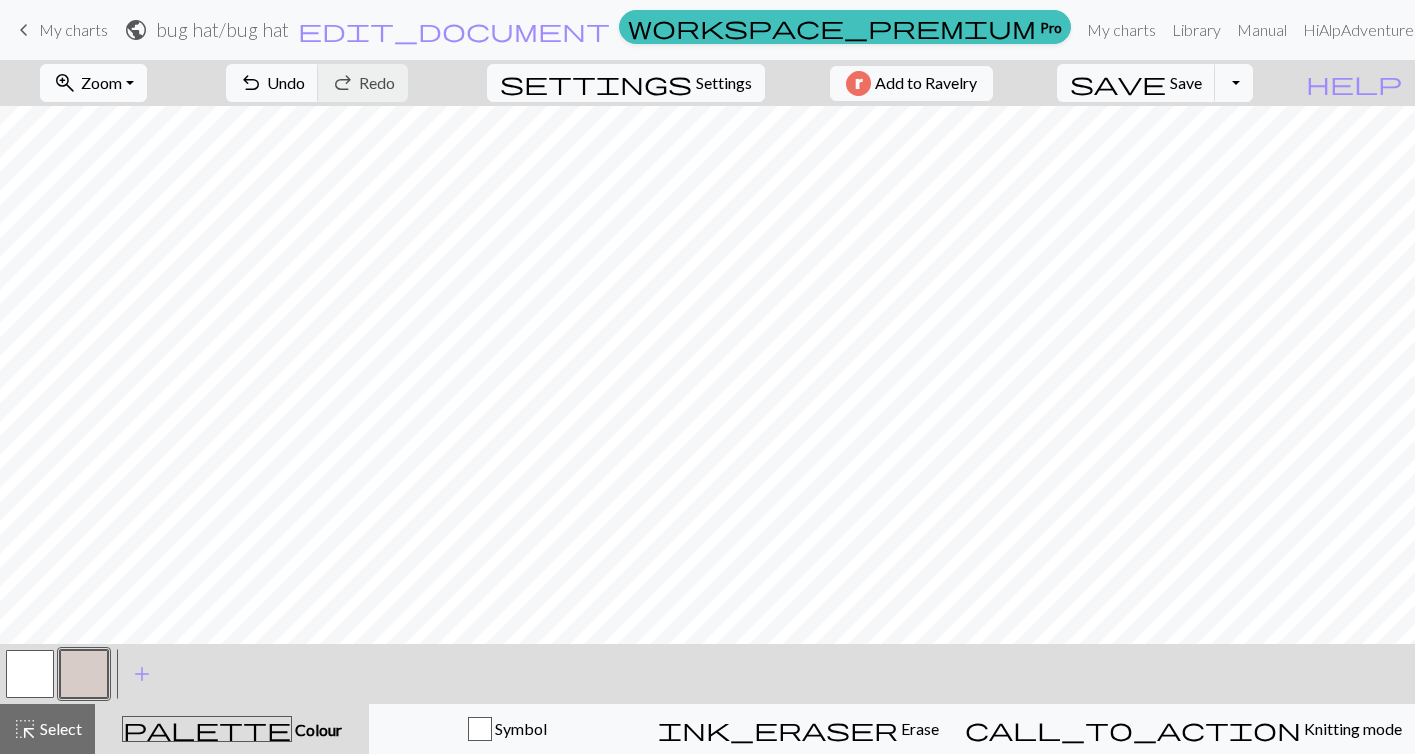 click on "zoom_in Zoom Zoom" at bounding box center (93, 83) 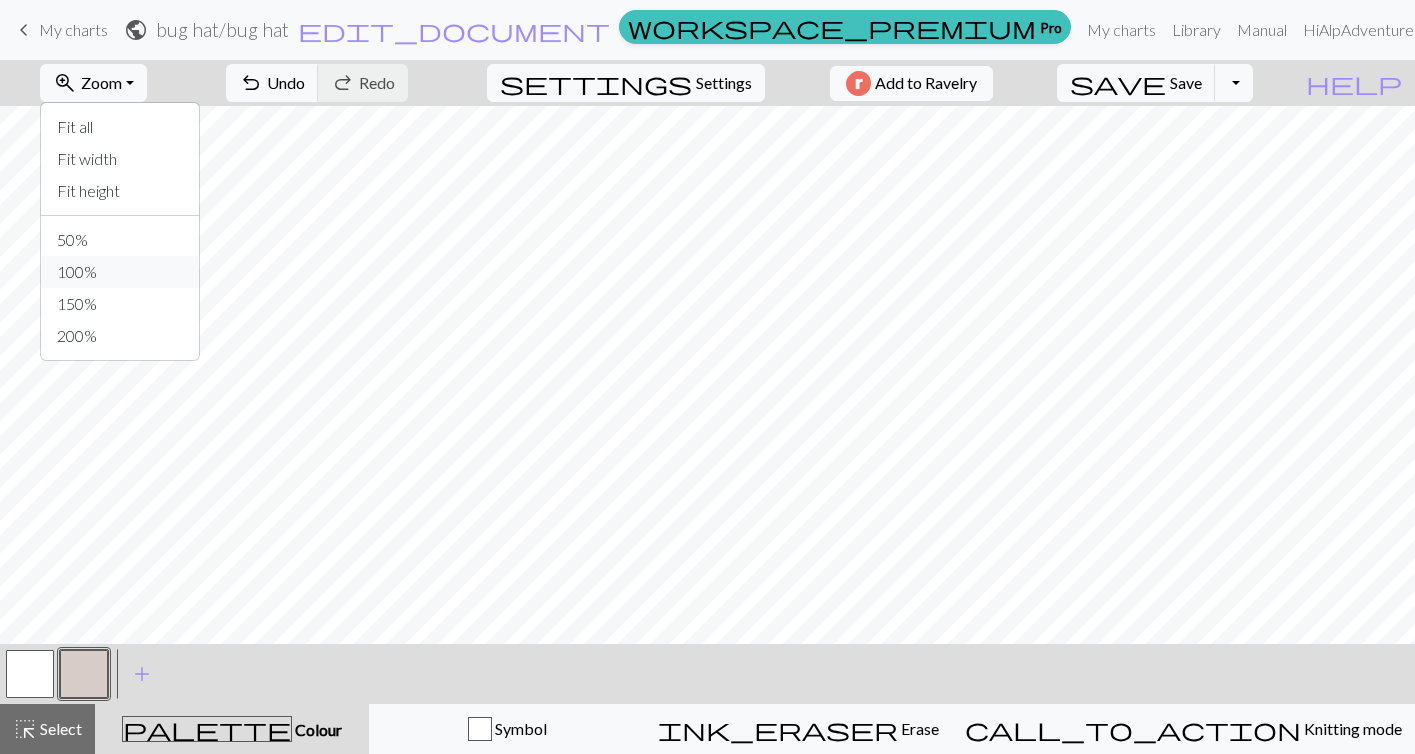 click on "100%" at bounding box center [120, 272] 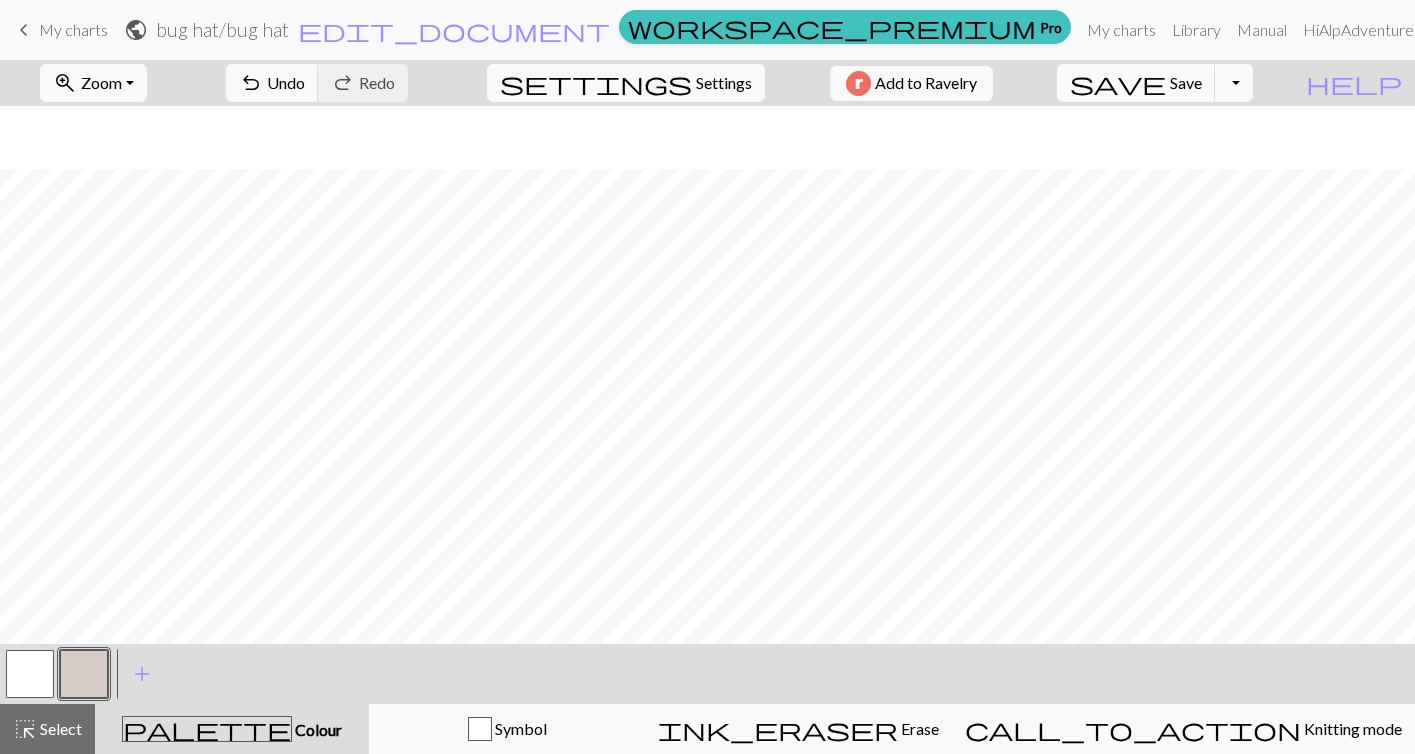scroll, scrollTop: 257, scrollLeft: 0, axis: vertical 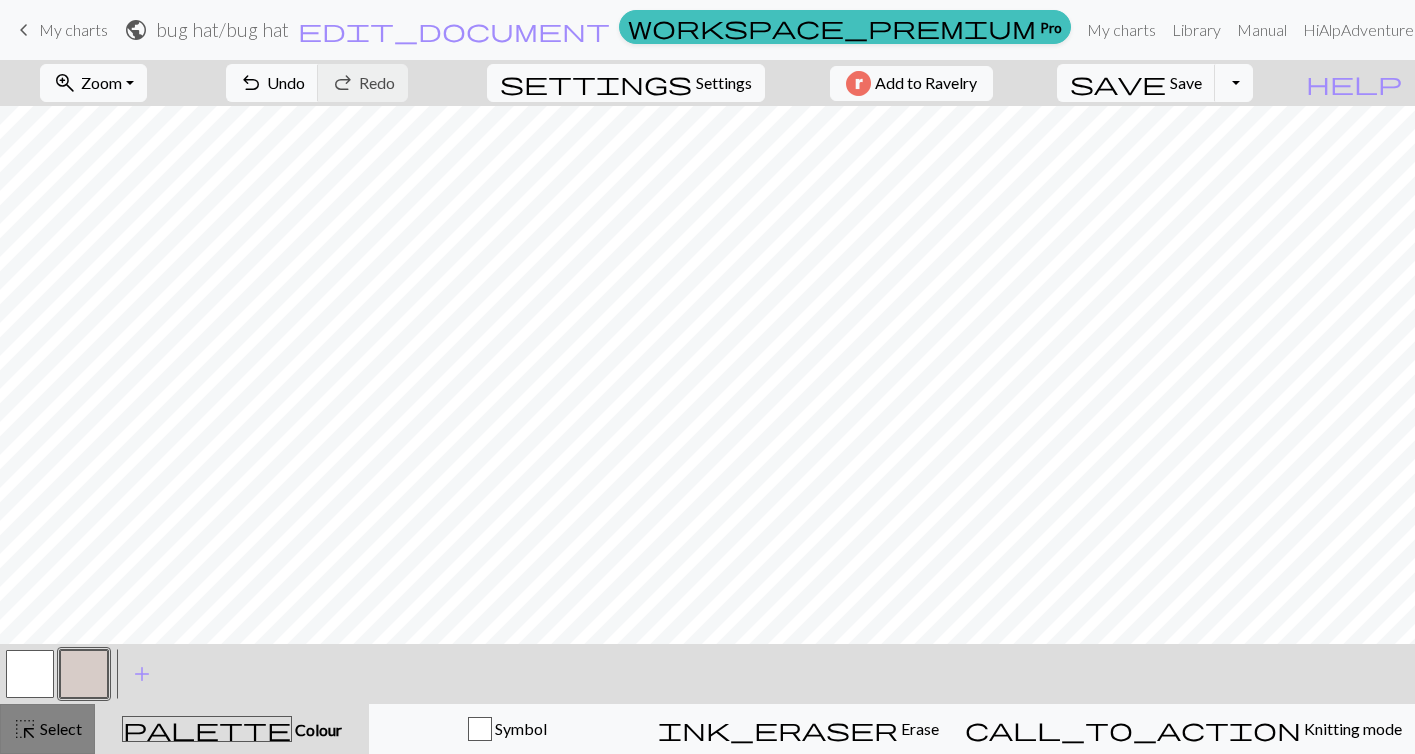 click on "Select" at bounding box center [59, 728] 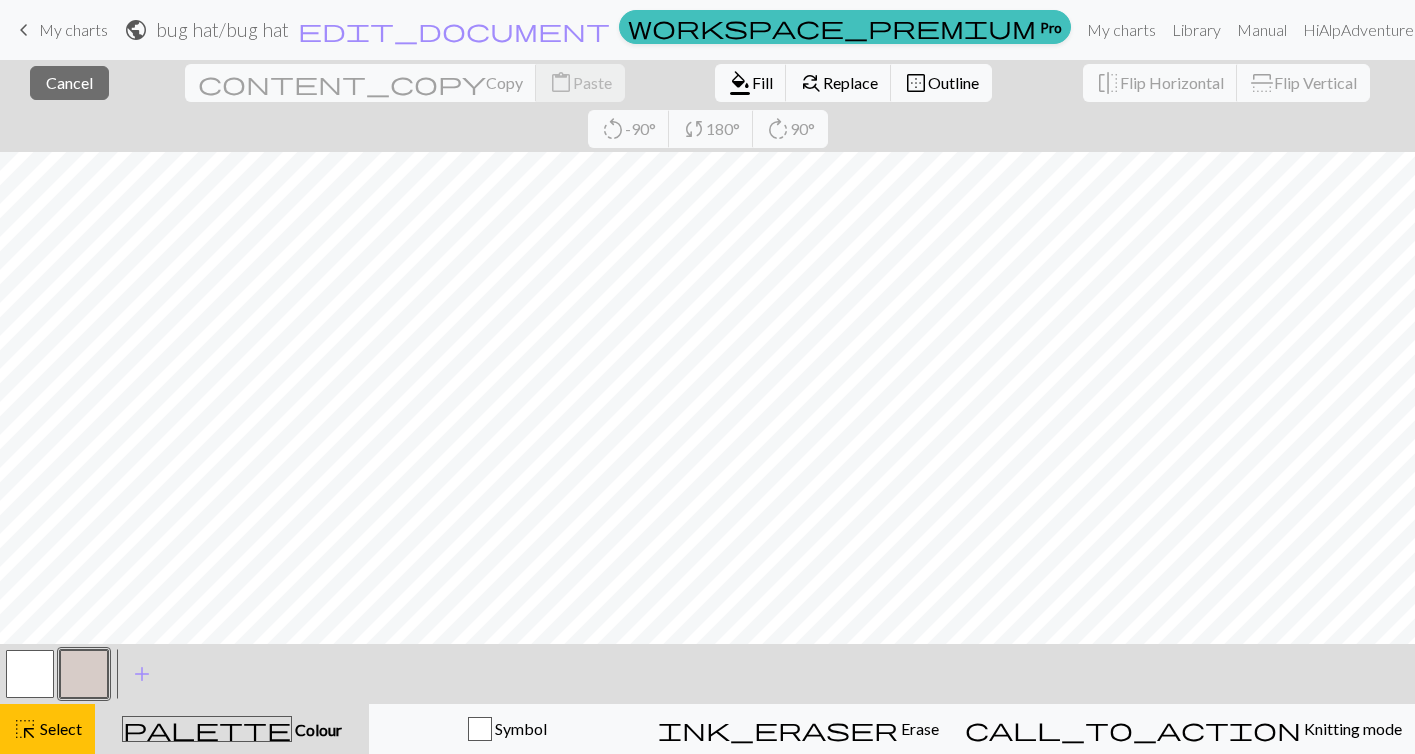 click at bounding box center (84, 674) 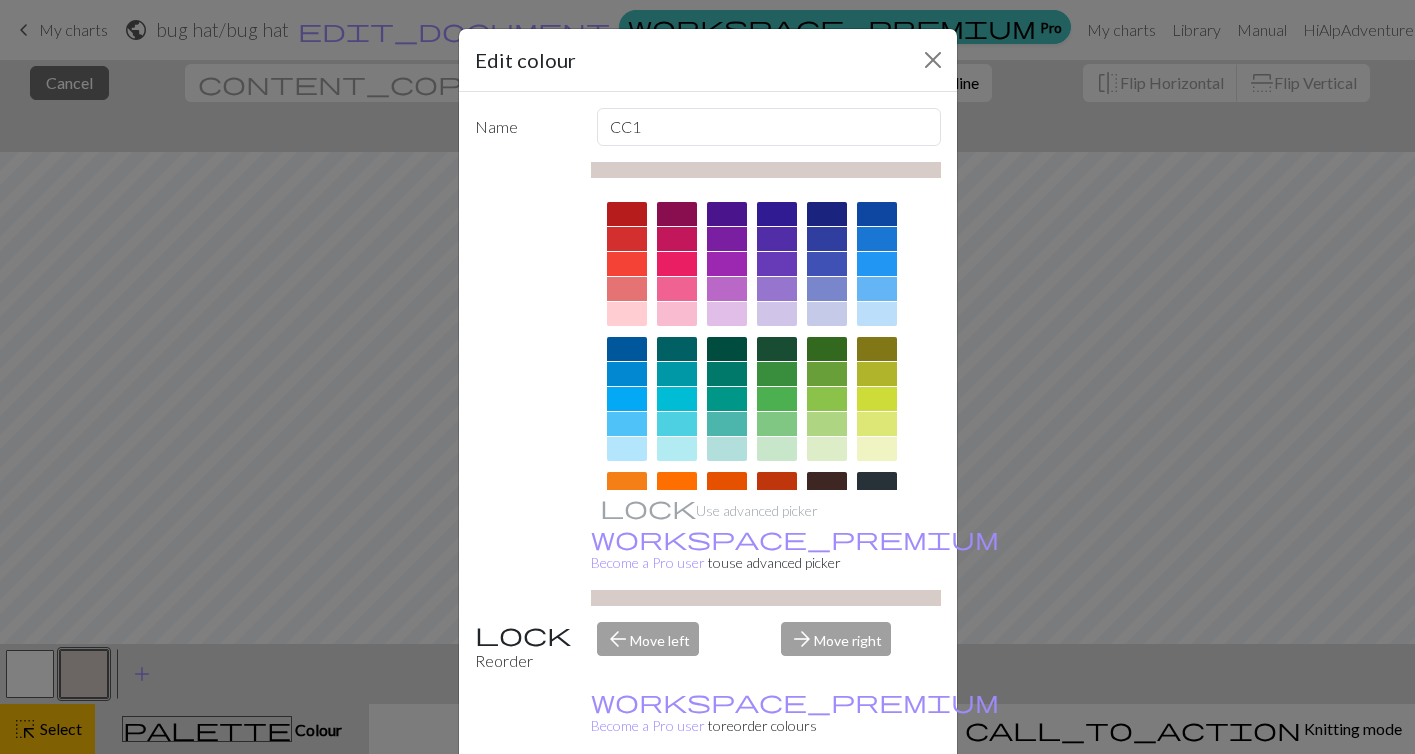 click on "Delete" at bounding box center [511, 805] 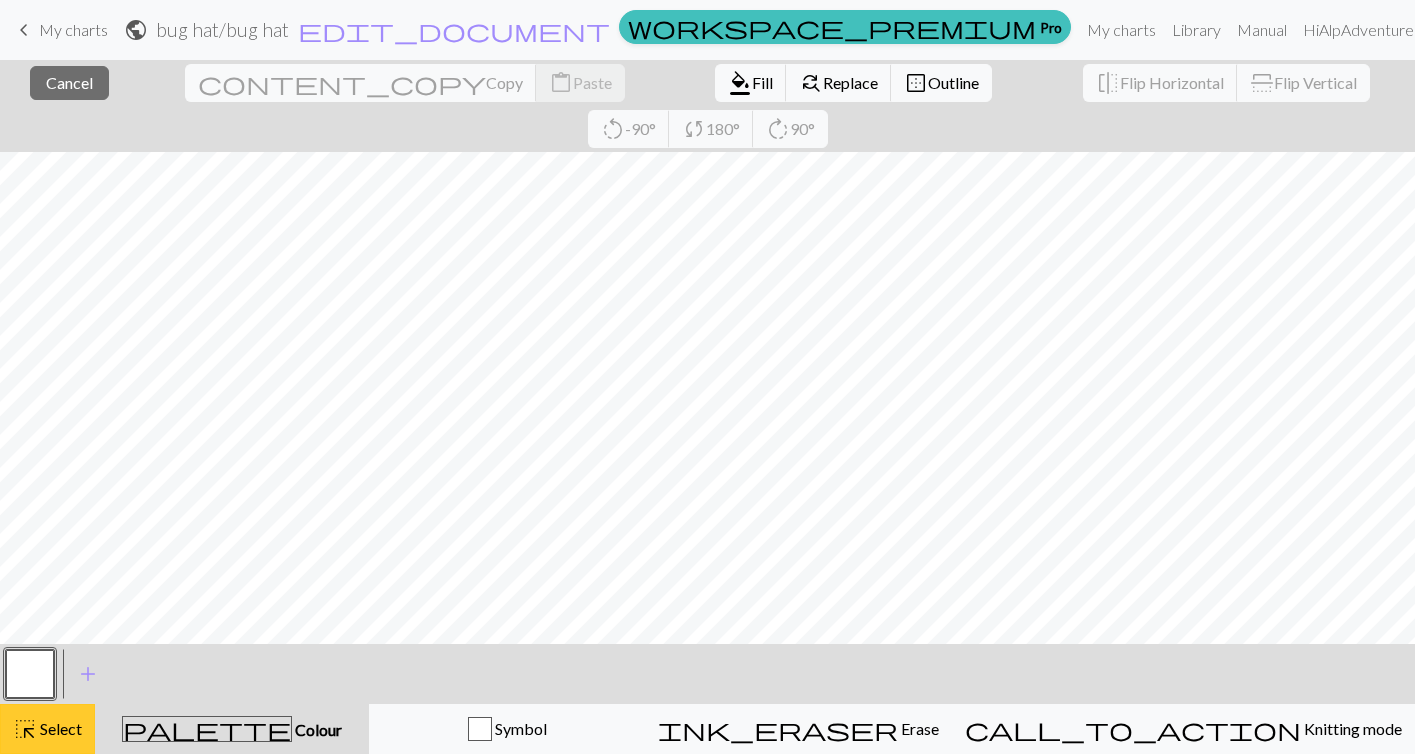 click on "Select" at bounding box center [59, 728] 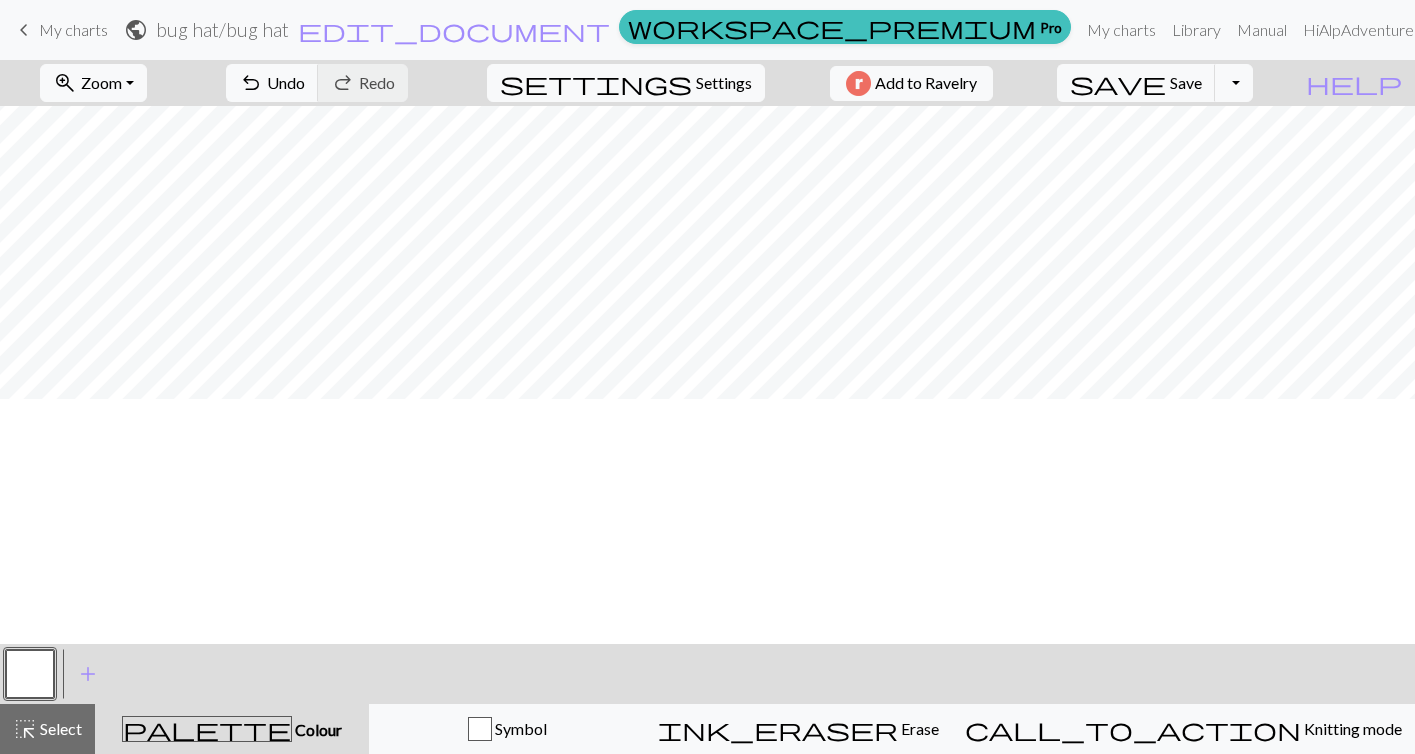scroll, scrollTop: 0, scrollLeft: 0, axis: both 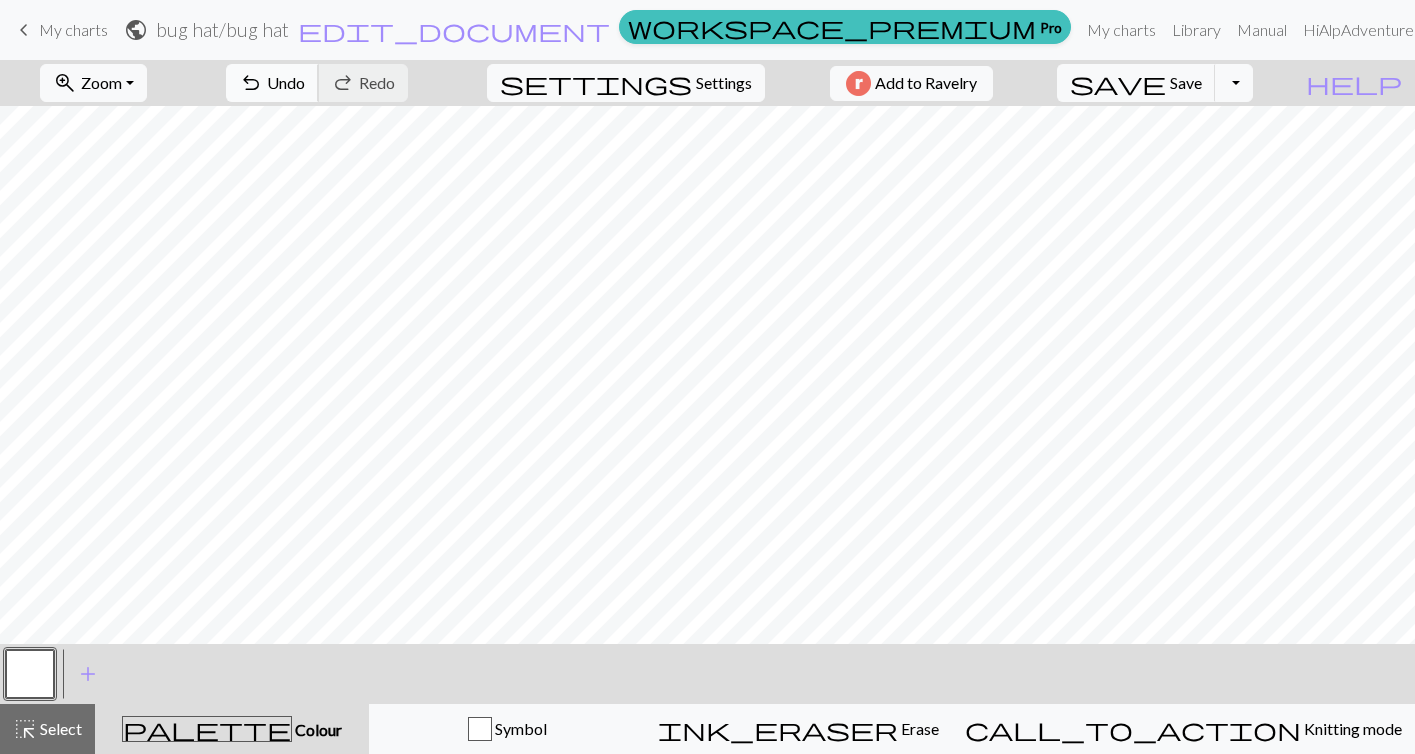 click on "Undo" at bounding box center [286, 82] 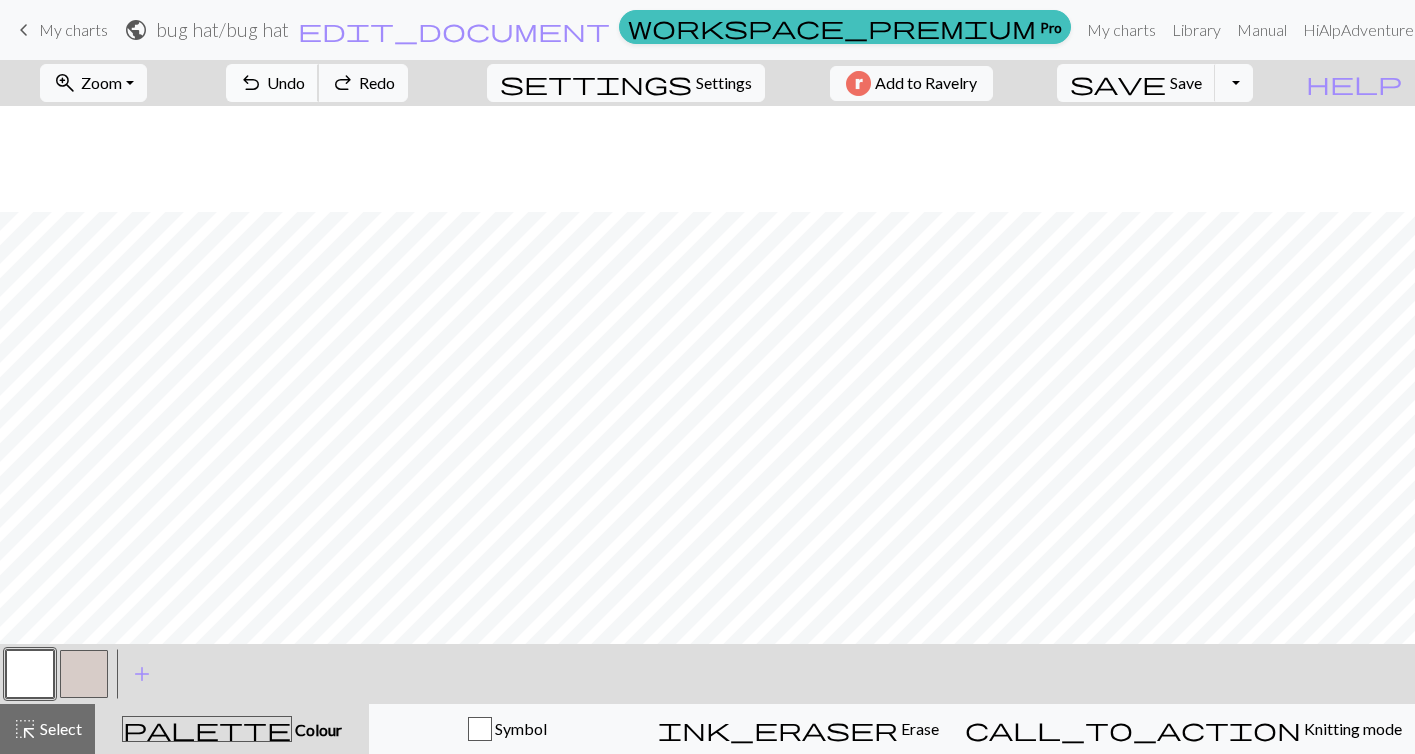 scroll, scrollTop: 464, scrollLeft: 0, axis: vertical 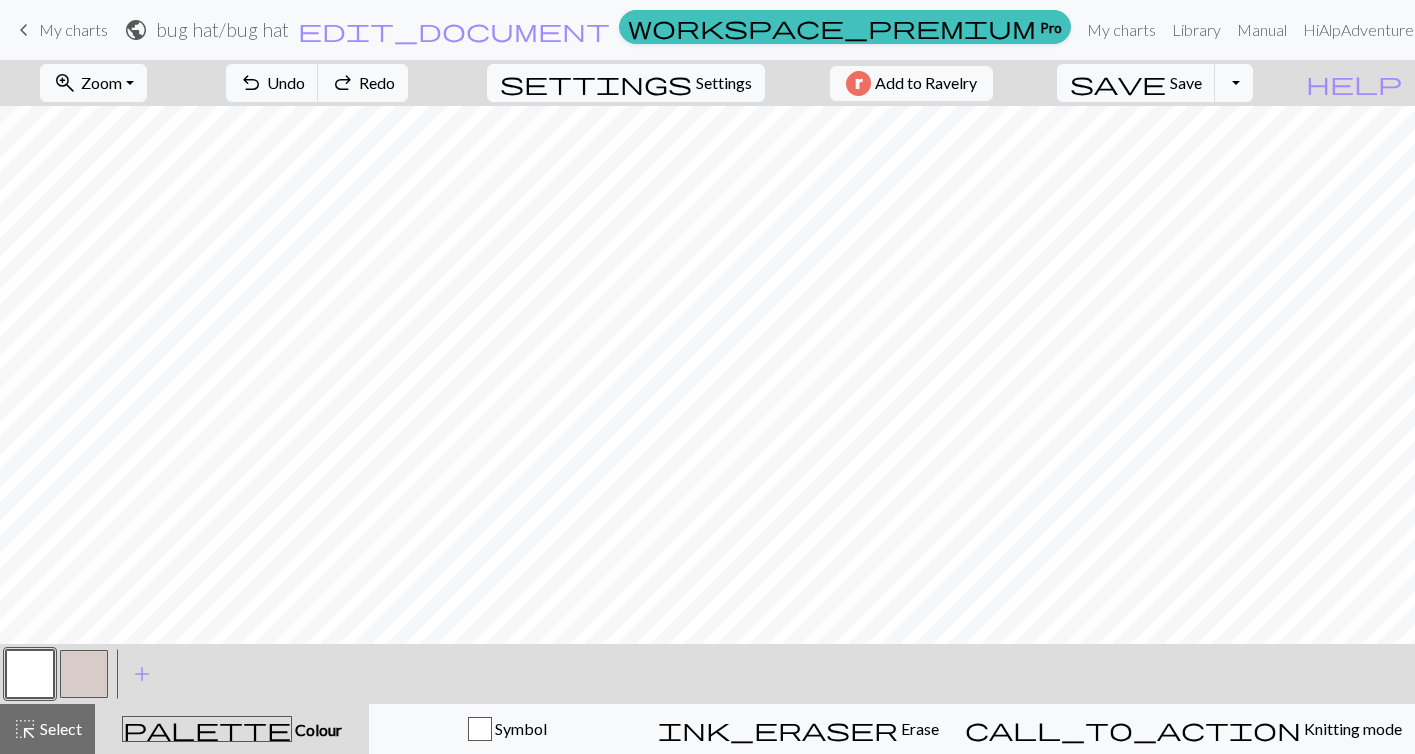 click at bounding box center [84, 674] 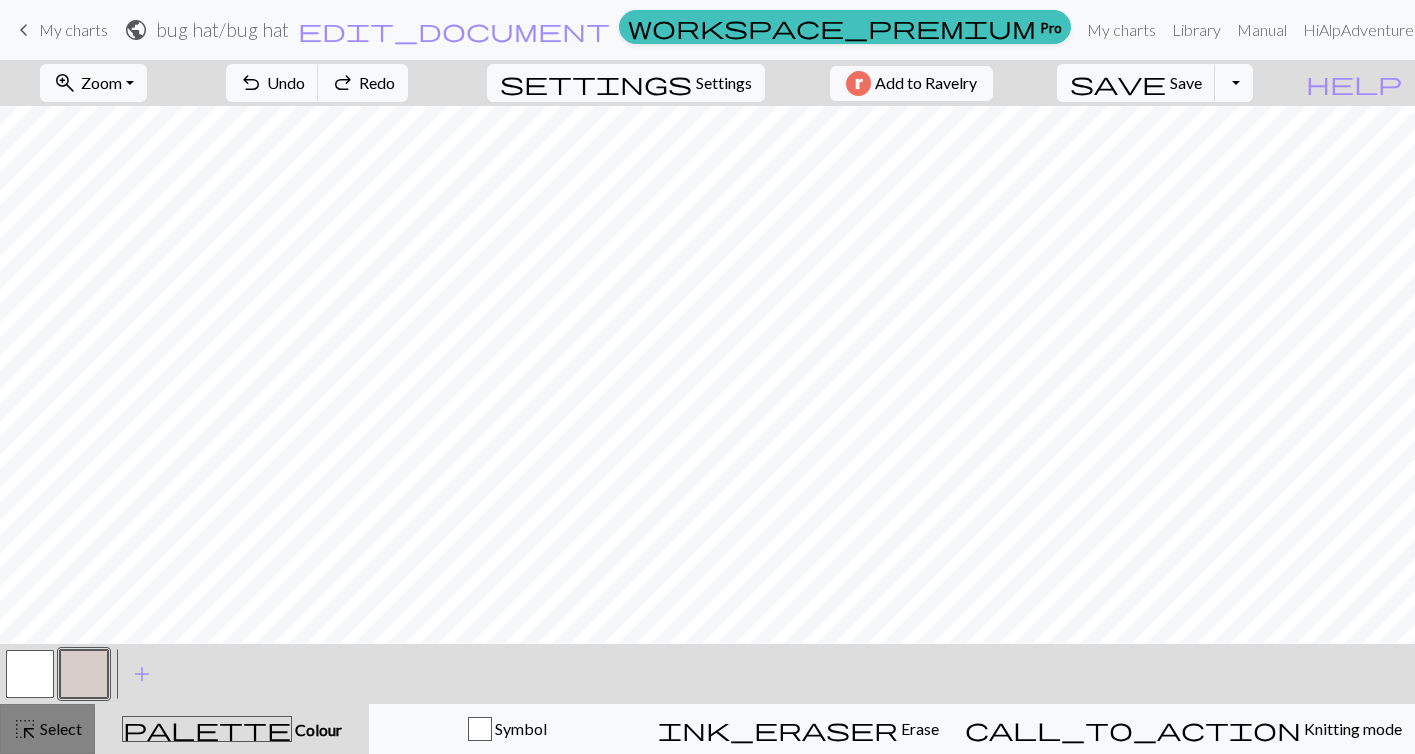 click on "Select" at bounding box center [59, 728] 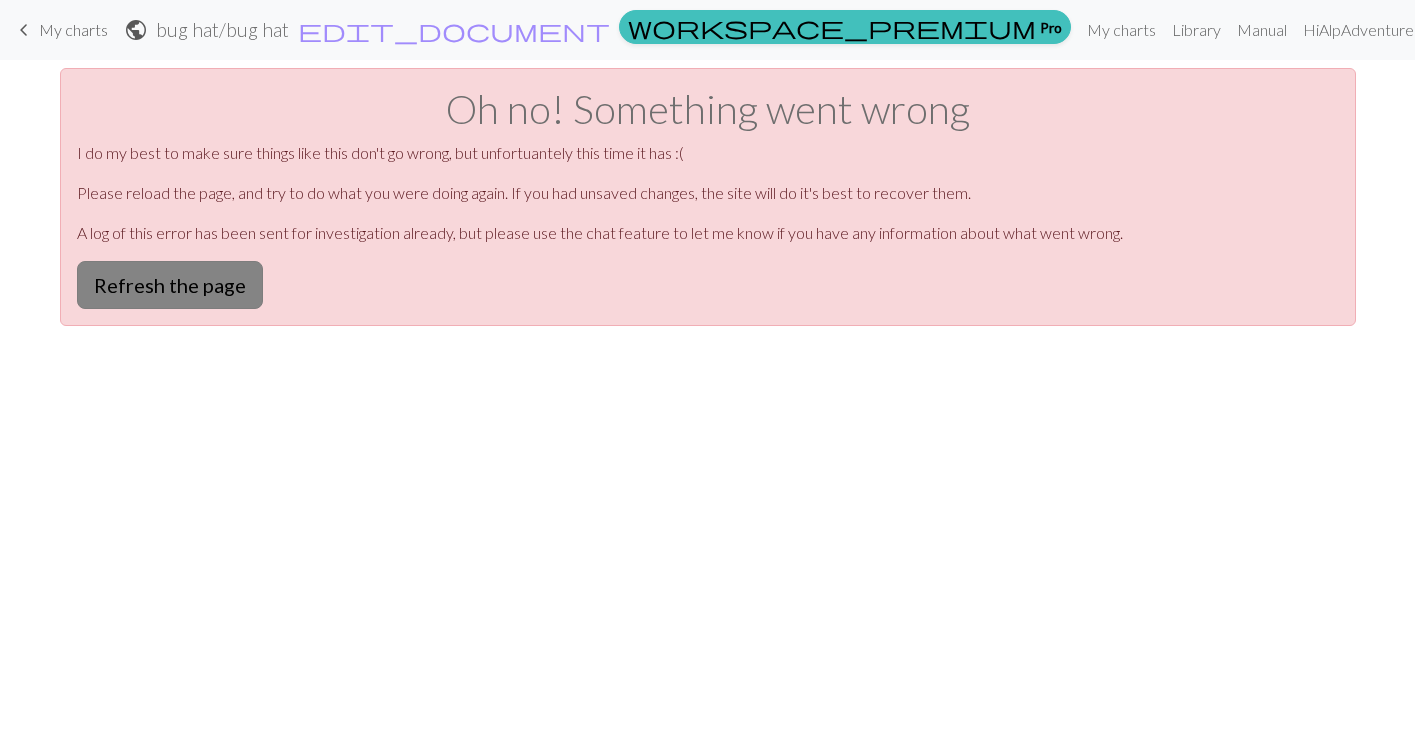 click on "Refresh the page" at bounding box center (170, 285) 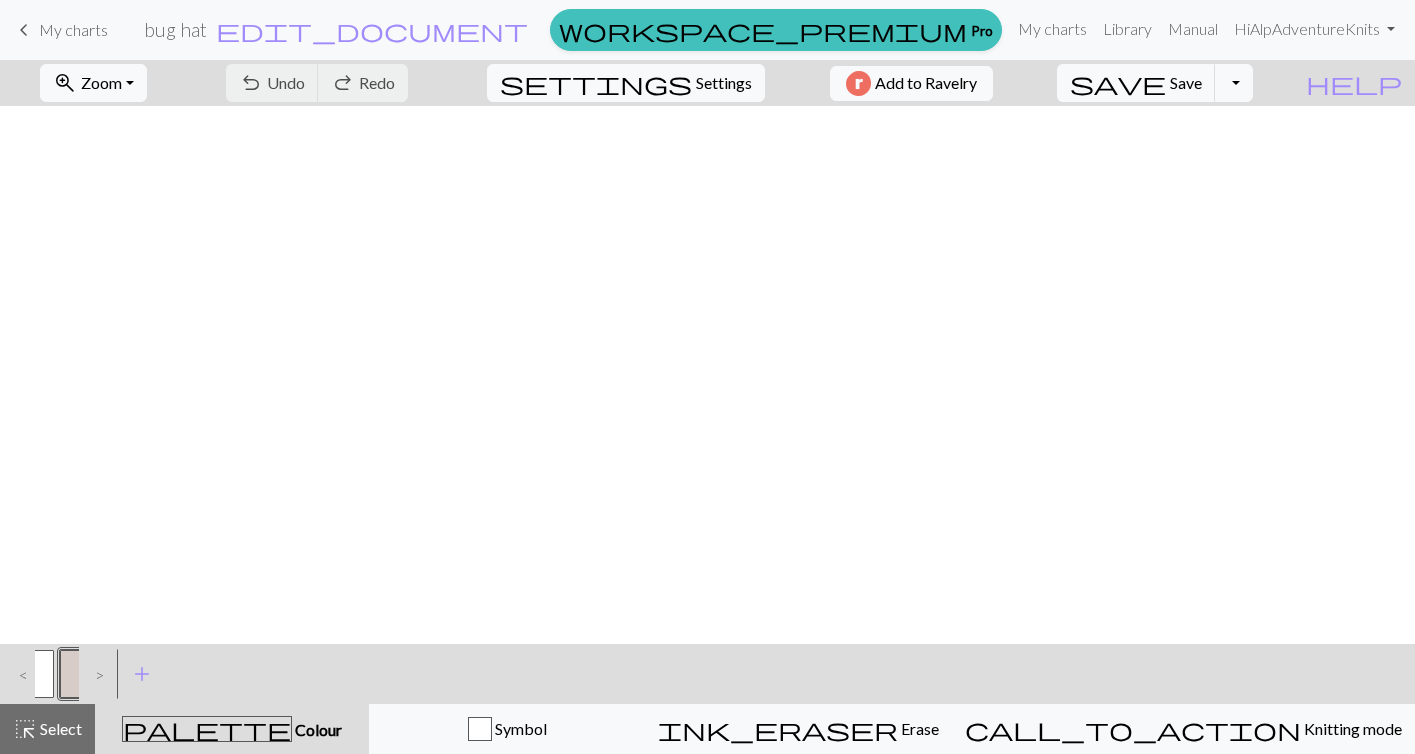scroll, scrollTop: 0, scrollLeft: 0, axis: both 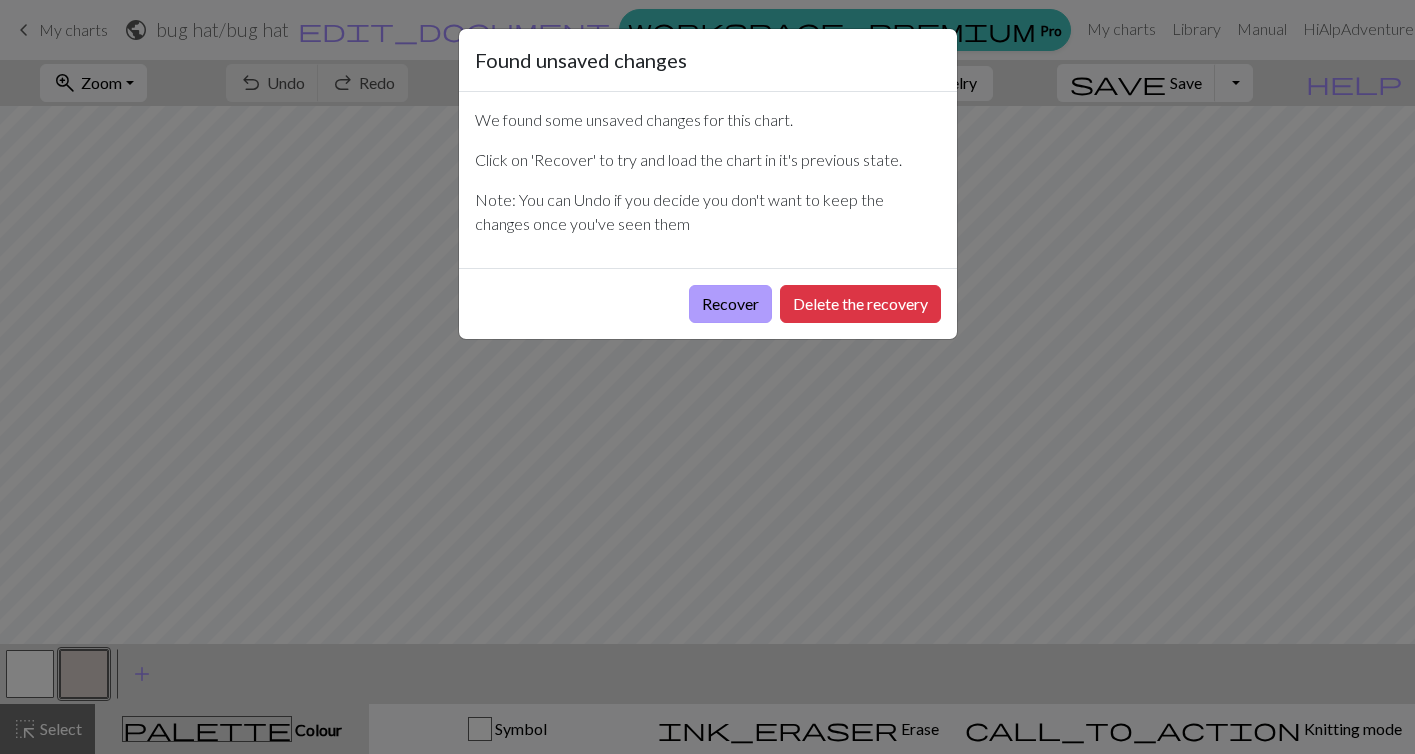 click on "Recover" at bounding box center [730, 304] 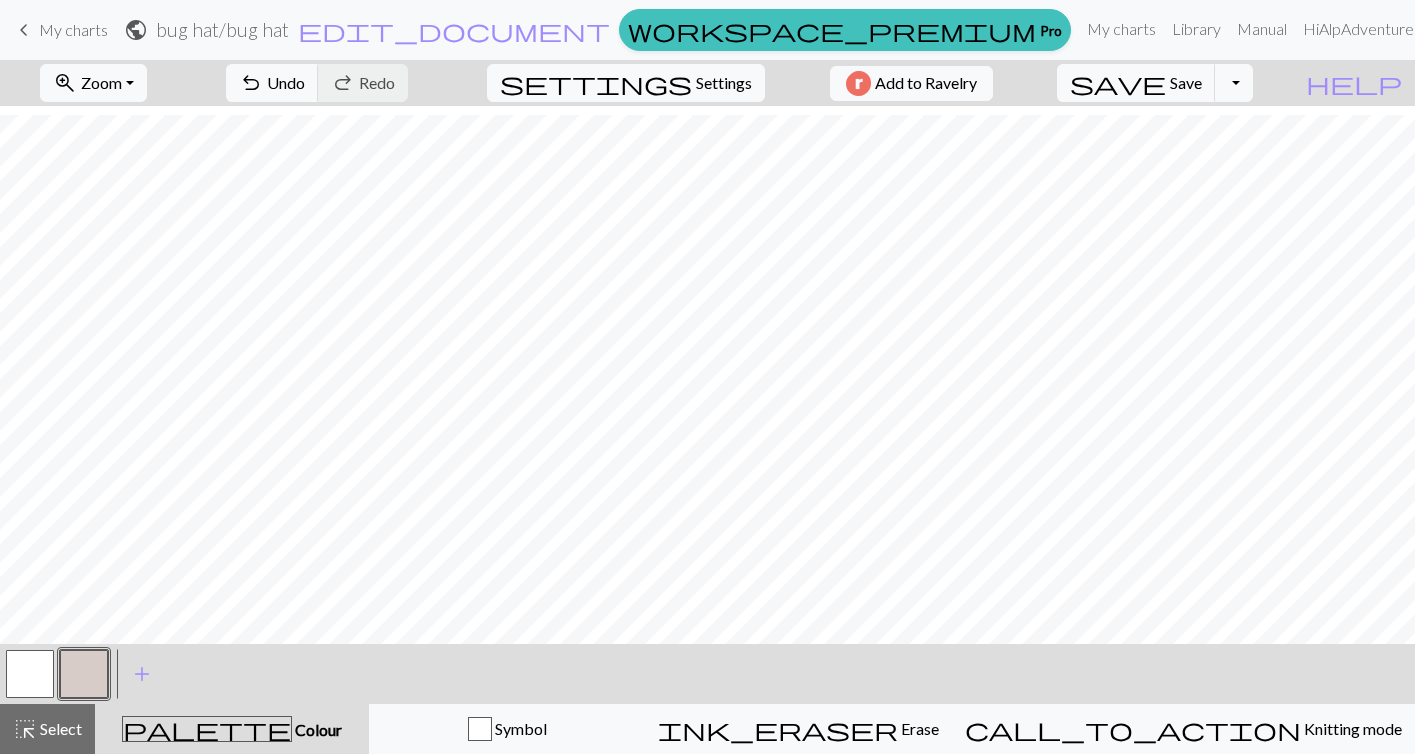 scroll, scrollTop: 566, scrollLeft: 0, axis: vertical 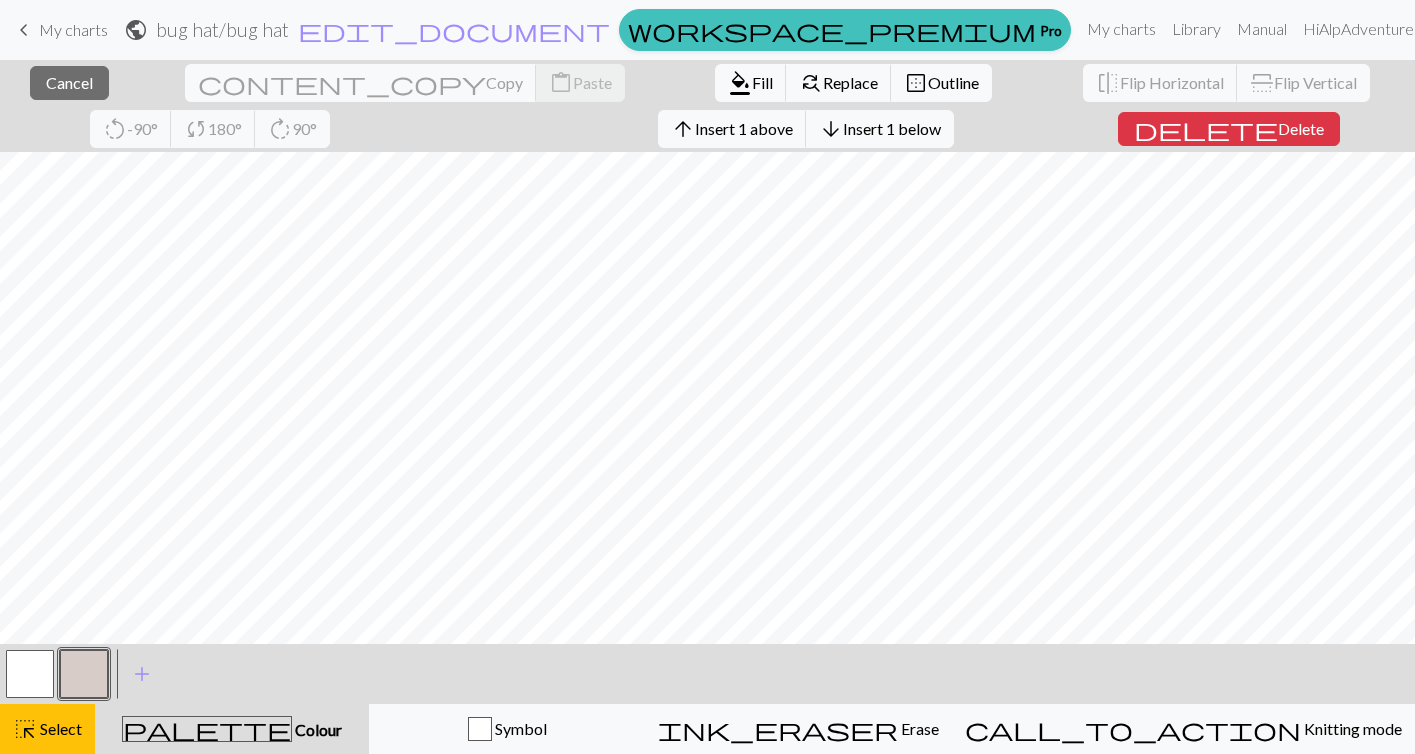 click at bounding box center (84, 674) 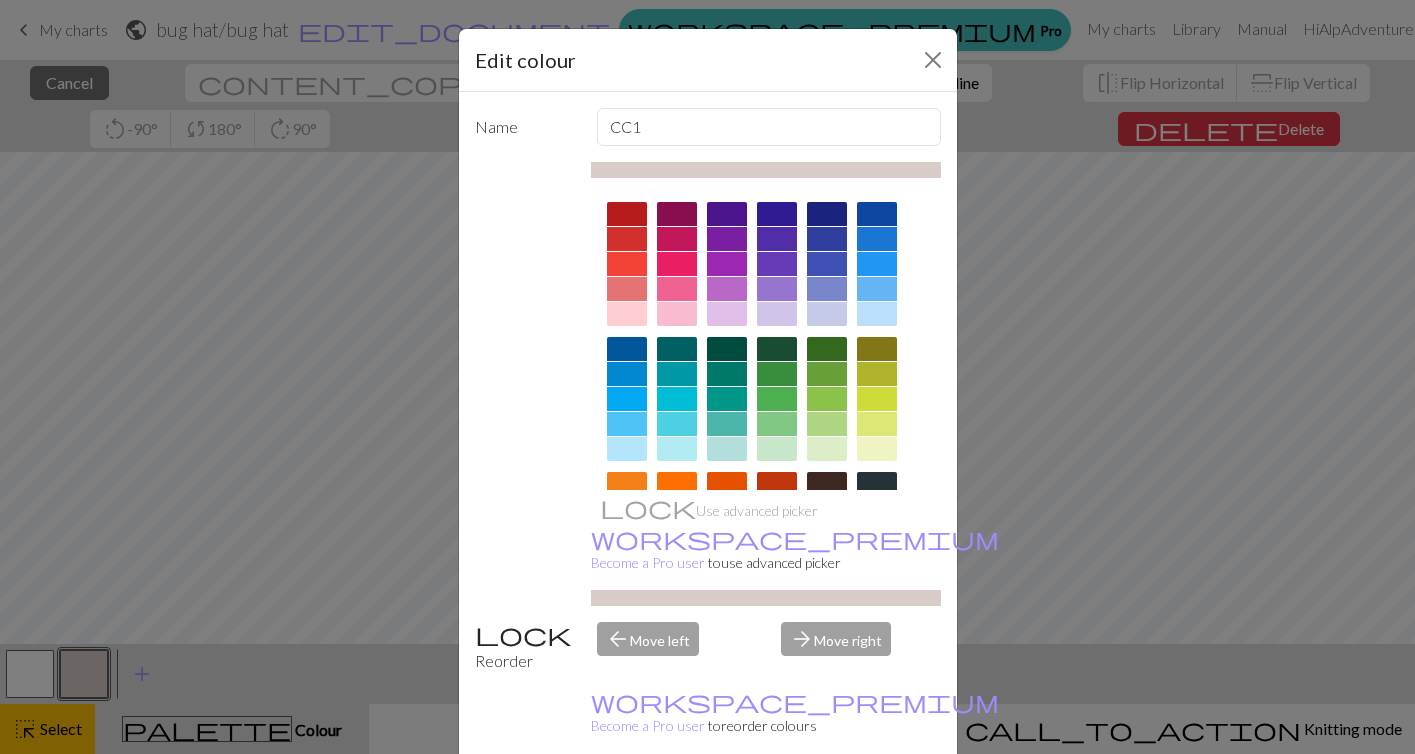 click on "Done" at bounding box center [828, 805] 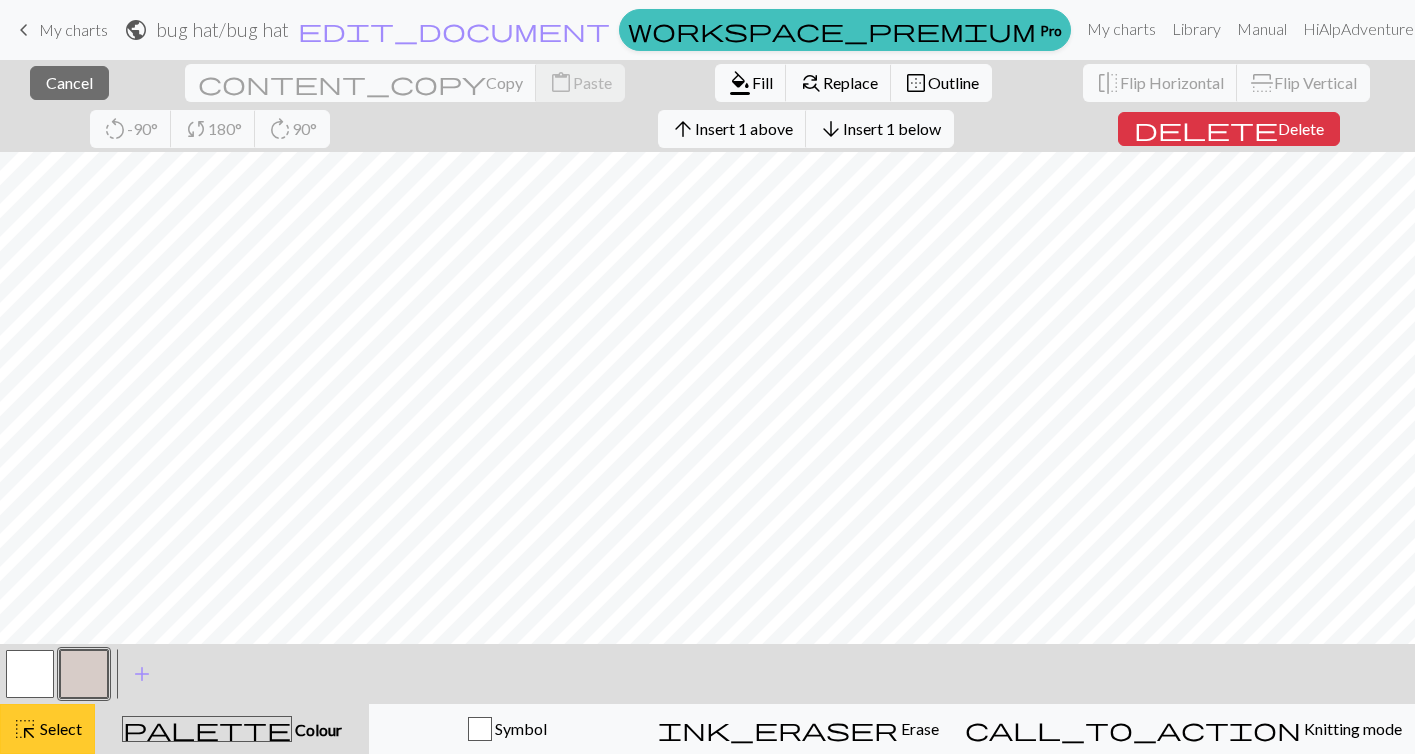 click on "Select" at bounding box center [59, 728] 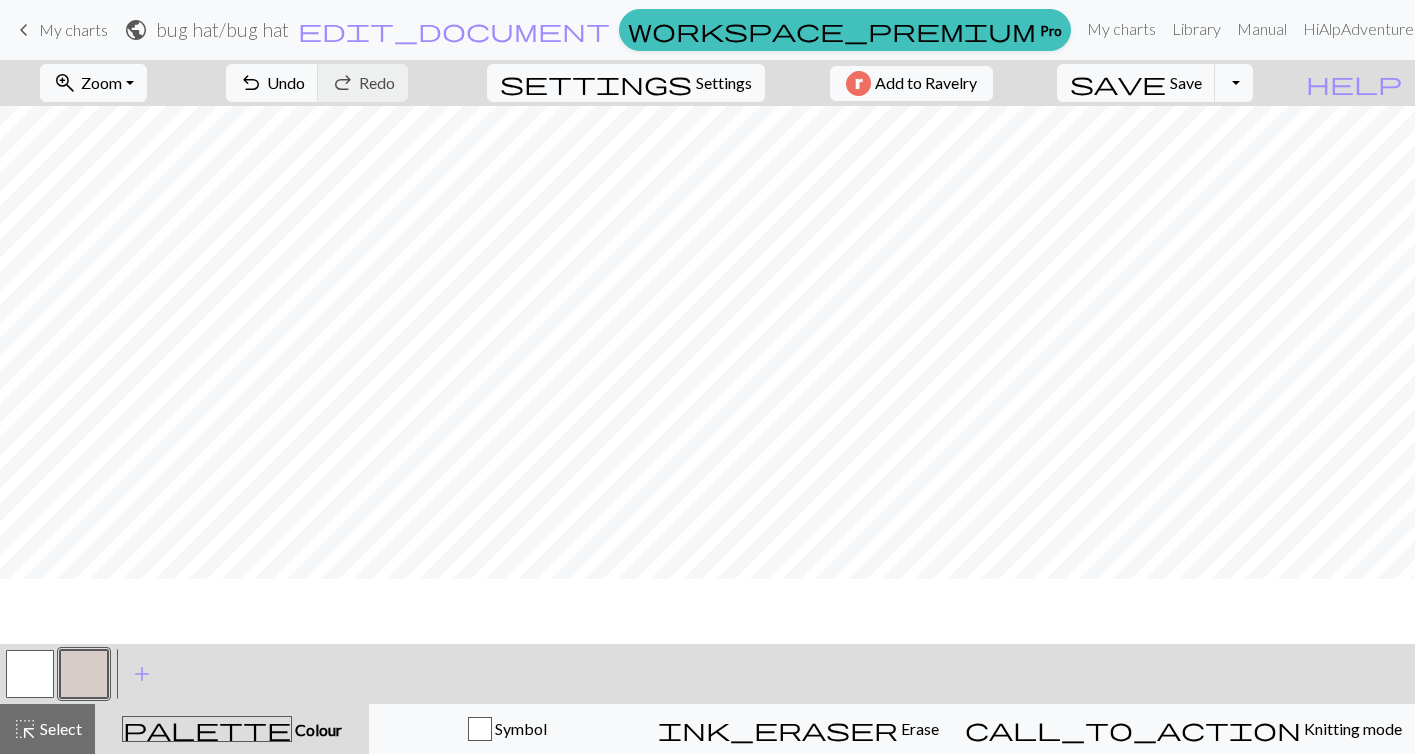 scroll, scrollTop: 501, scrollLeft: 0, axis: vertical 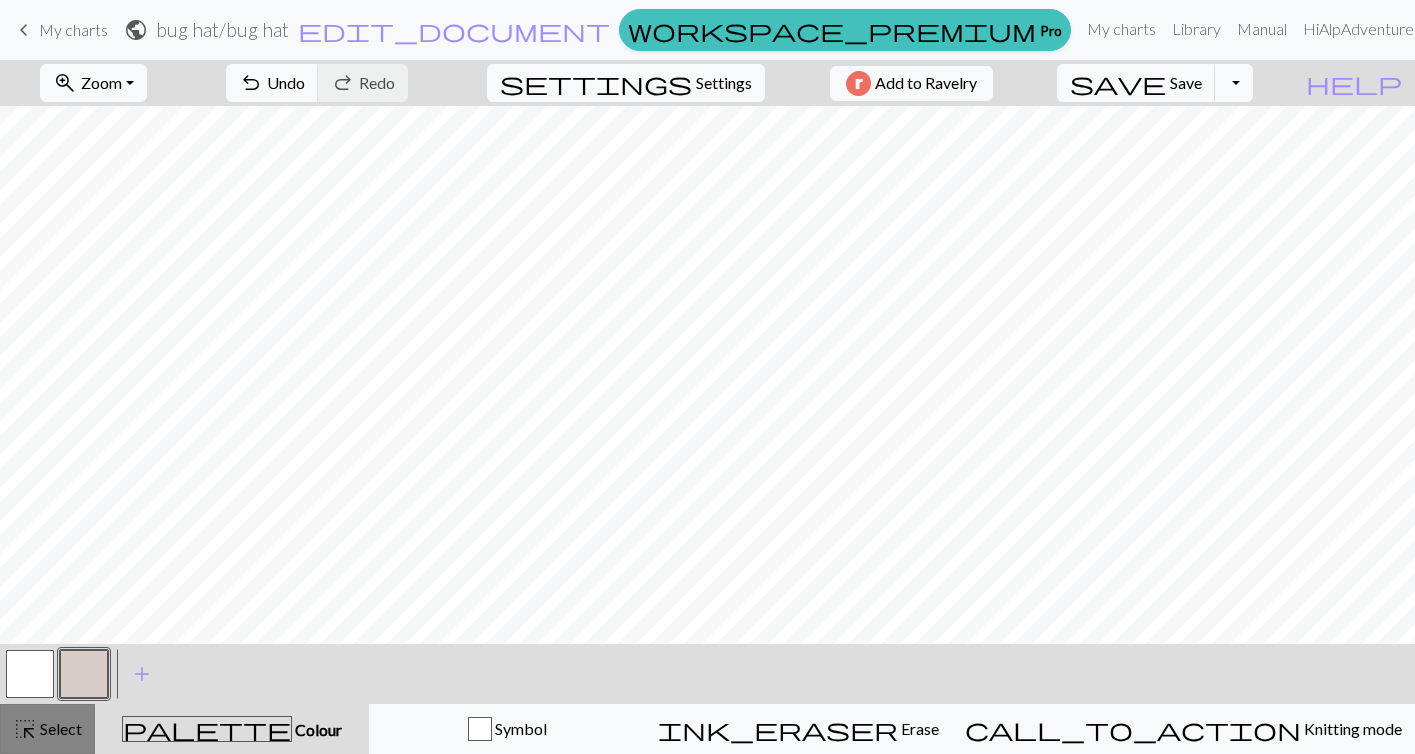 click on "Select" at bounding box center (59, 728) 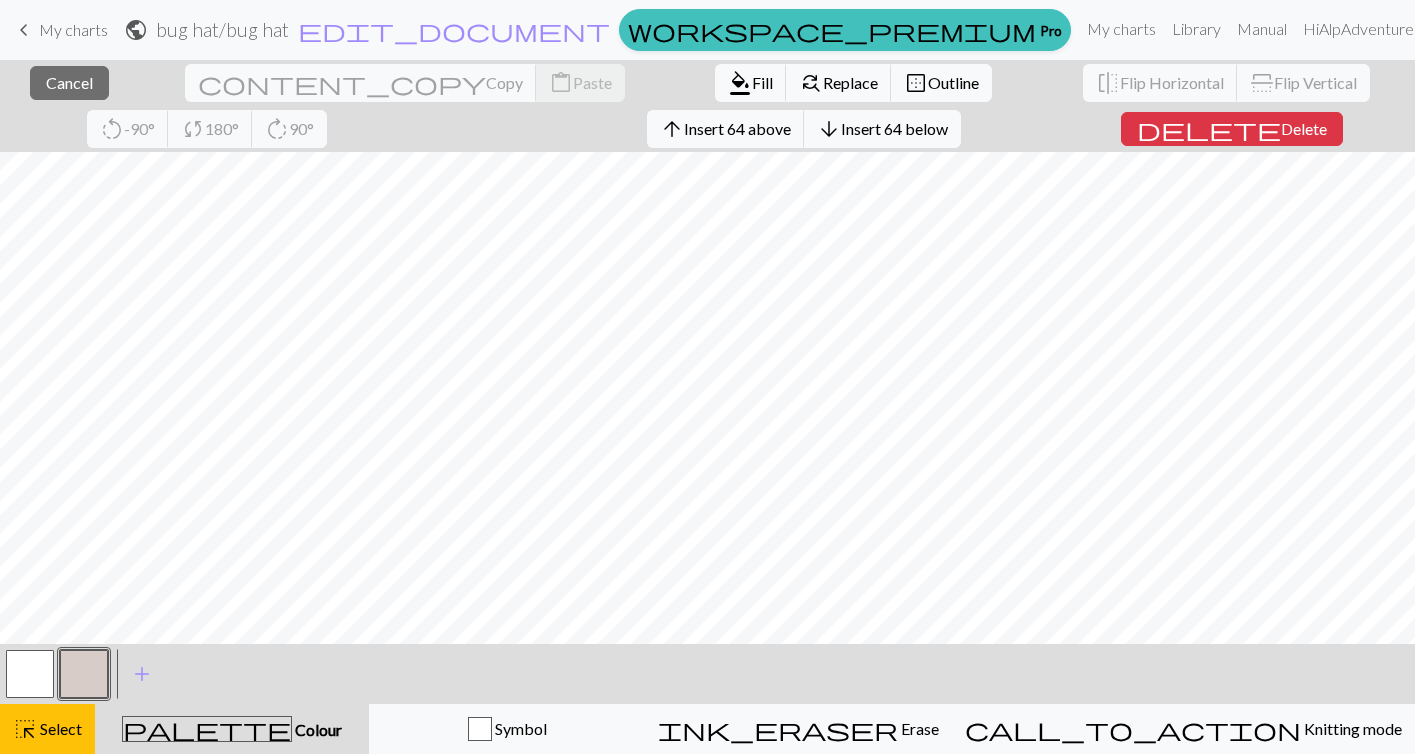 click at bounding box center (84, 674) 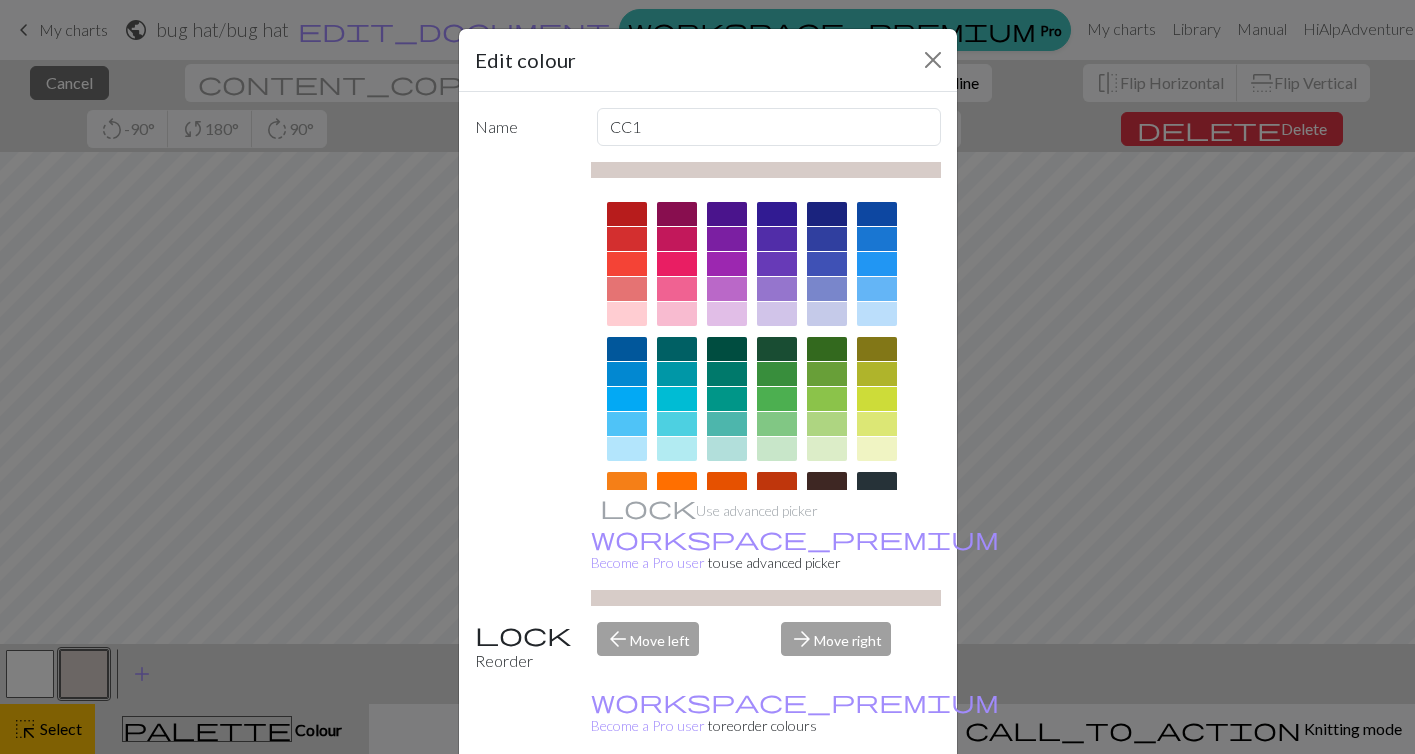 click at bounding box center [766, 170] 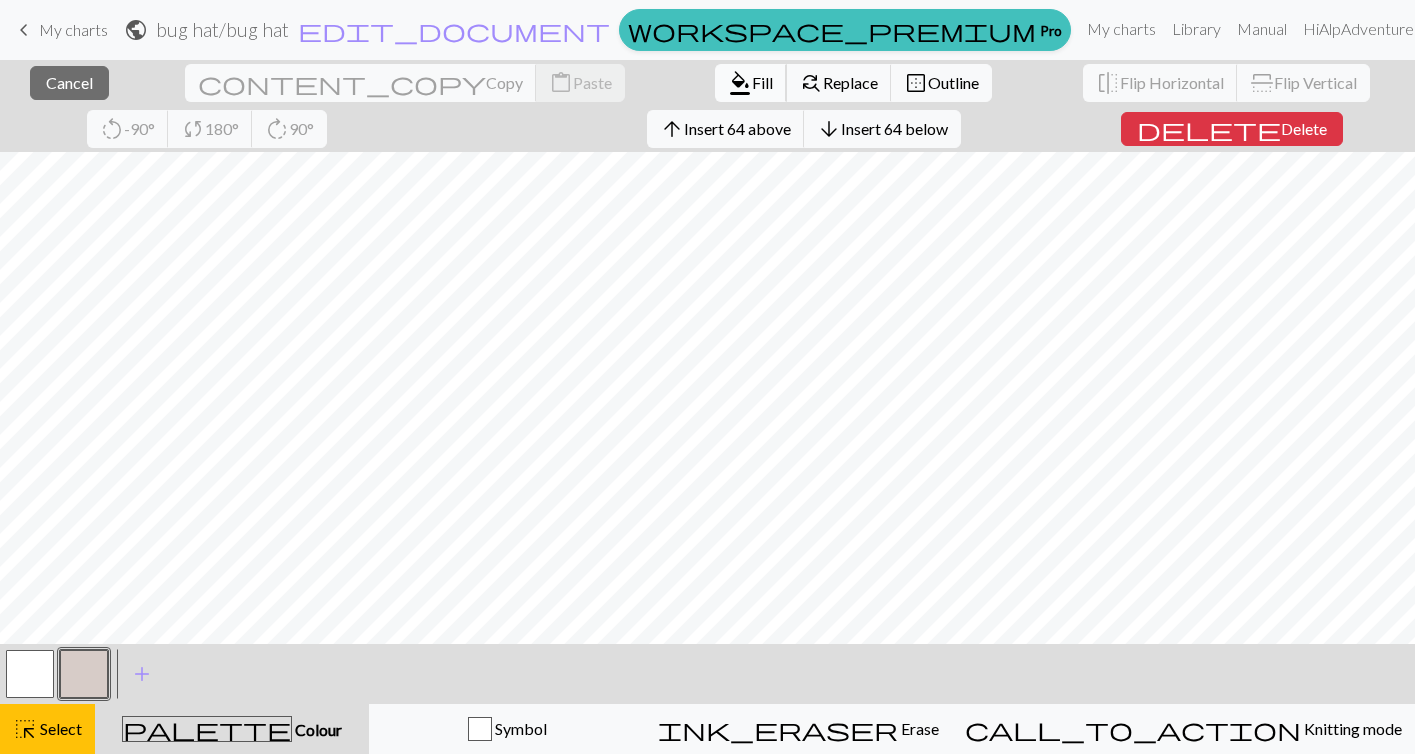 click on "format_color_fill" at bounding box center (740, 83) 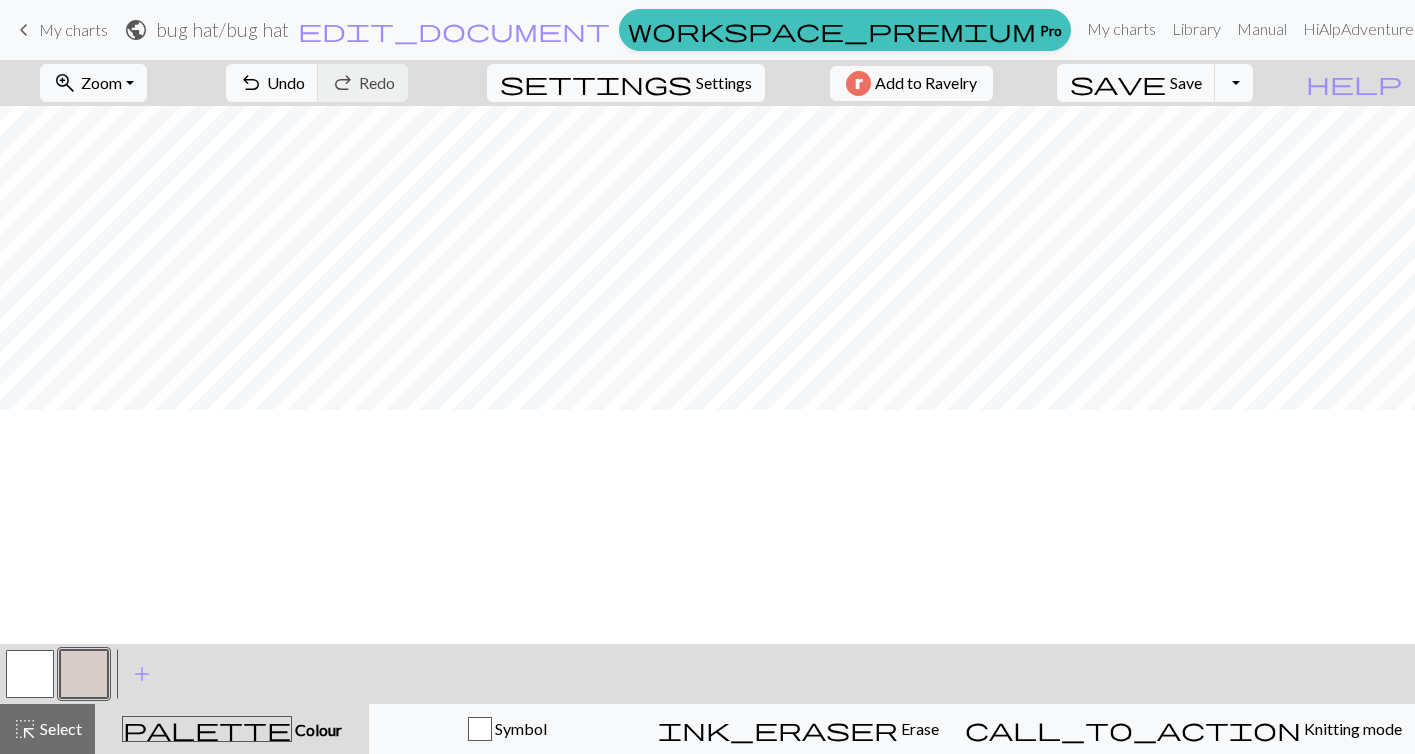scroll, scrollTop: 0, scrollLeft: 0, axis: both 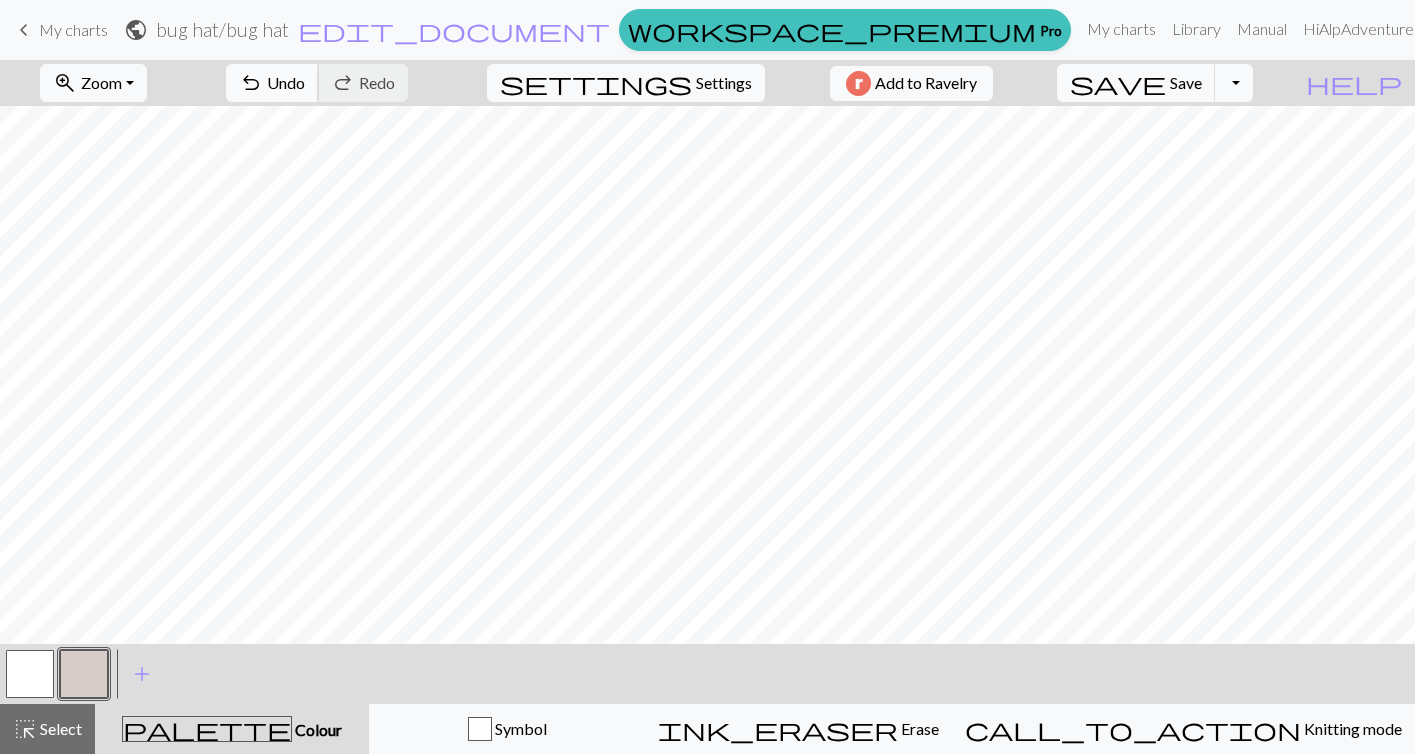 click on "Undo" at bounding box center (286, 82) 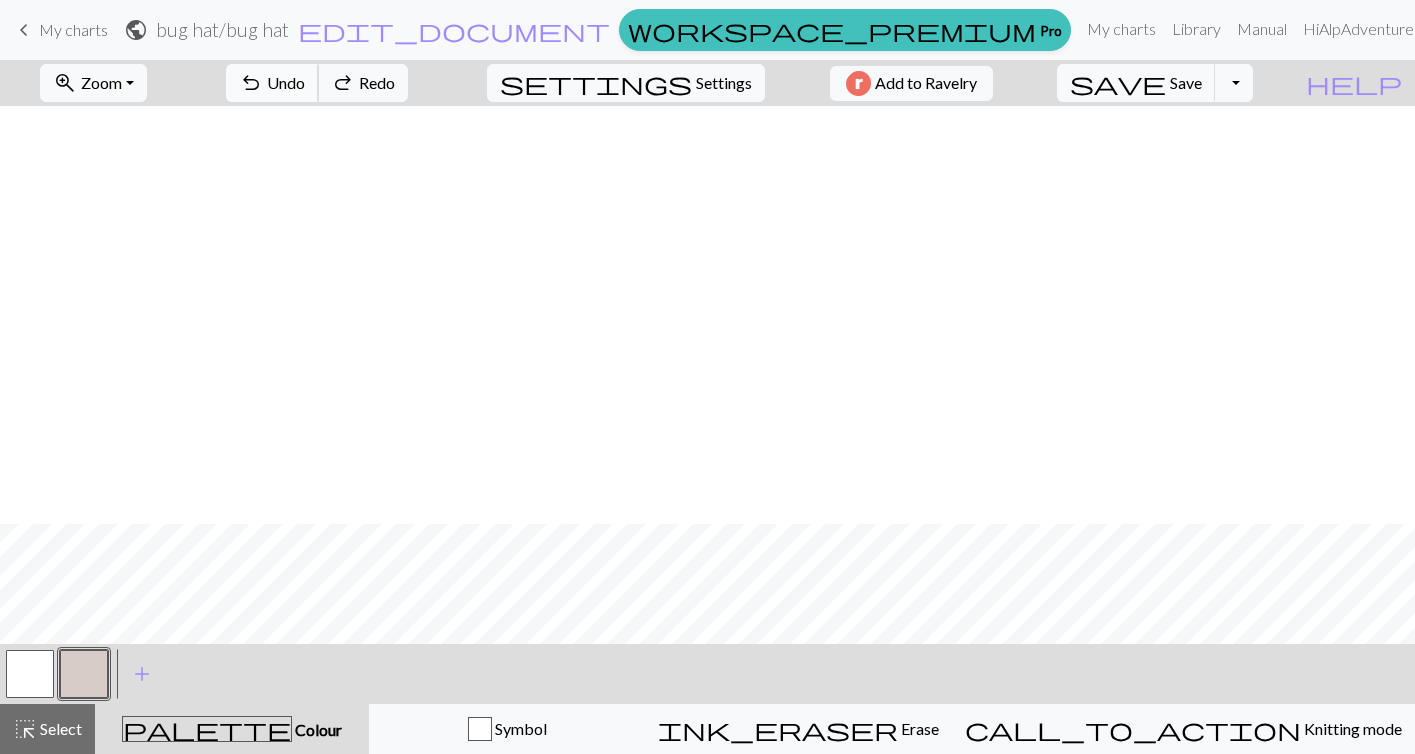 scroll, scrollTop: 418, scrollLeft: 0, axis: vertical 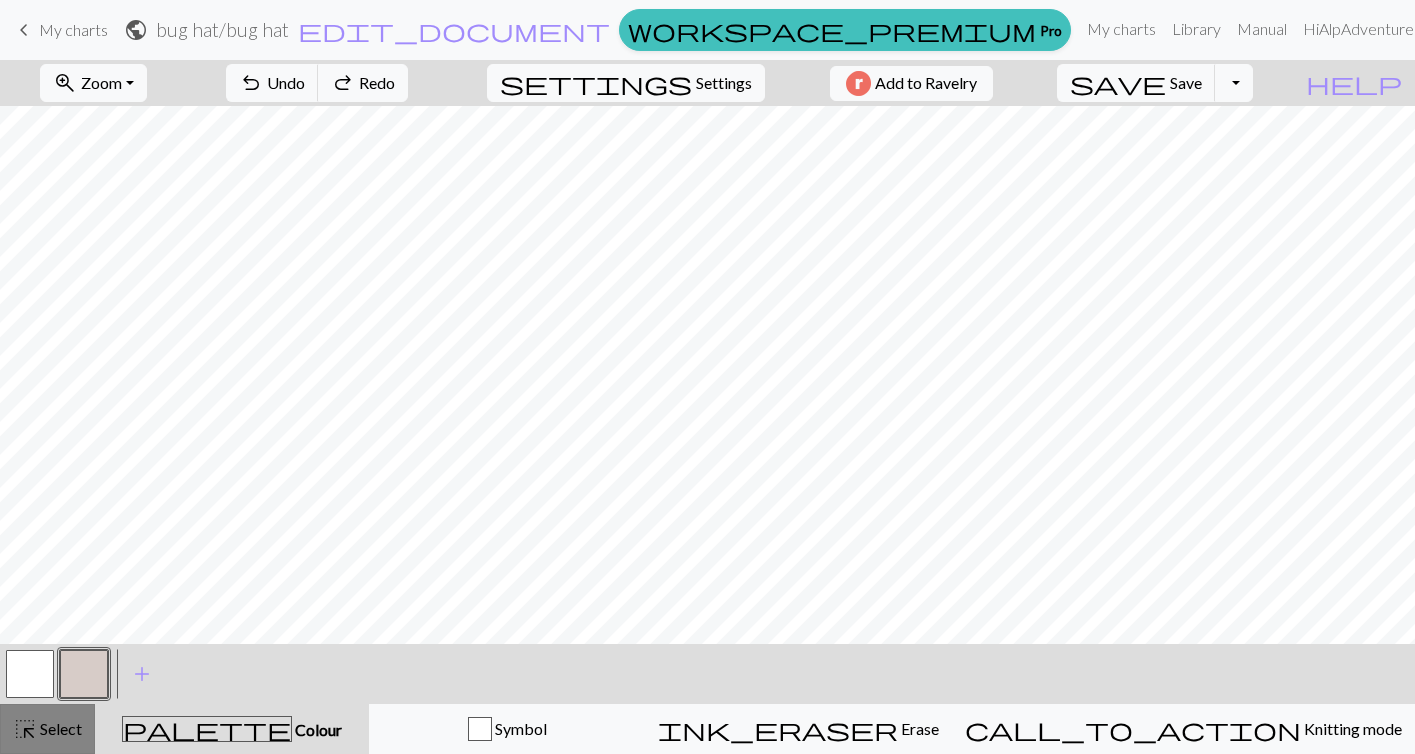 click on "Select" at bounding box center [59, 728] 